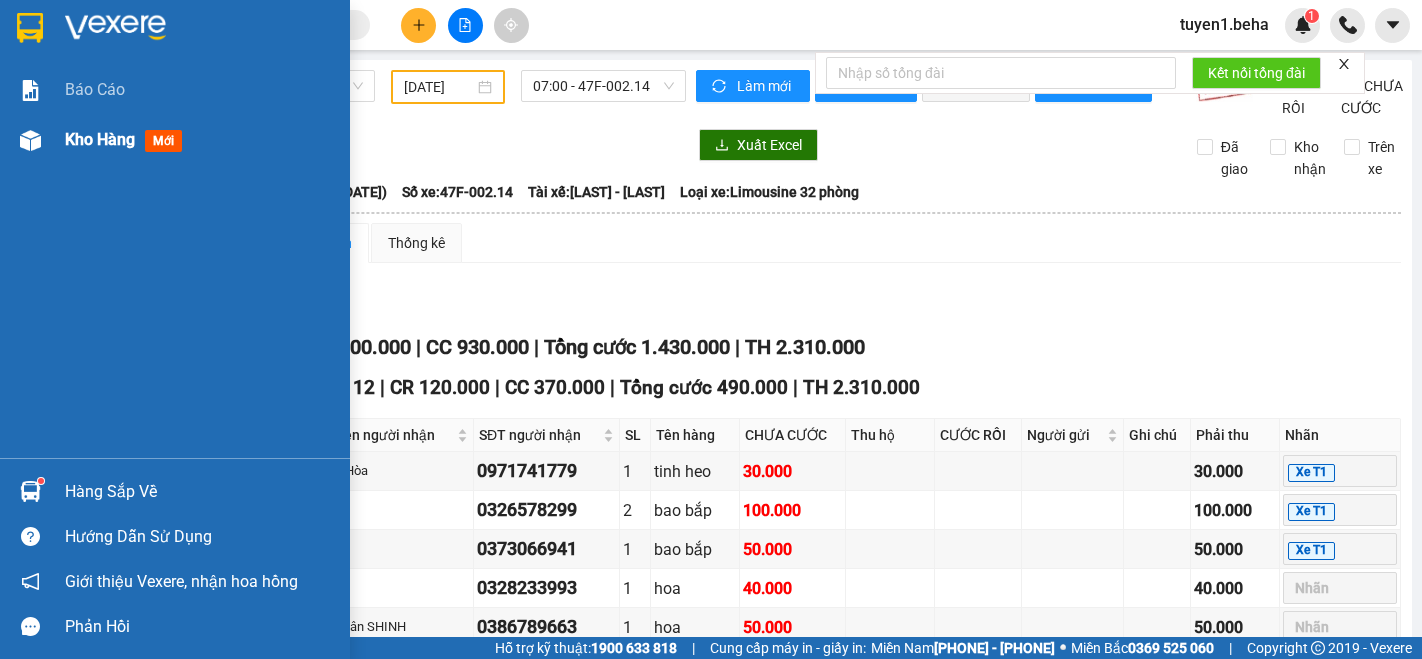 scroll, scrollTop: 0, scrollLeft: 0, axis: both 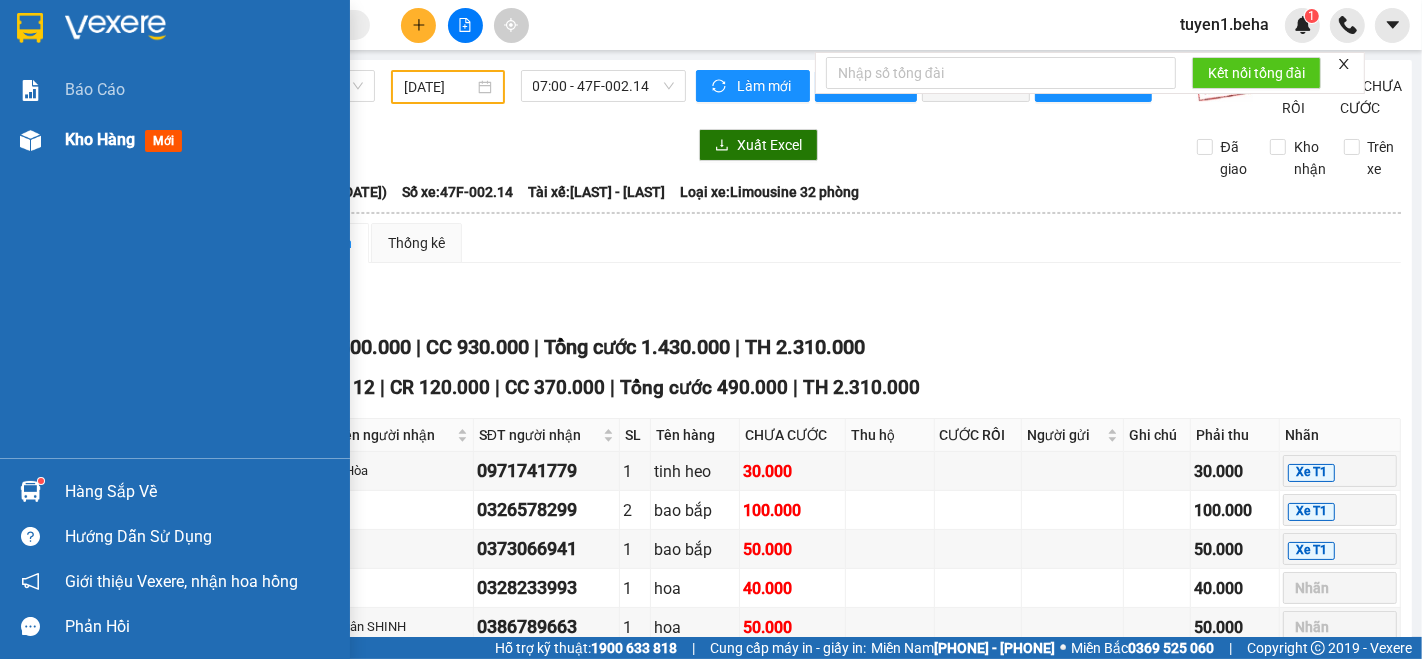 click on "Kho hàng" at bounding box center (100, 139) 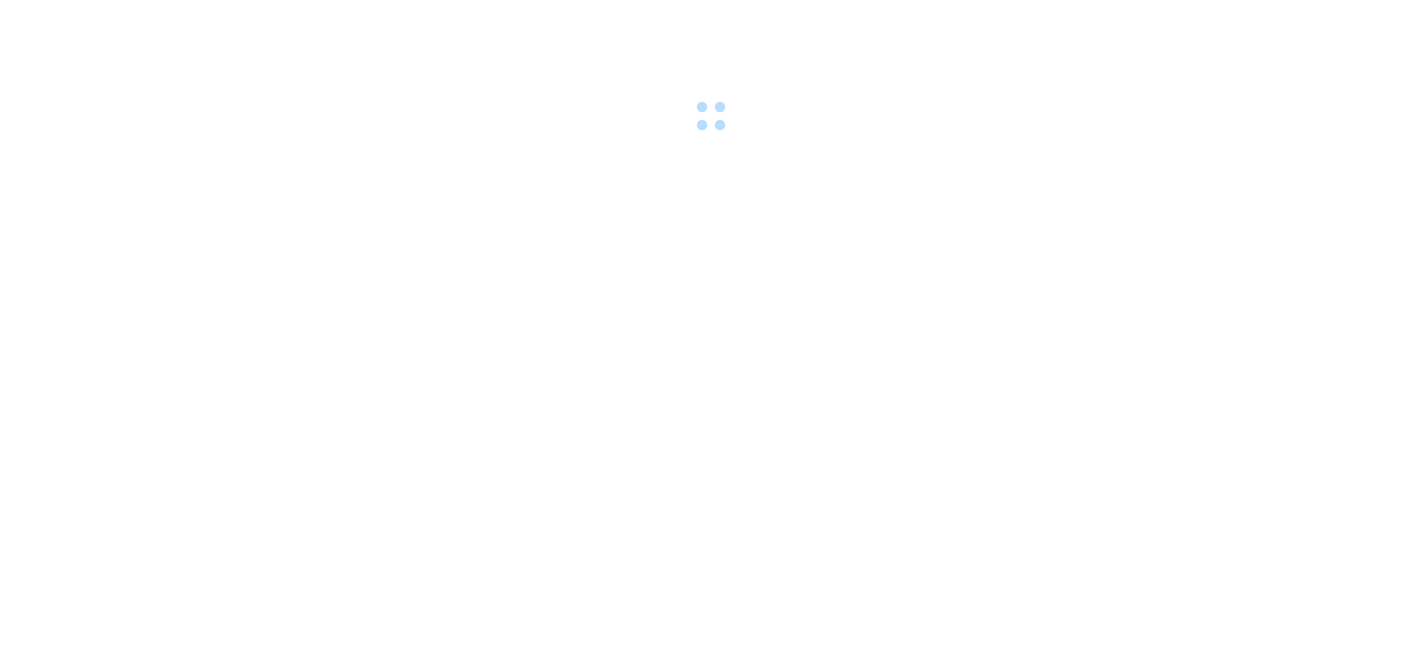 scroll, scrollTop: 0, scrollLeft: 0, axis: both 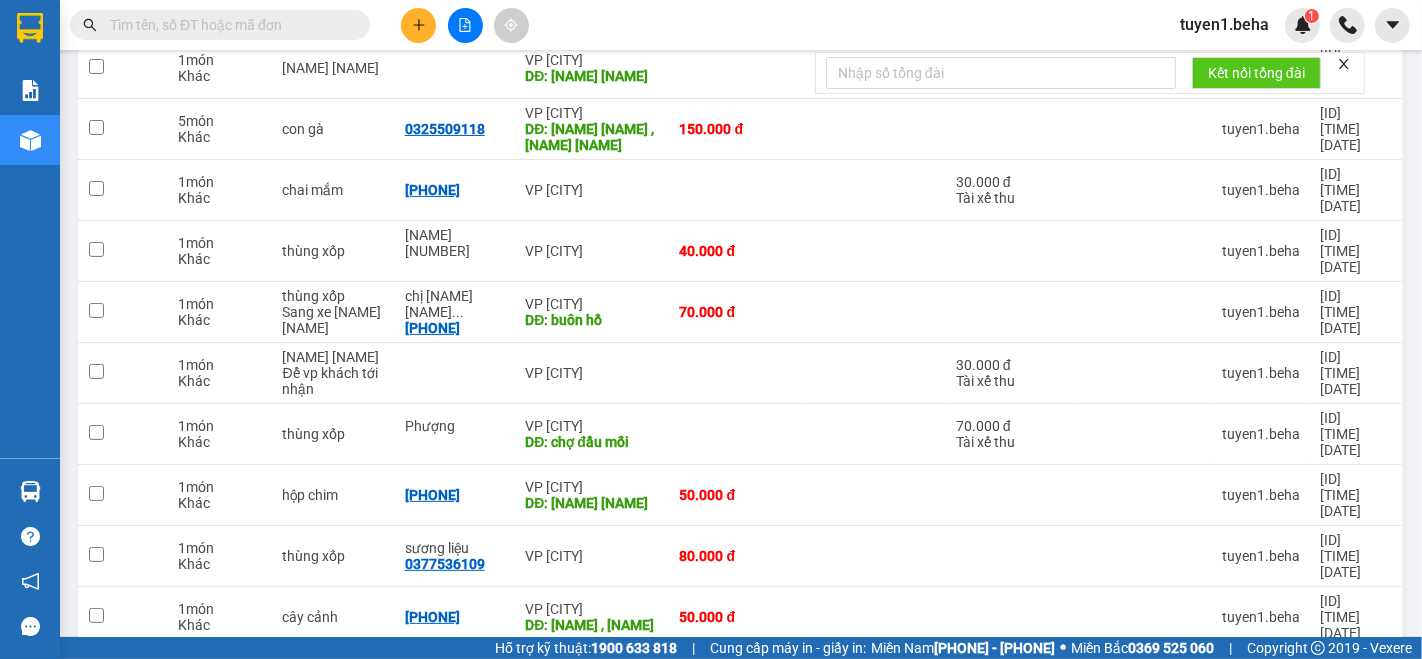 click on "10 / trang" at bounding box center [1320, 680] 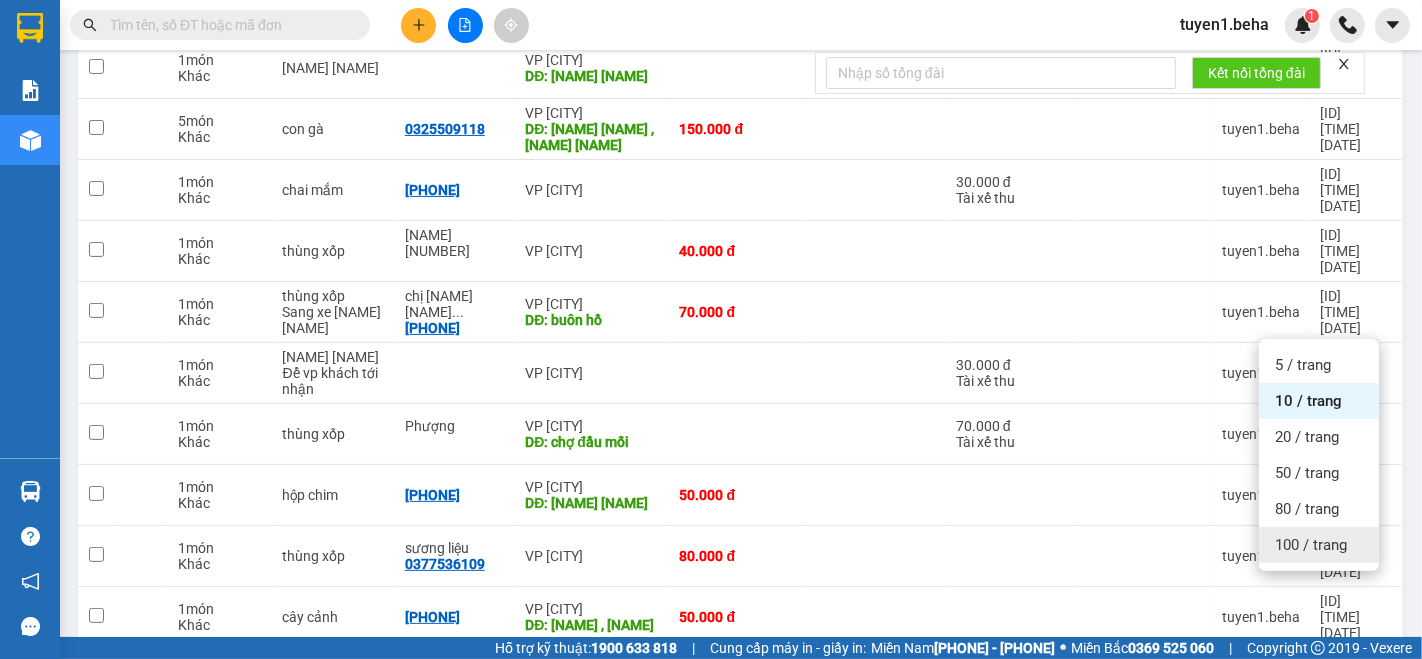 click on "100 / trang" at bounding box center [1311, 545] 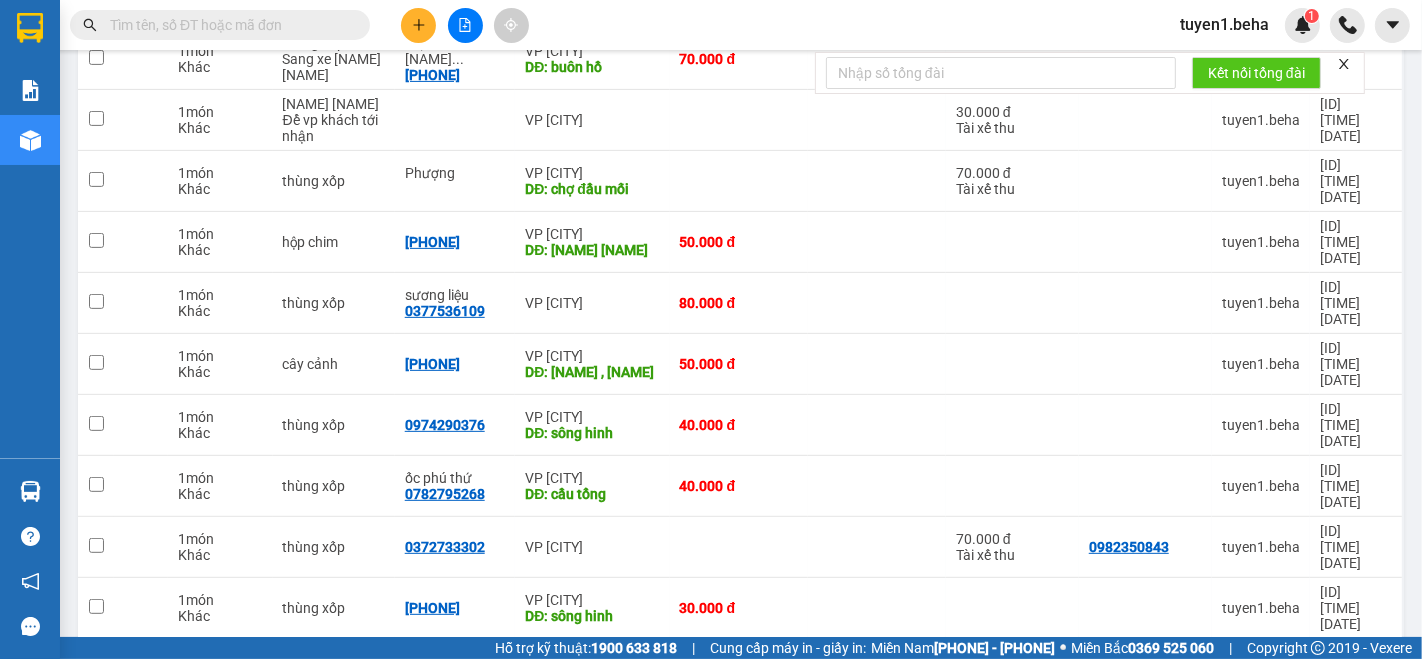 scroll, scrollTop: 661, scrollLeft: 0, axis: vertical 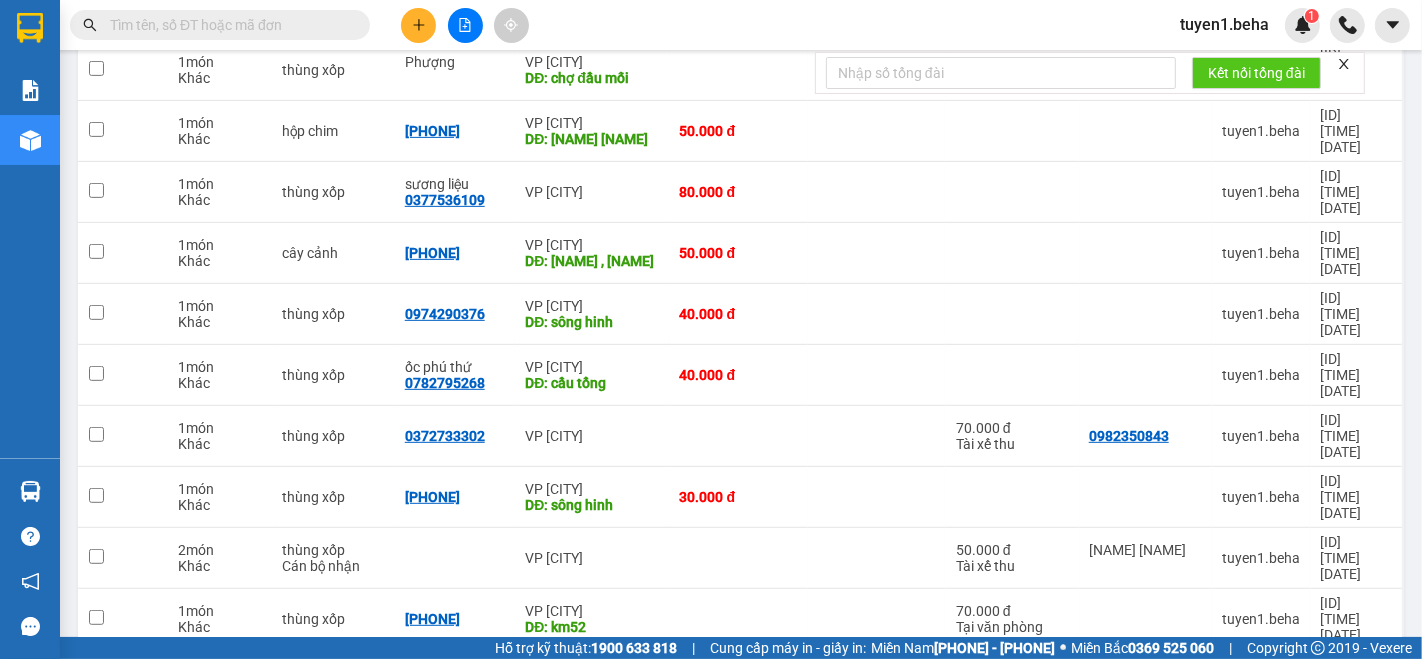 click on "100 / trang" at bounding box center [1324, 804] 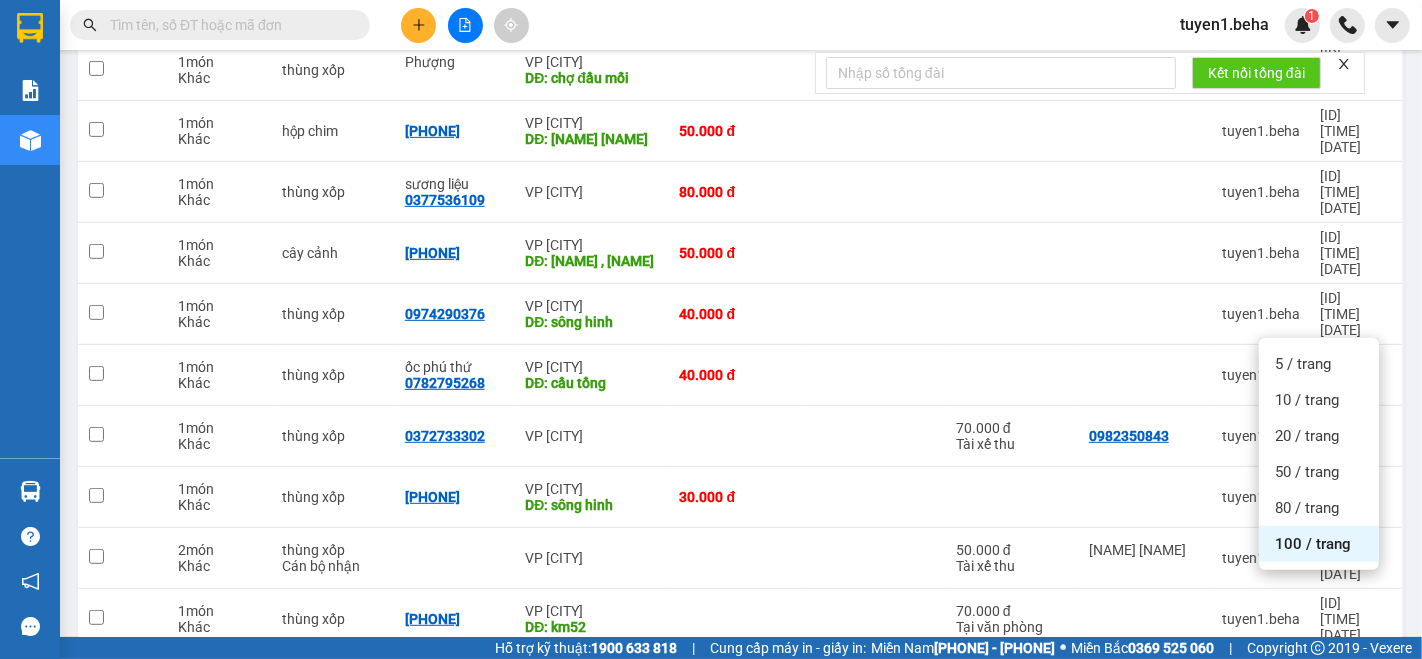 click on "100 / trang" at bounding box center [1313, 544] 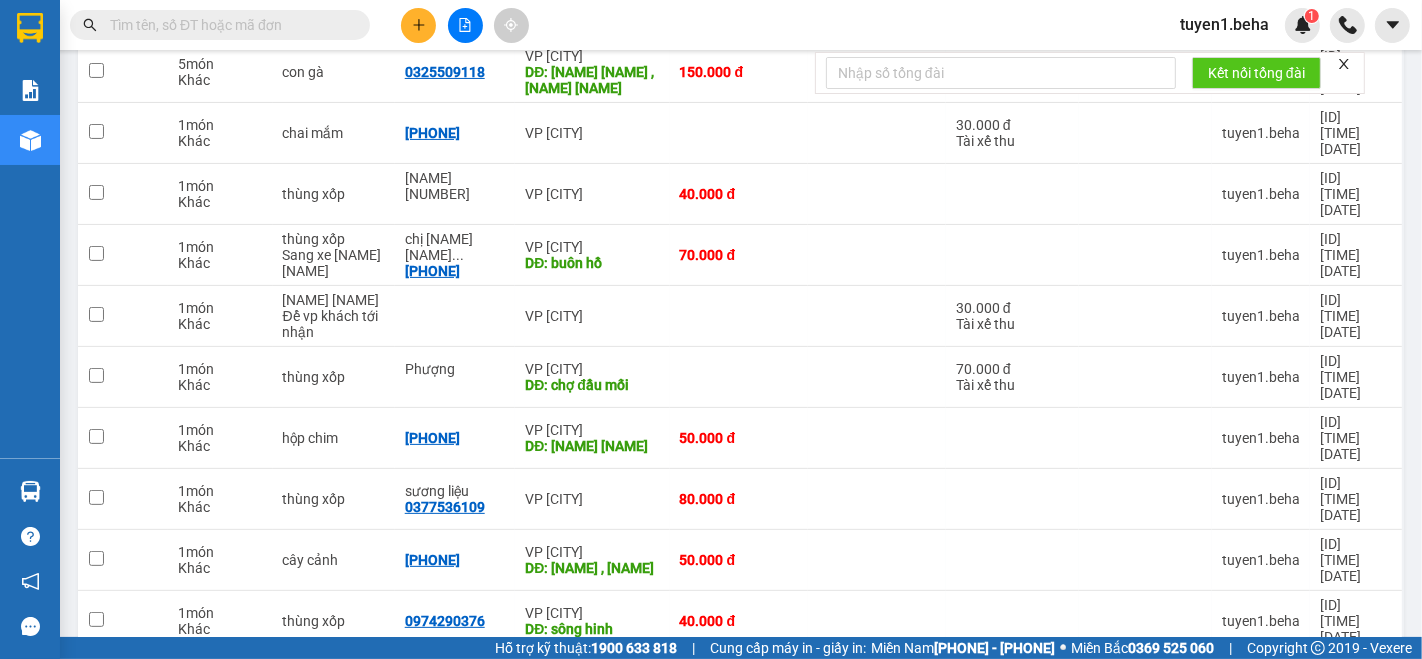 scroll, scrollTop: 328, scrollLeft: 0, axis: vertical 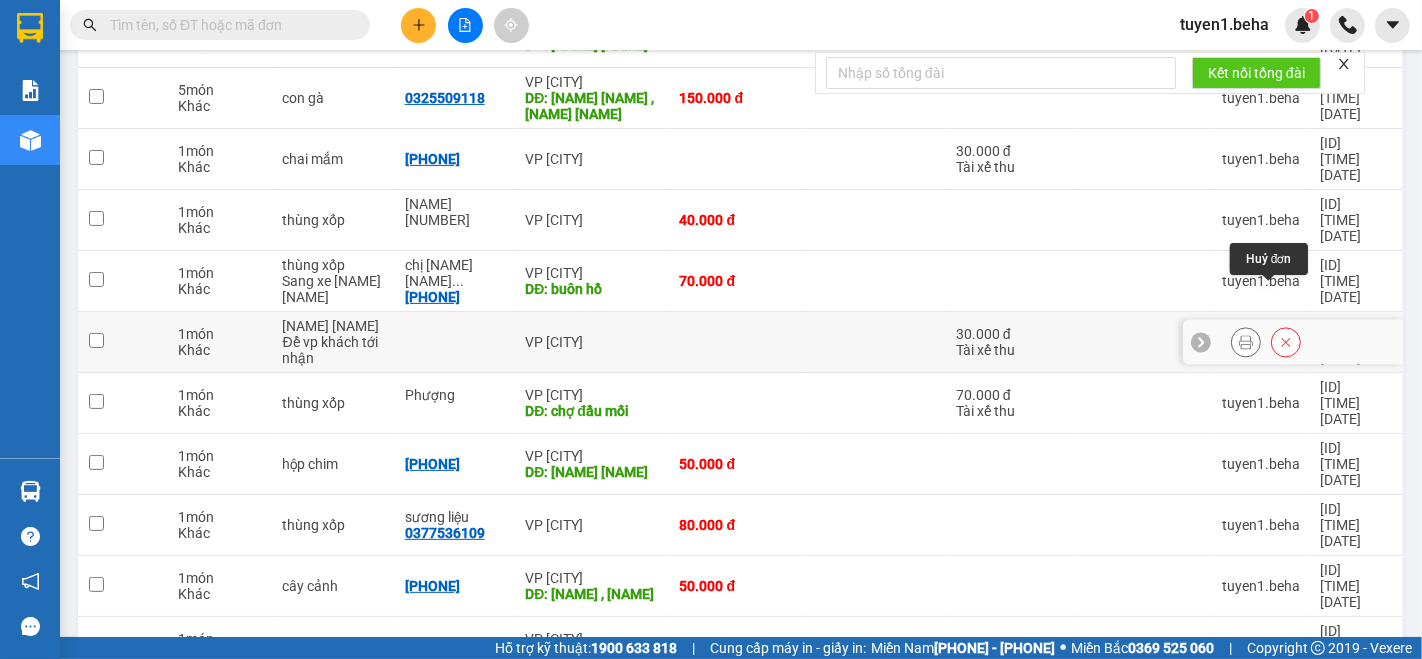 click 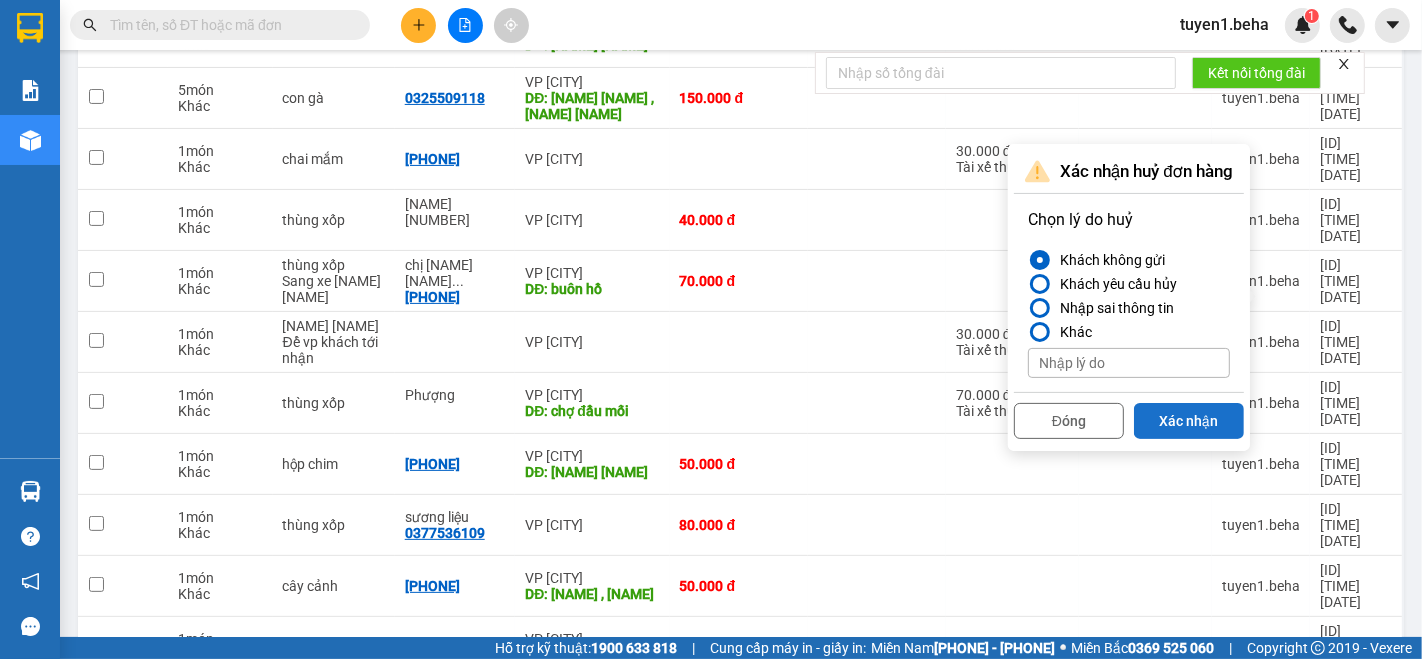 click on "Xác nhận" at bounding box center [1189, 421] 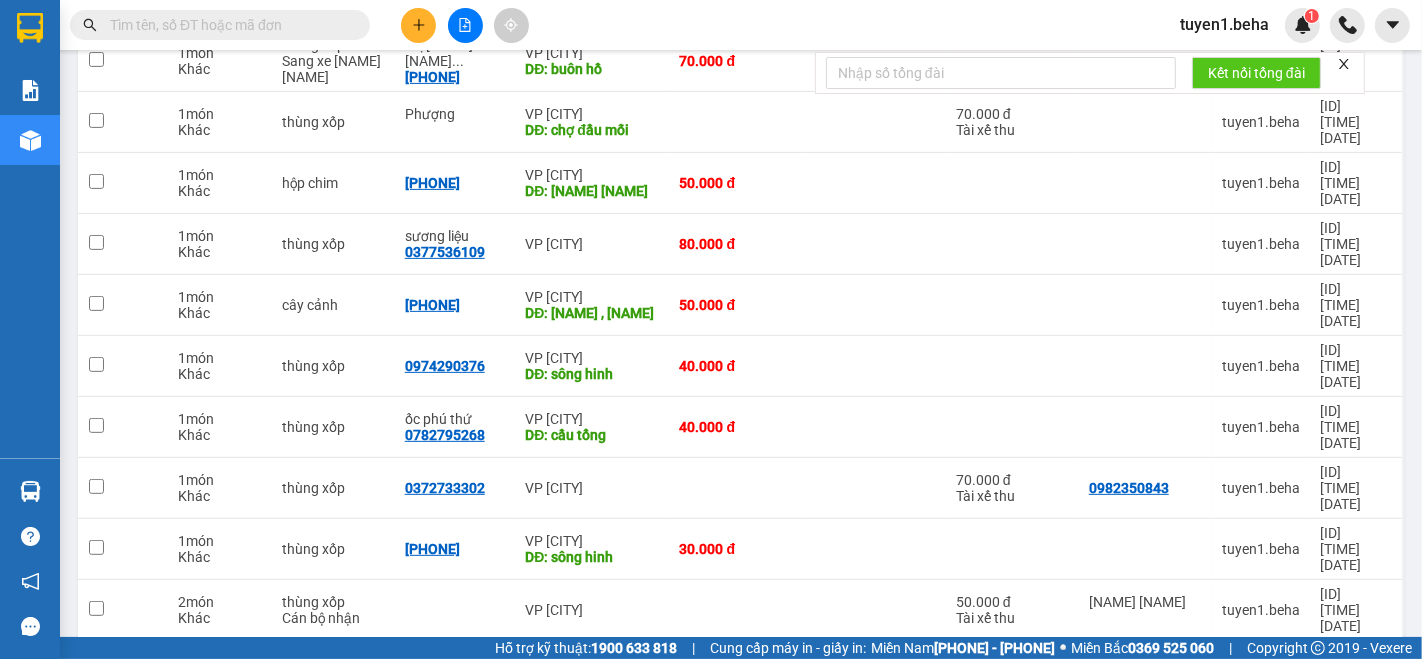 scroll, scrollTop: 550, scrollLeft: 0, axis: vertical 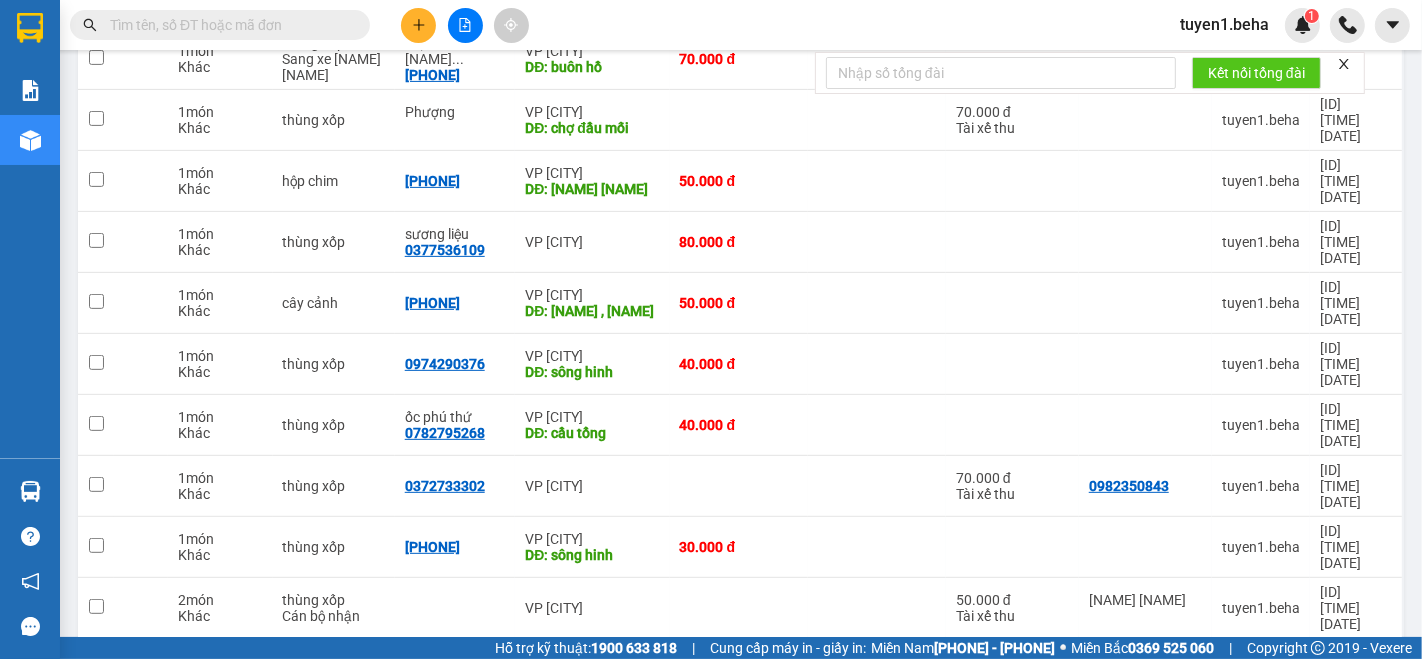 click on "1 100 / trang open" at bounding box center [741, 854] 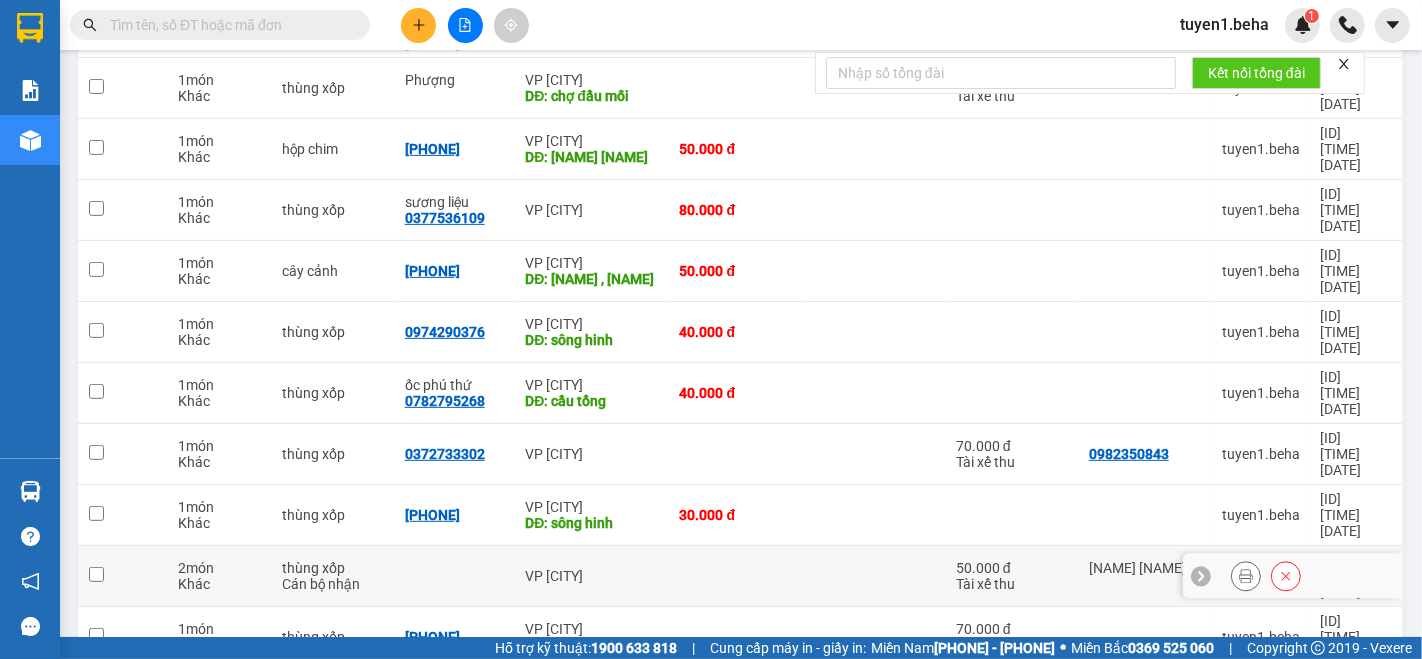 scroll, scrollTop: 600, scrollLeft: 0, axis: vertical 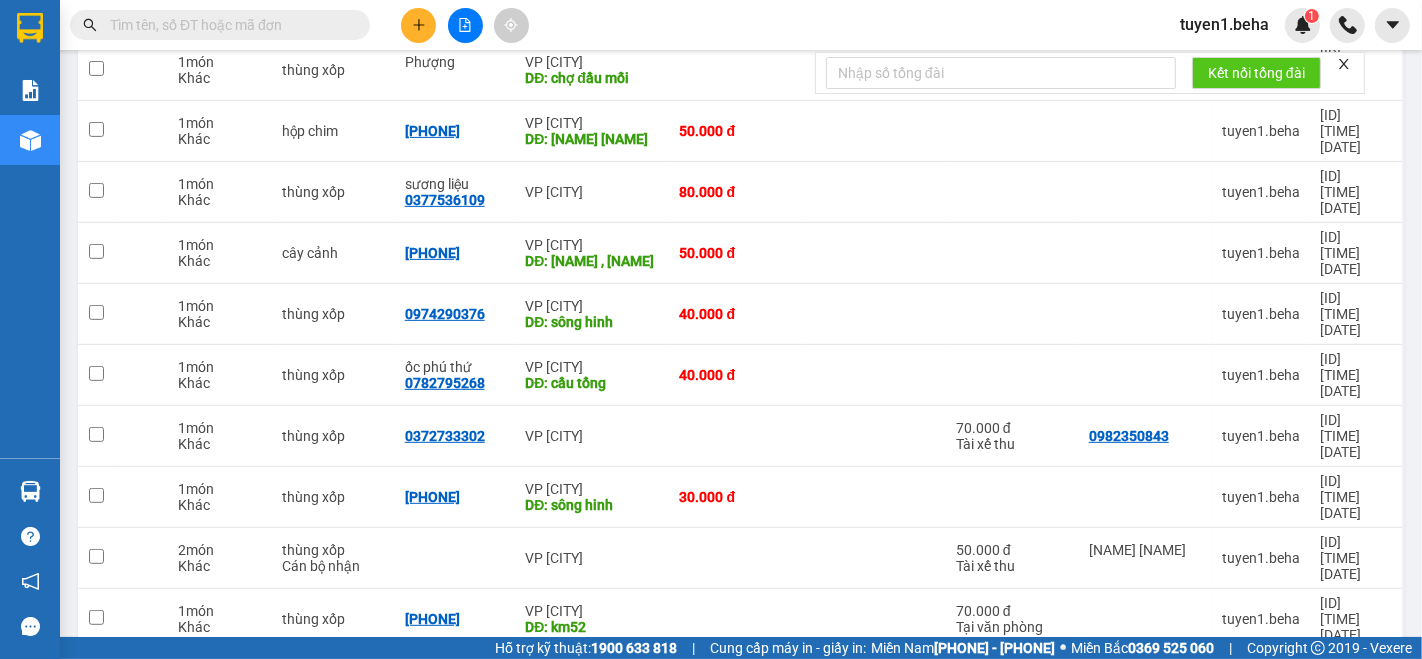 click on "100 / trang" at bounding box center [1324, 804] 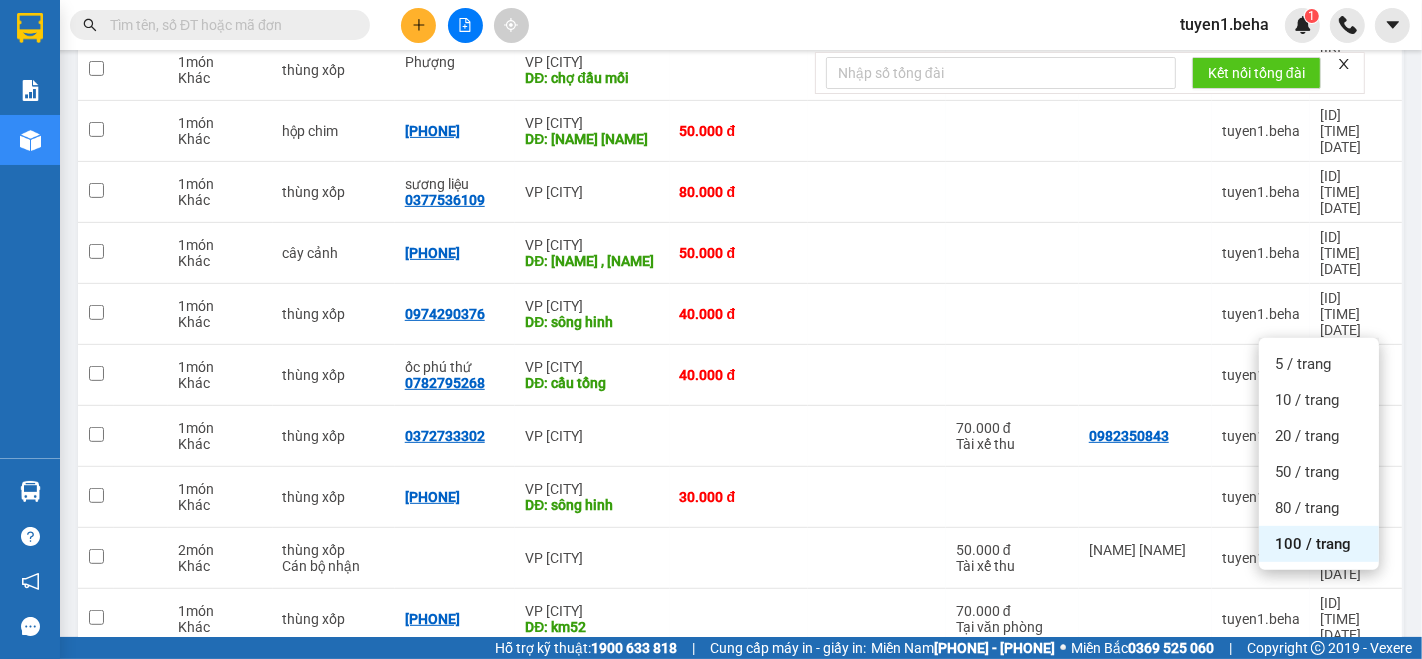click on "100 / trang" at bounding box center [1319, 544] 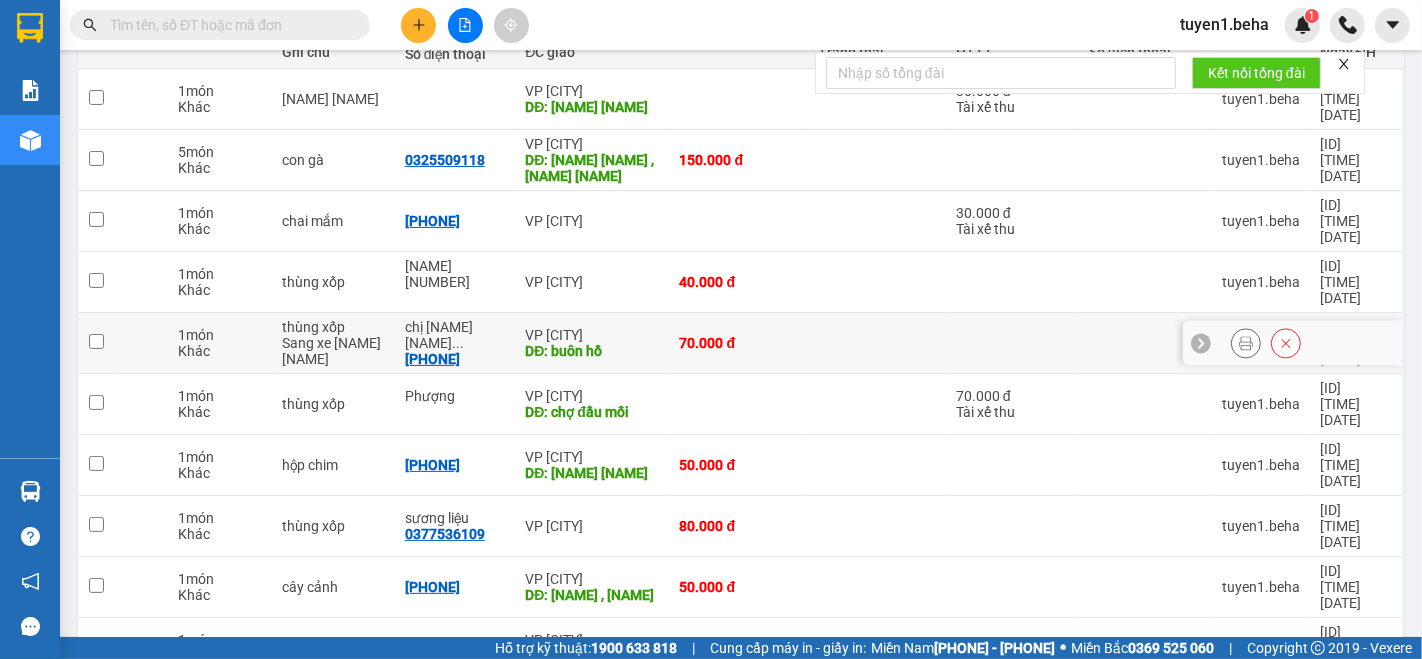 scroll, scrollTop: 0, scrollLeft: 0, axis: both 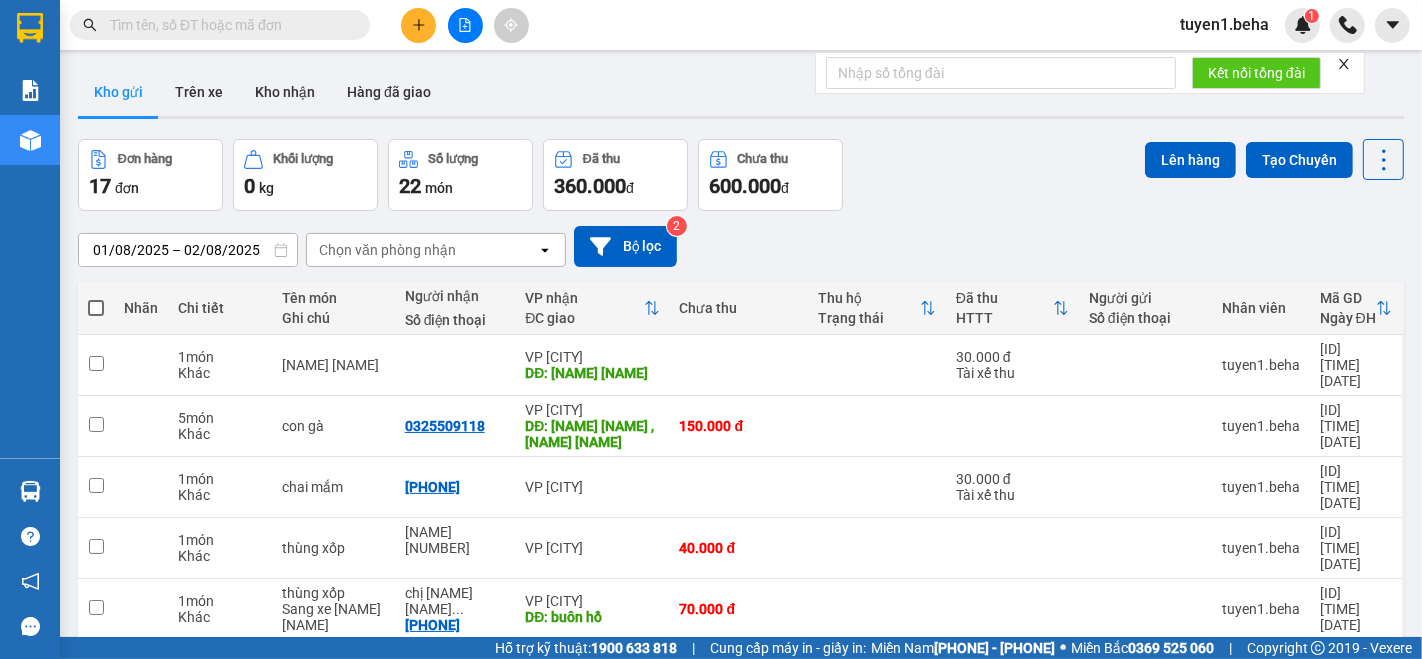 click at bounding box center [96, 308] 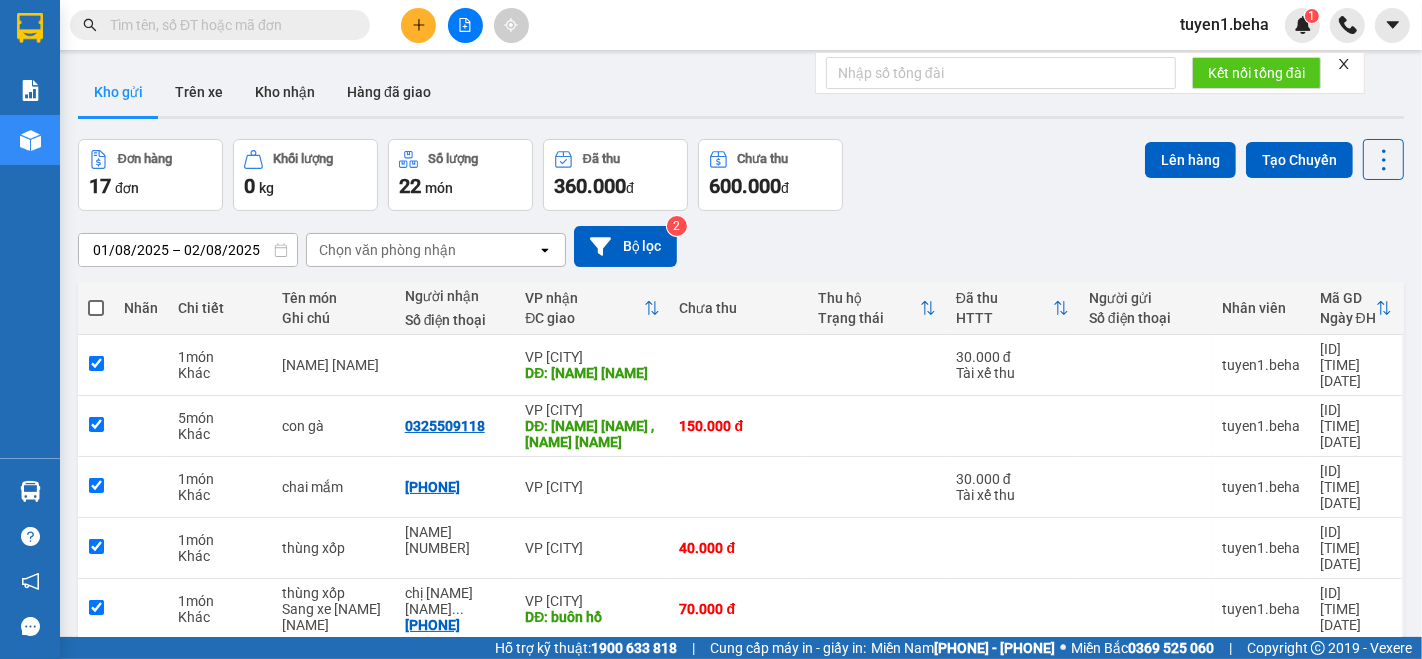 checkbox on "true" 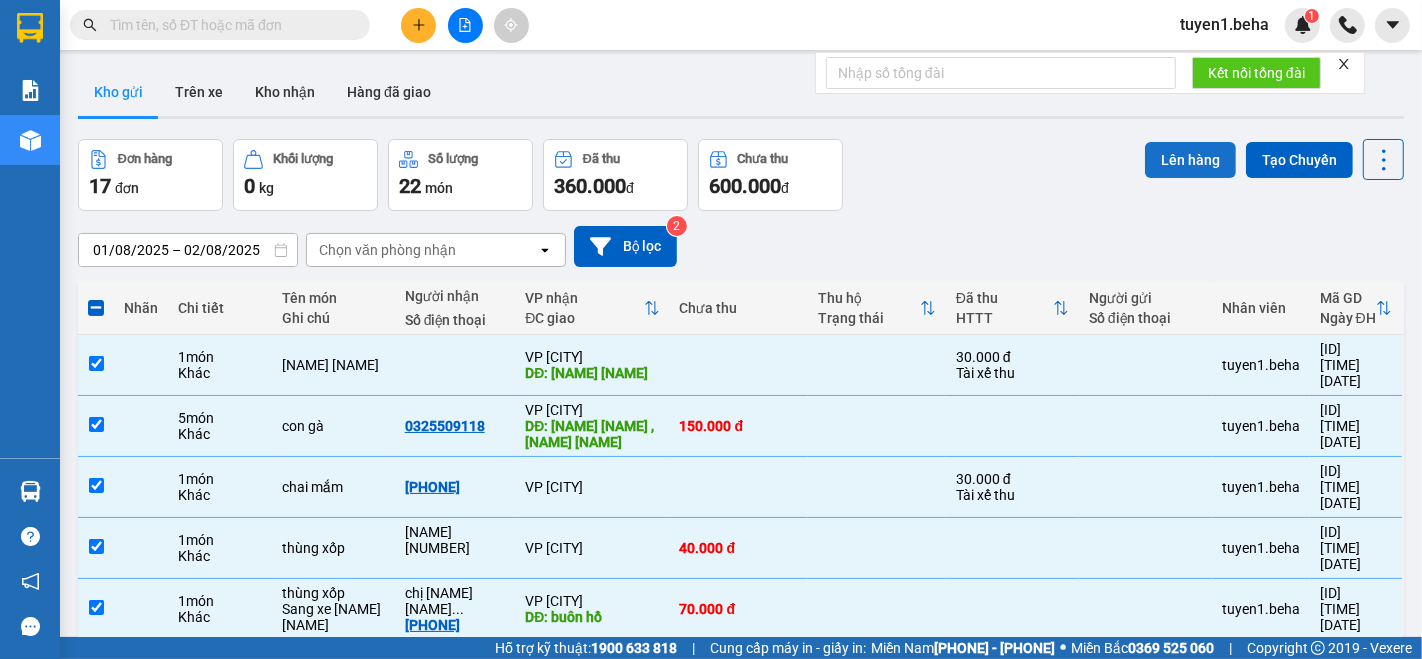 click on "Lên hàng" at bounding box center [1190, 160] 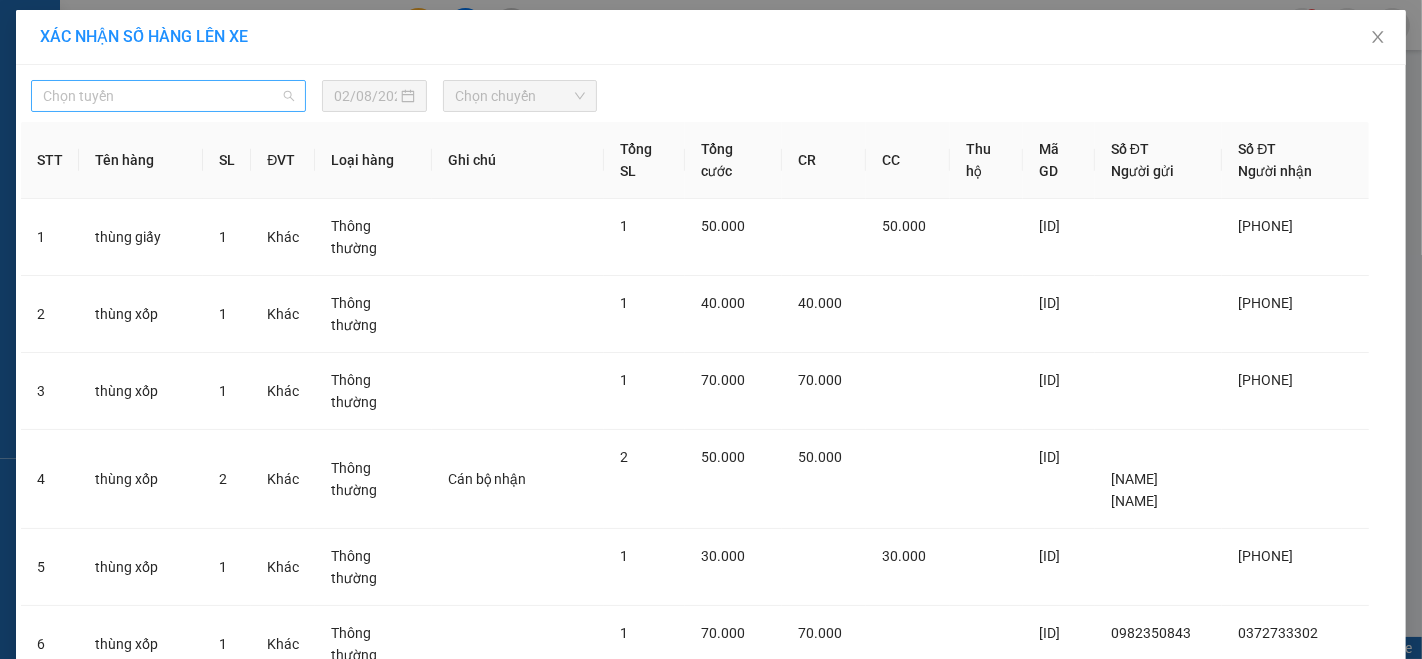 click on "Chọn tuyến" at bounding box center [168, 96] 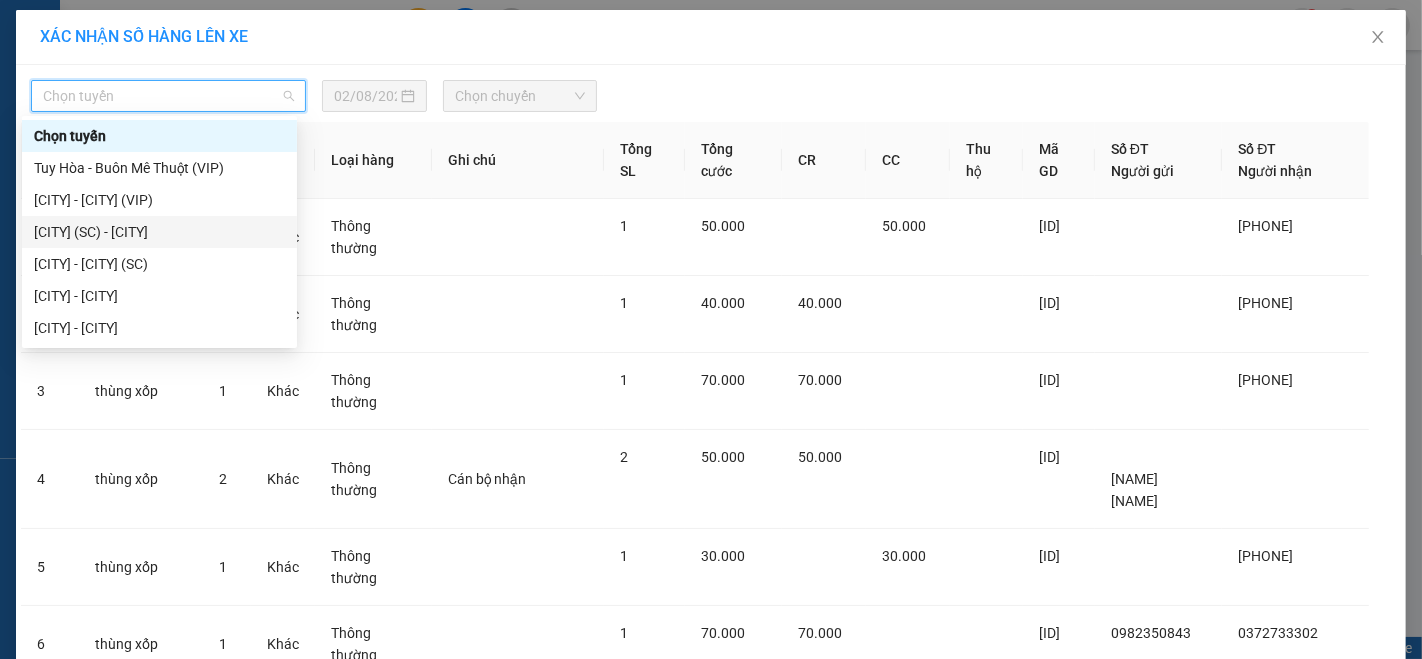 click on "Phú Yên (SC) - Đắk Lắk" at bounding box center [159, 232] 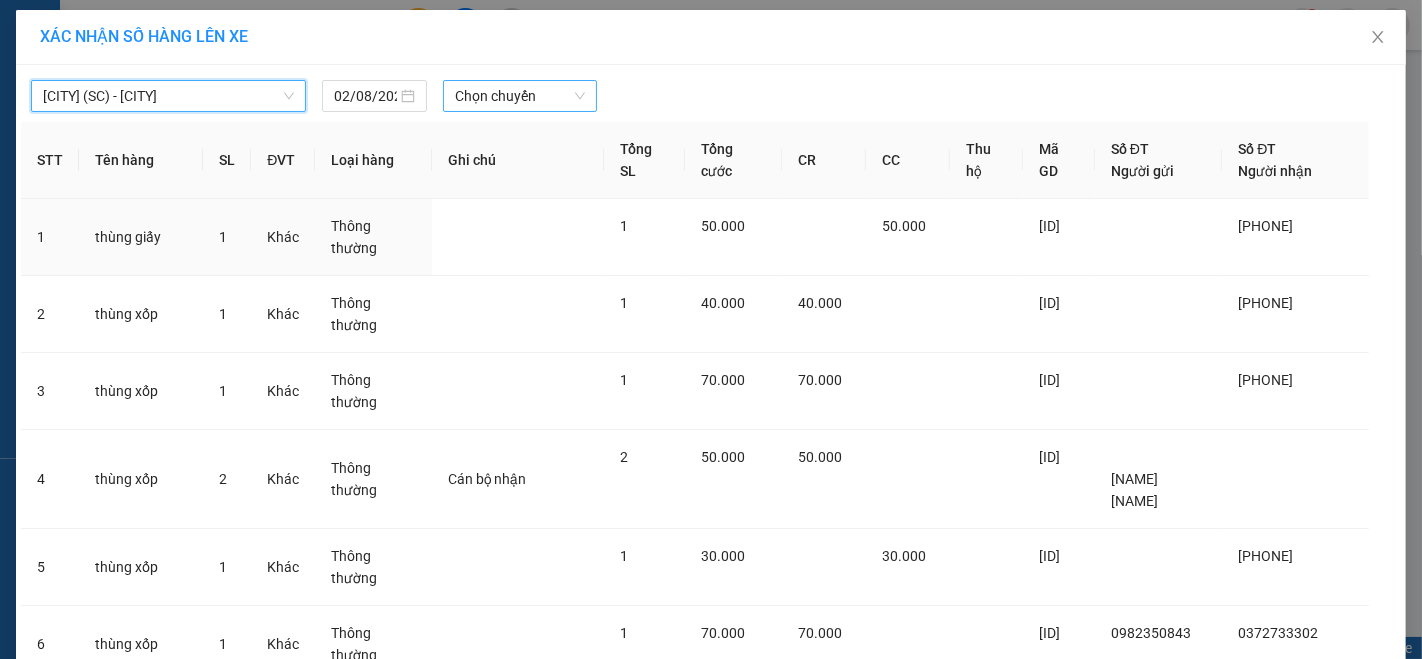 click on "Chọn chuyến" at bounding box center [520, 96] 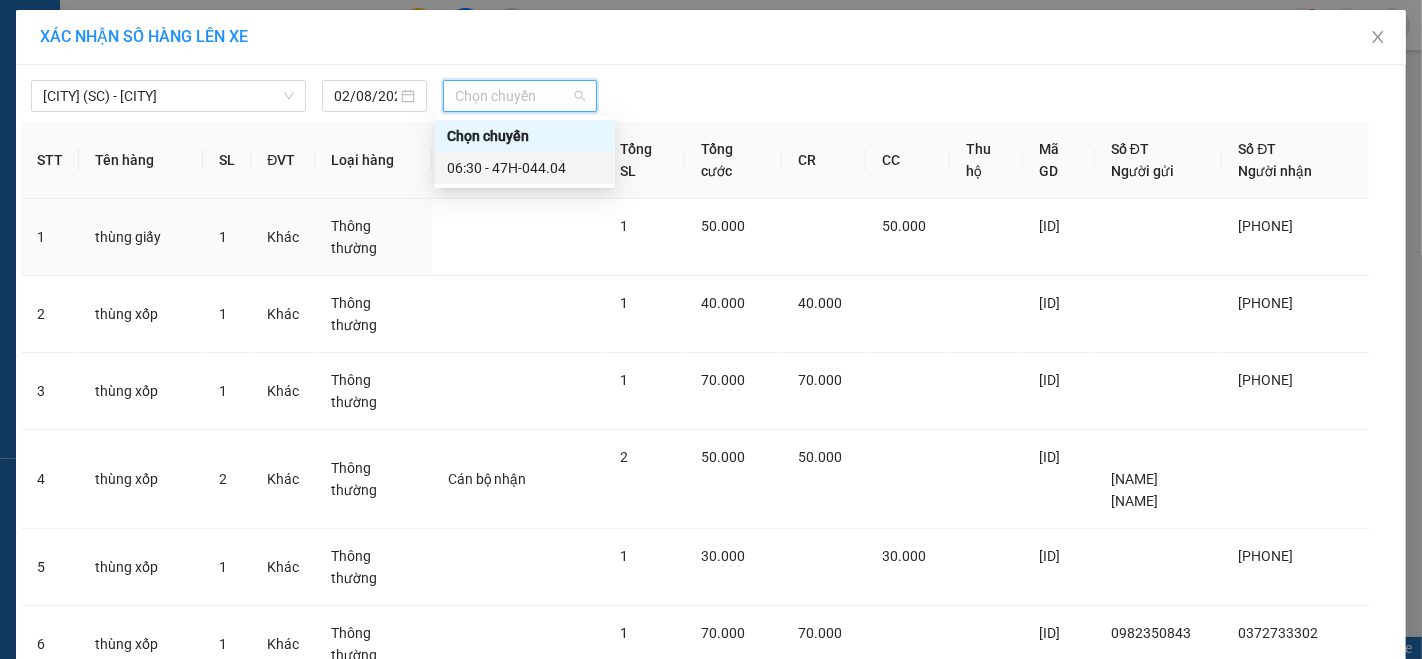click on "06:30     - 47H-044.04" at bounding box center [525, 168] 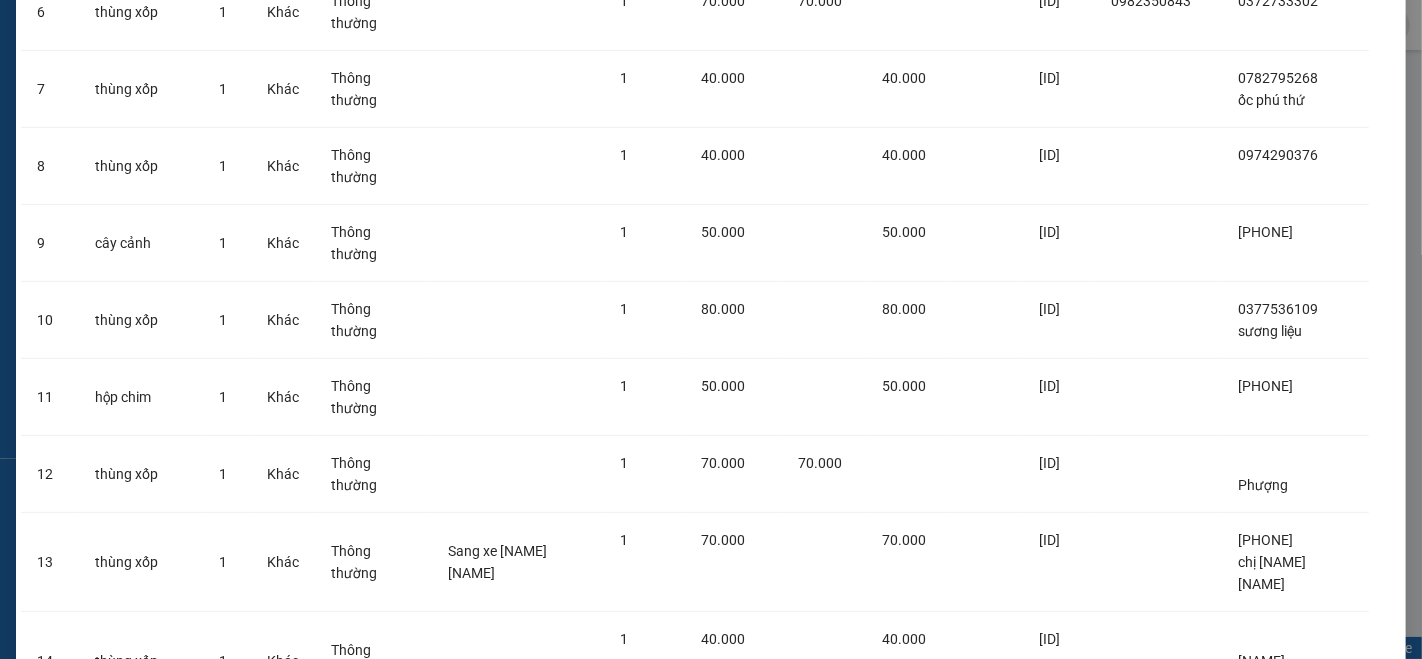 scroll, scrollTop: 775, scrollLeft: 0, axis: vertical 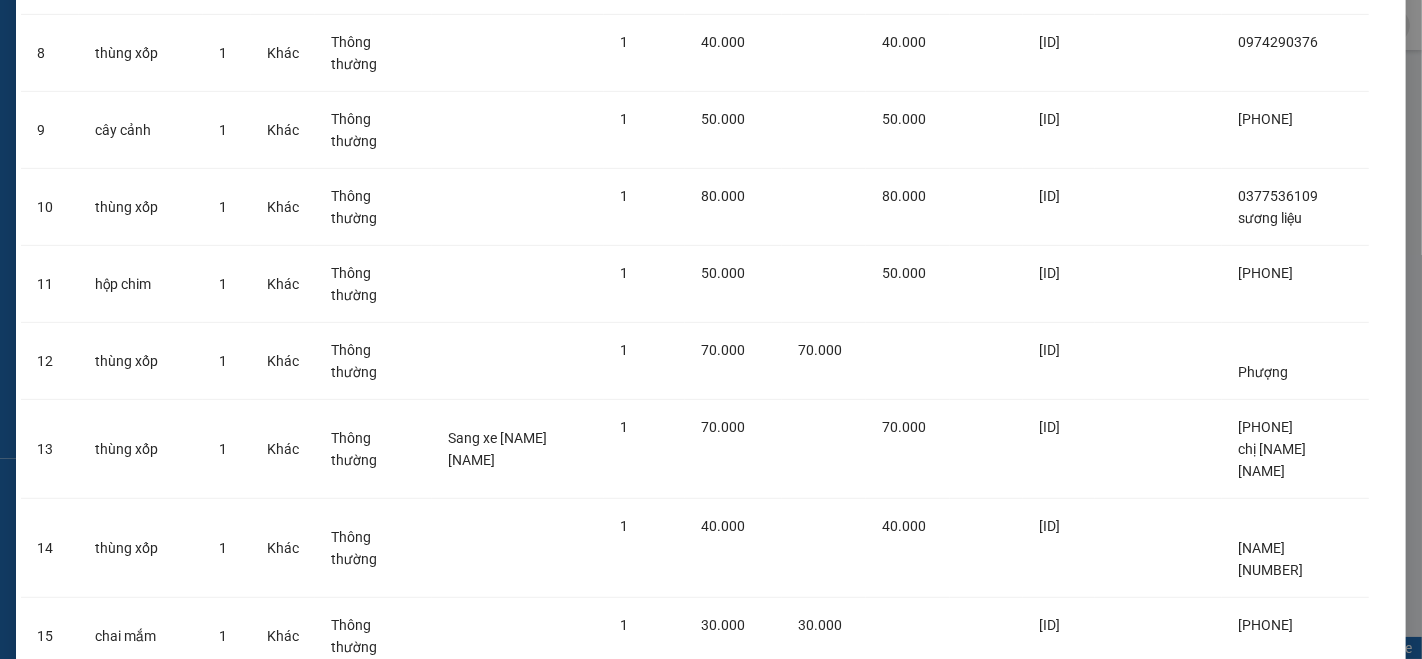 click on "Lên hàng" at bounding box center [784, 920] 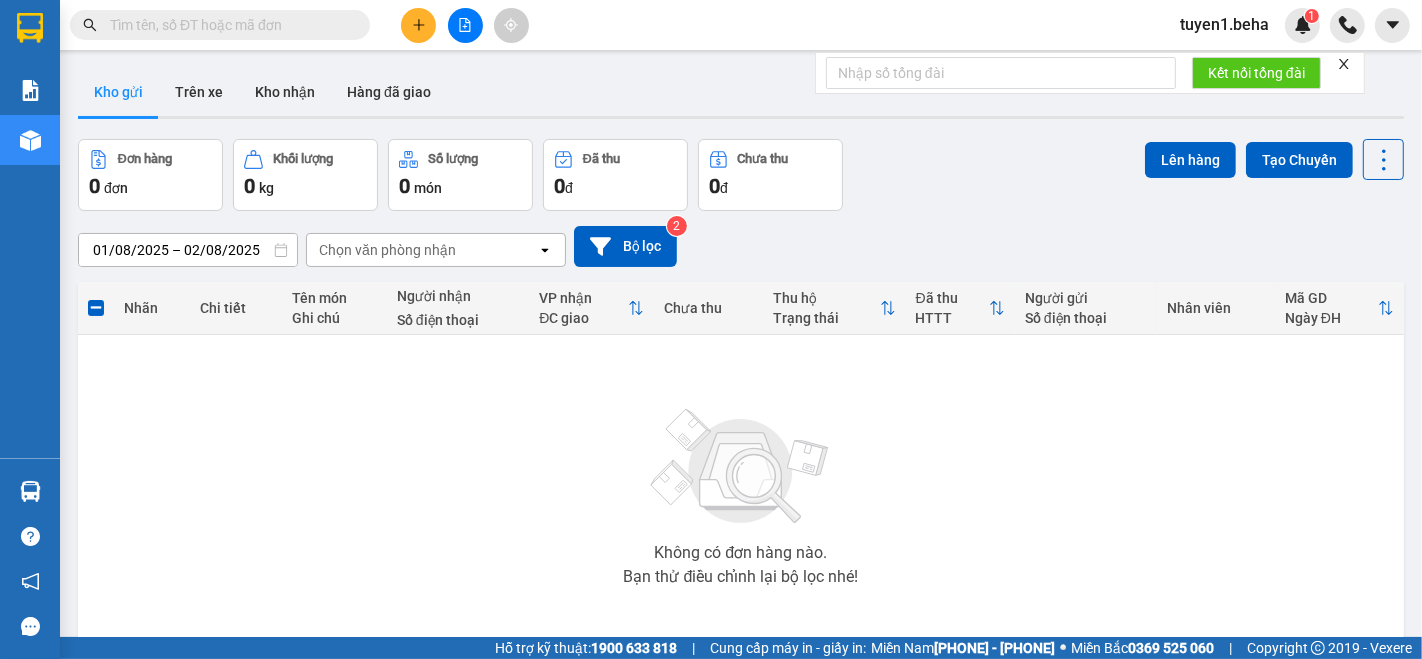 drag, startPoint x: 171, startPoint y: 398, endPoint x: 285, endPoint y: 176, distance: 249.55962 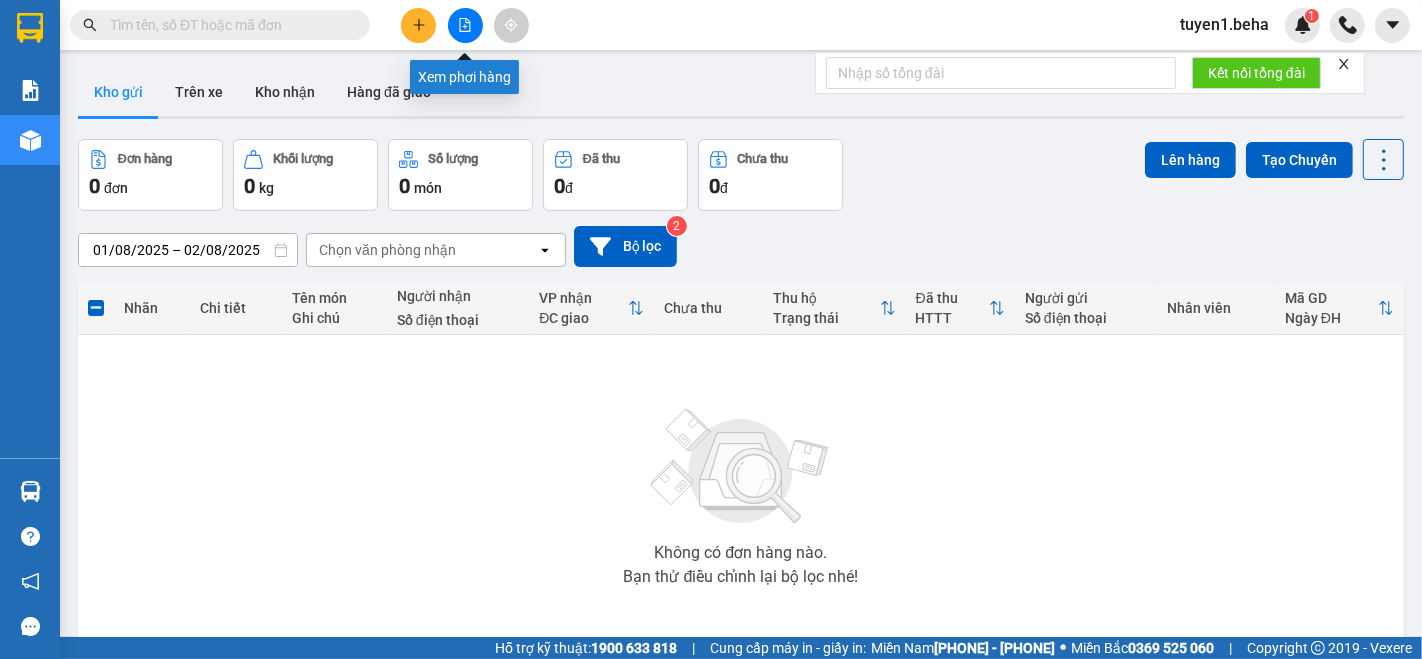 click 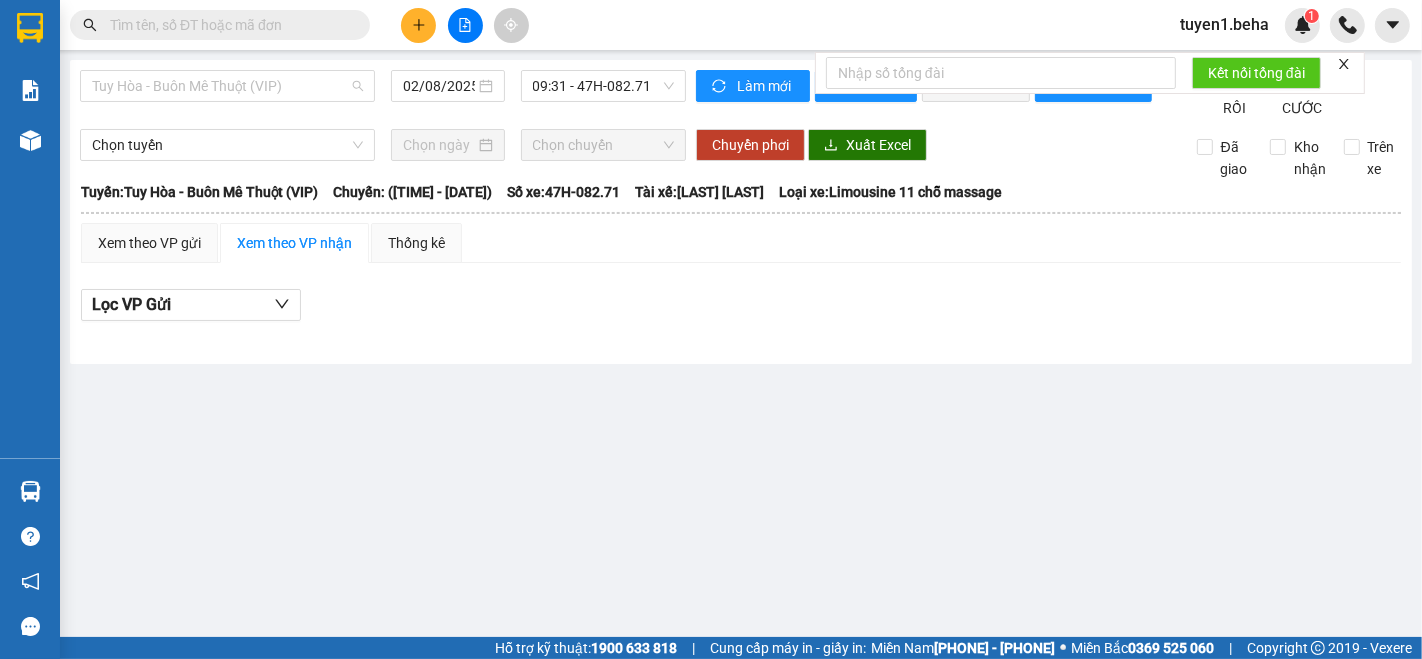 drag, startPoint x: 238, startPoint y: 74, endPoint x: 168, endPoint y: 156, distance: 107.81466 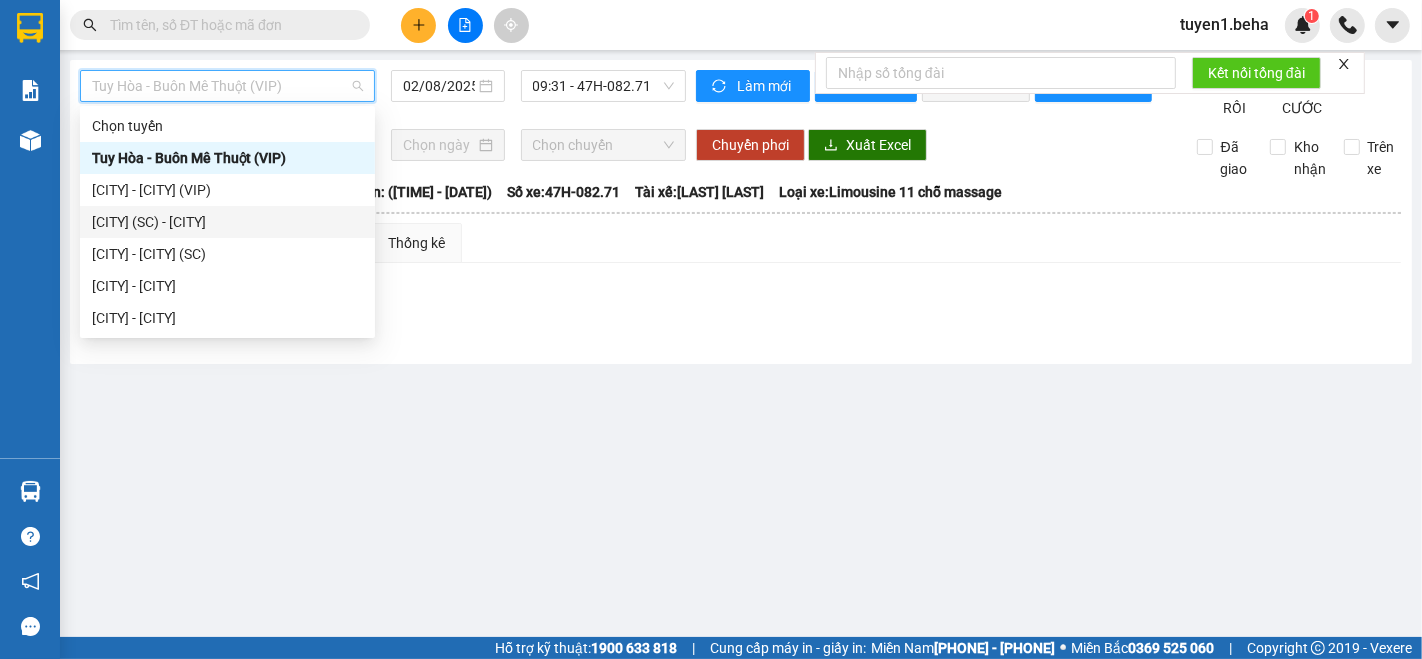 click on "Phú Yên (SC) - Đắk Lắk" at bounding box center (227, 222) 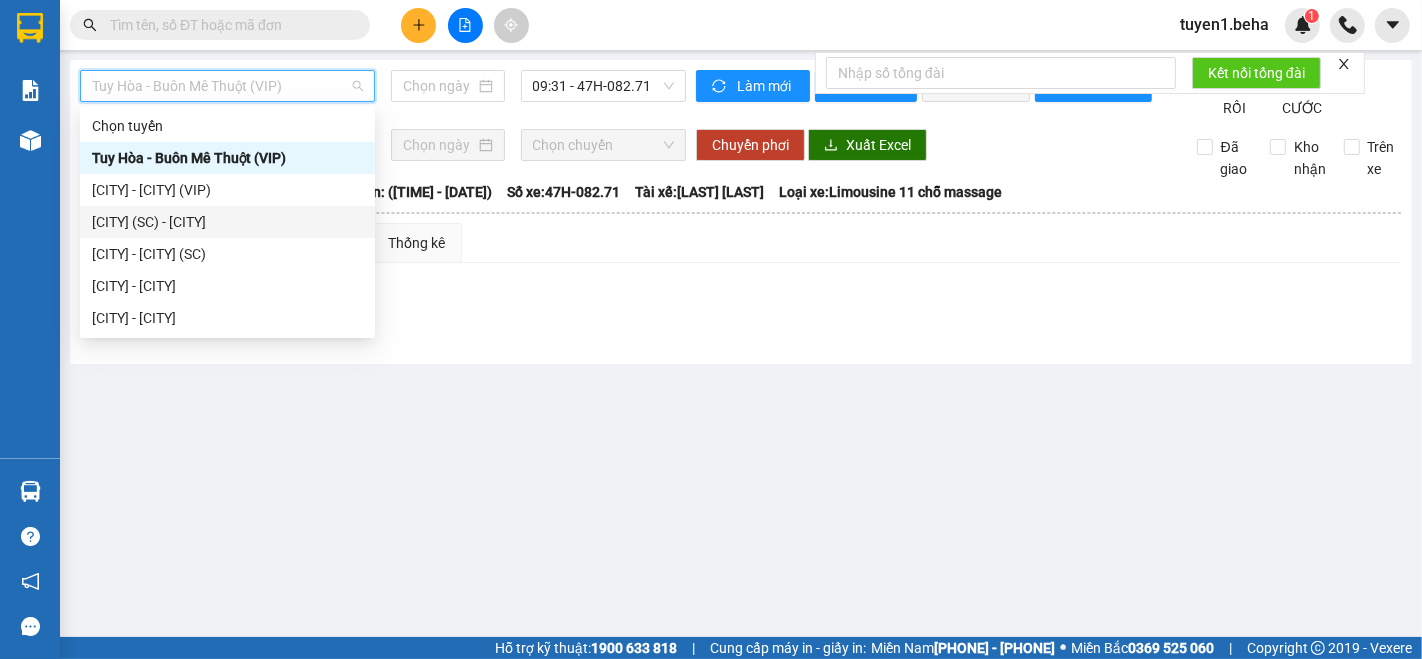 type on "02/08/2025" 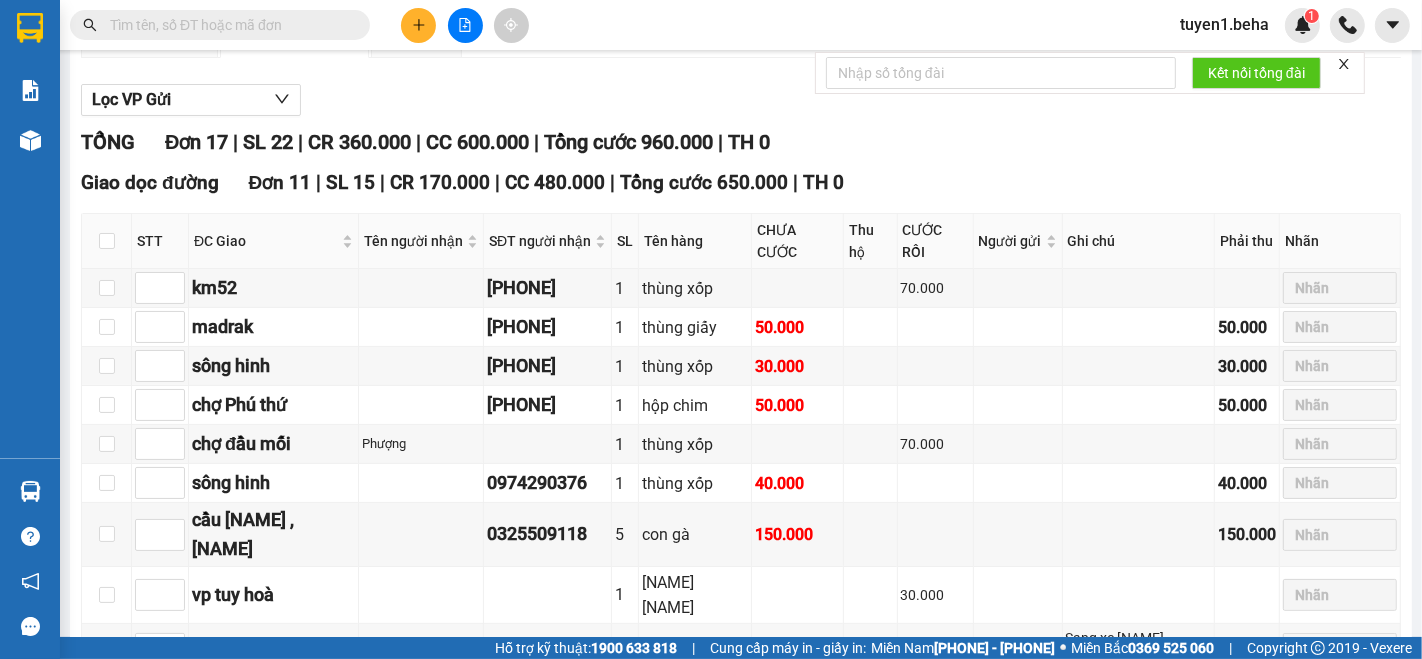 scroll, scrollTop: 222, scrollLeft: 0, axis: vertical 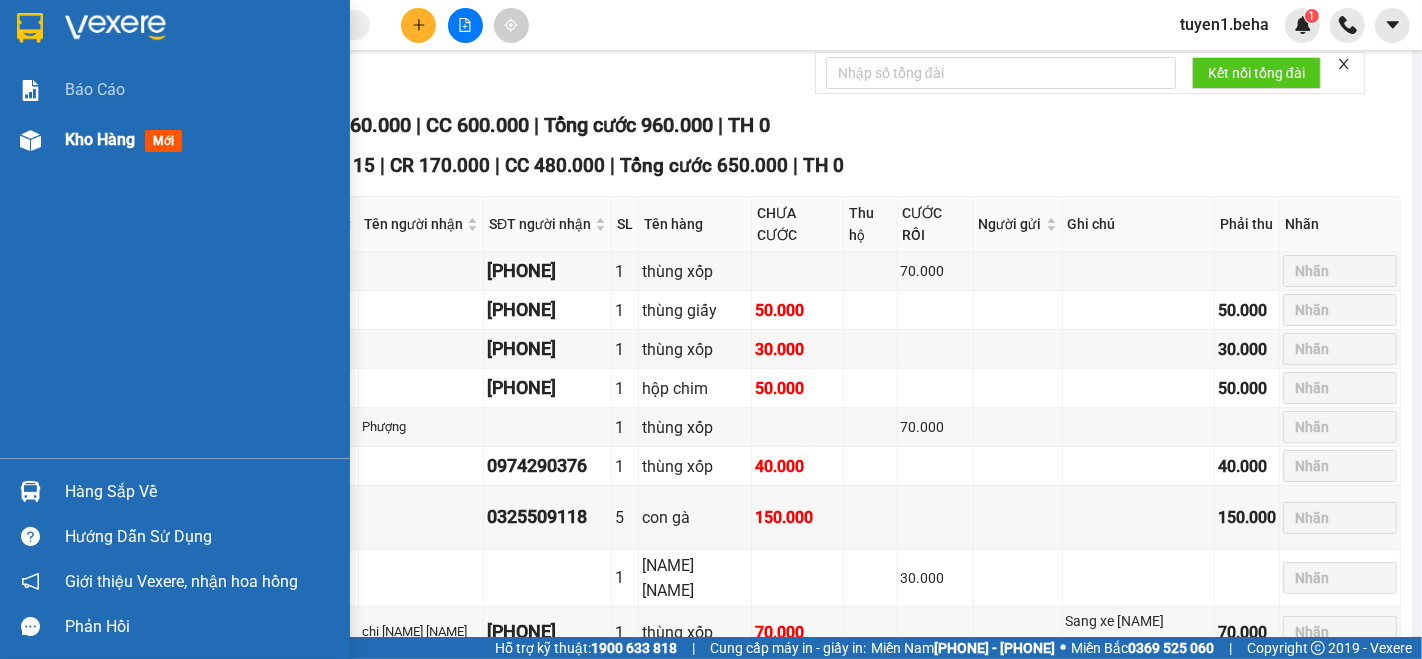click on "Kho hàng" at bounding box center (100, 139) 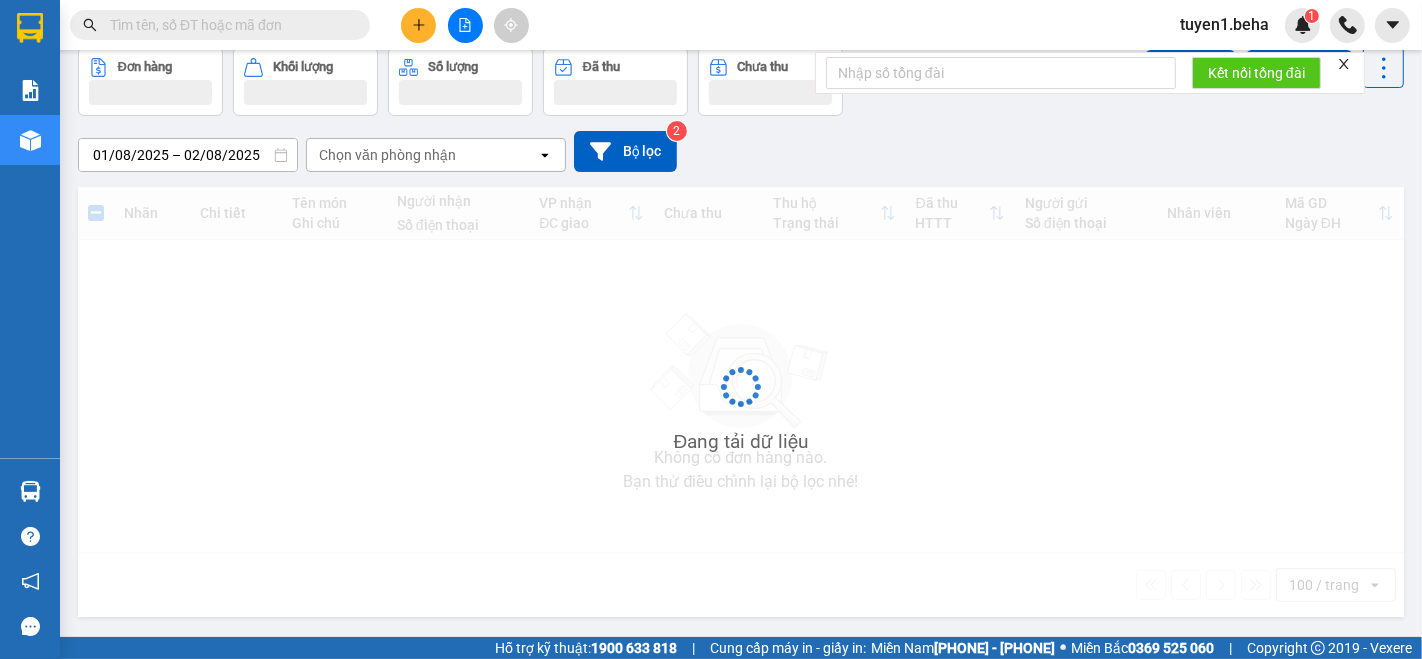 scroll, scrollTop: 91, scrollLeft: 0, axis: vertical 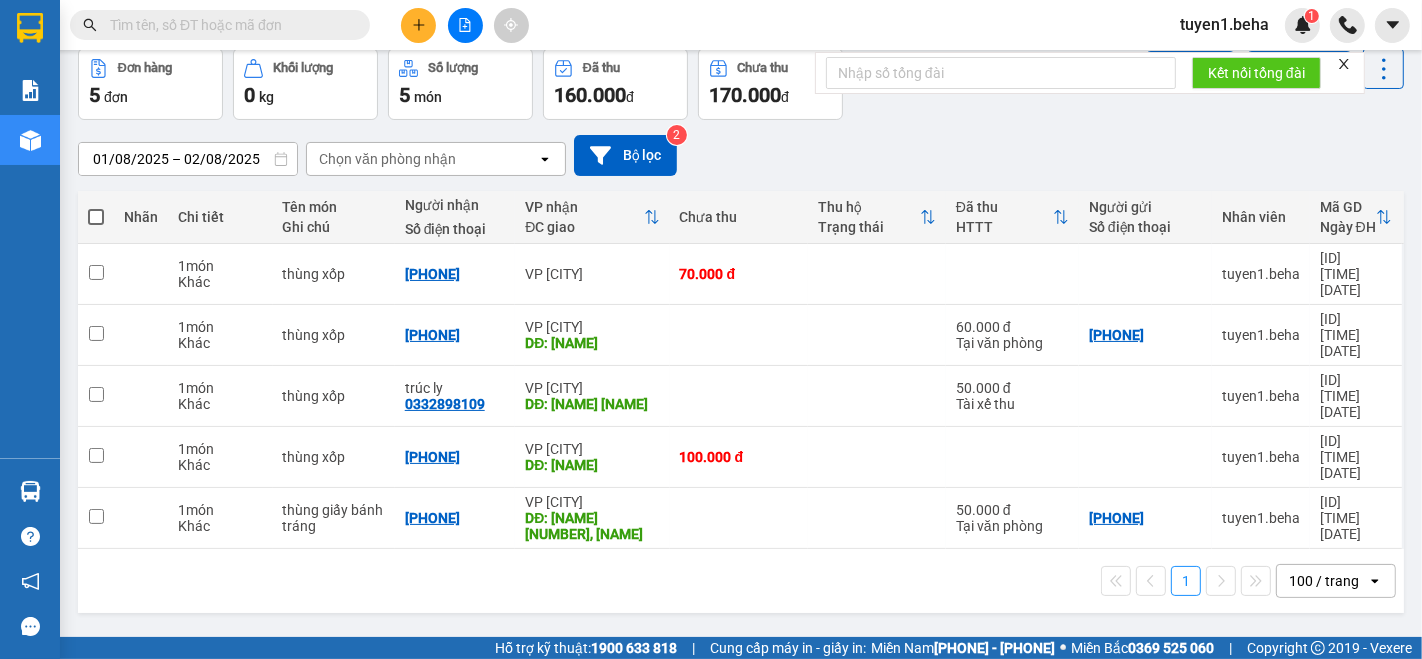 click on "1 100 / trang open" at bounding box center [741, 581] 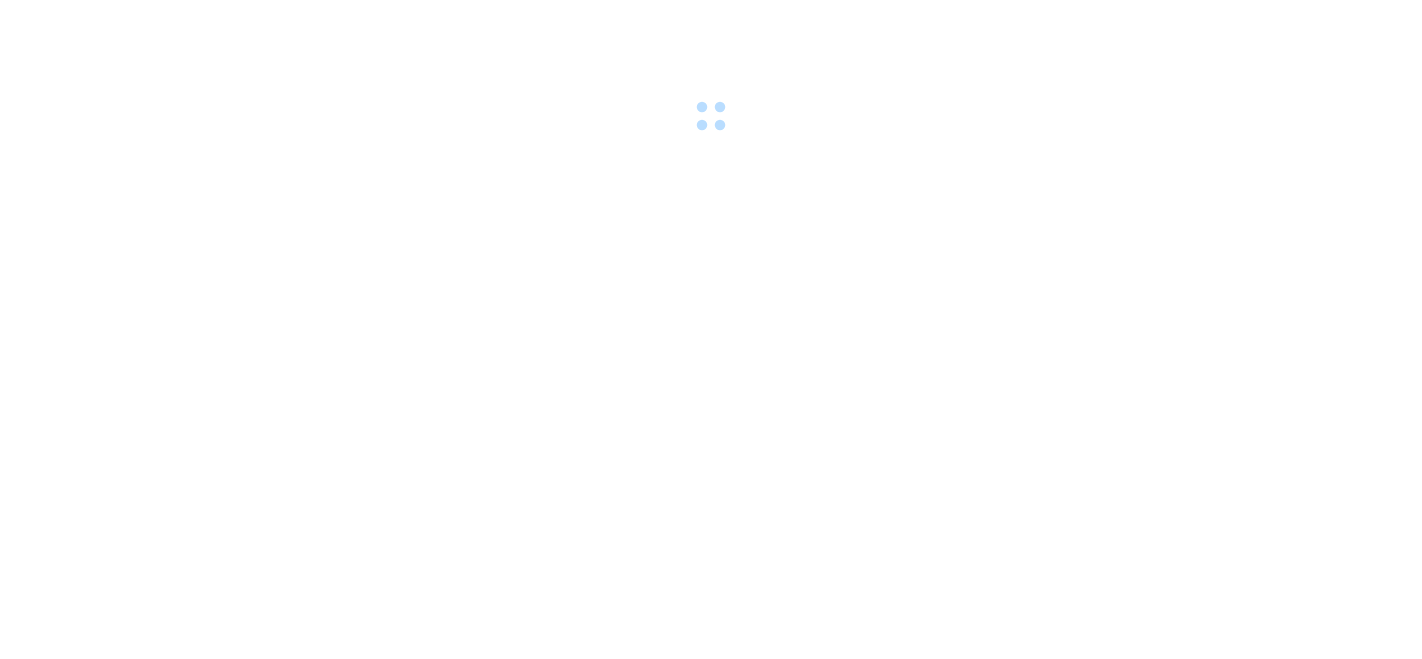 scroll, scrollTop: 0, scrollLeft: 0, axis: both 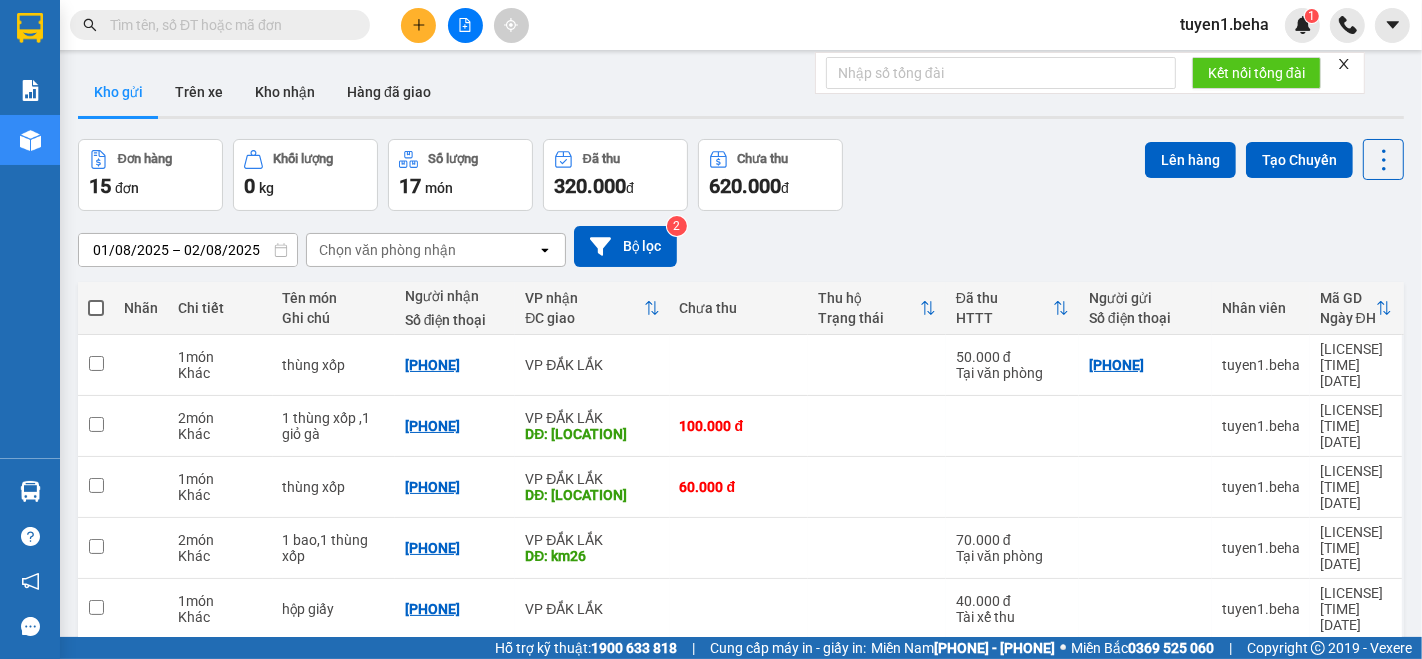 click at bounding box center [96, 308] 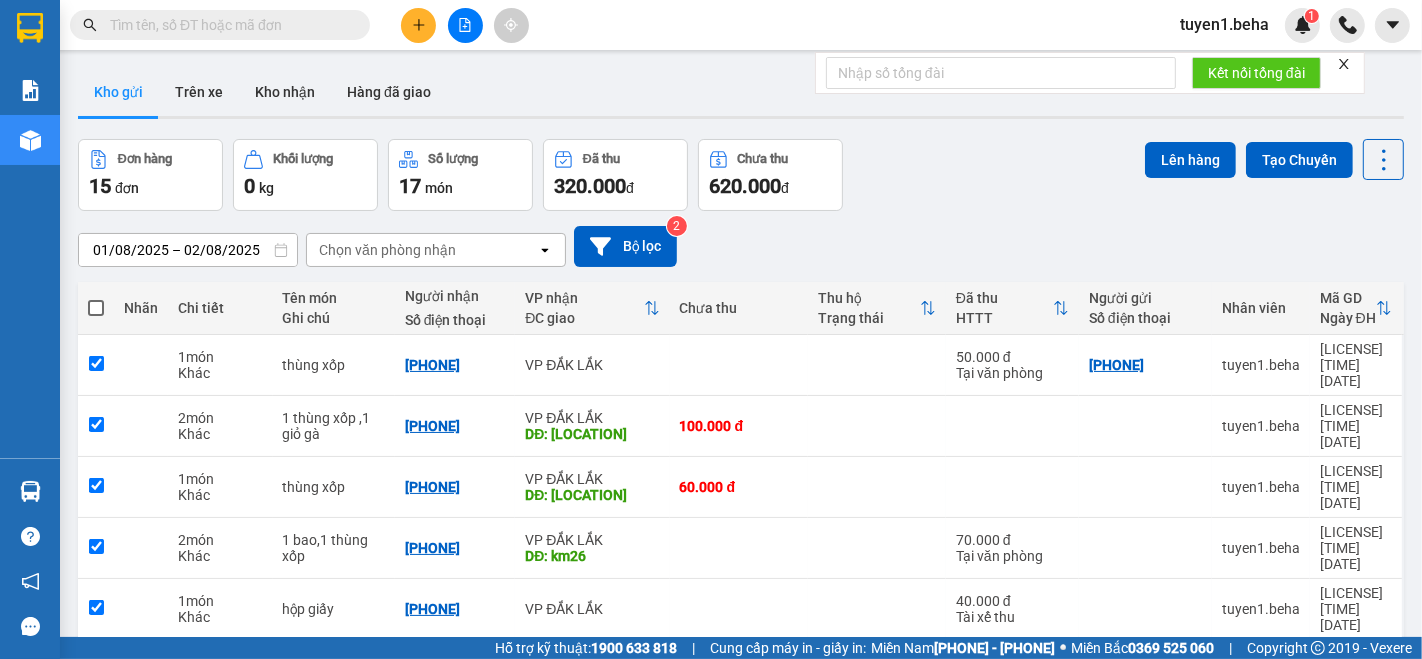 checkbox on "true" 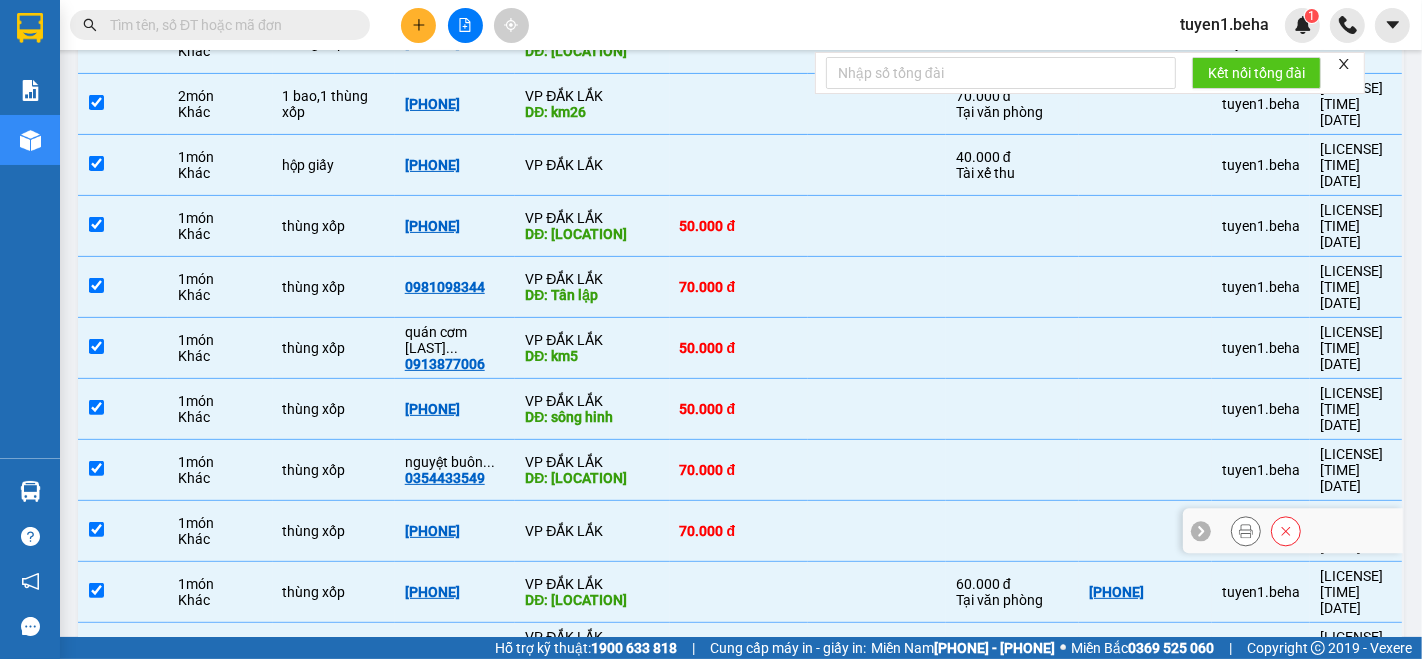 scroll, scrollTop: 492, scrollLeft: 0, axis: vertical 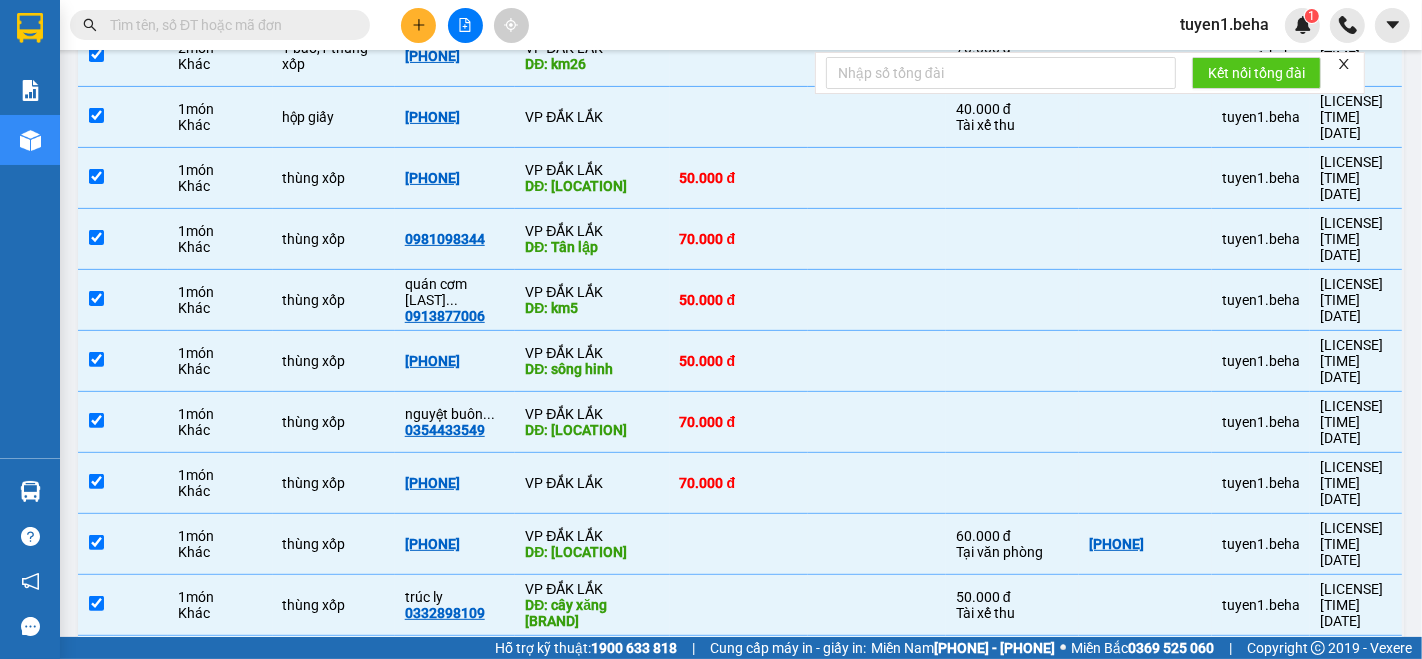 click on "100 / trang" at bounding box center [1324, 790] 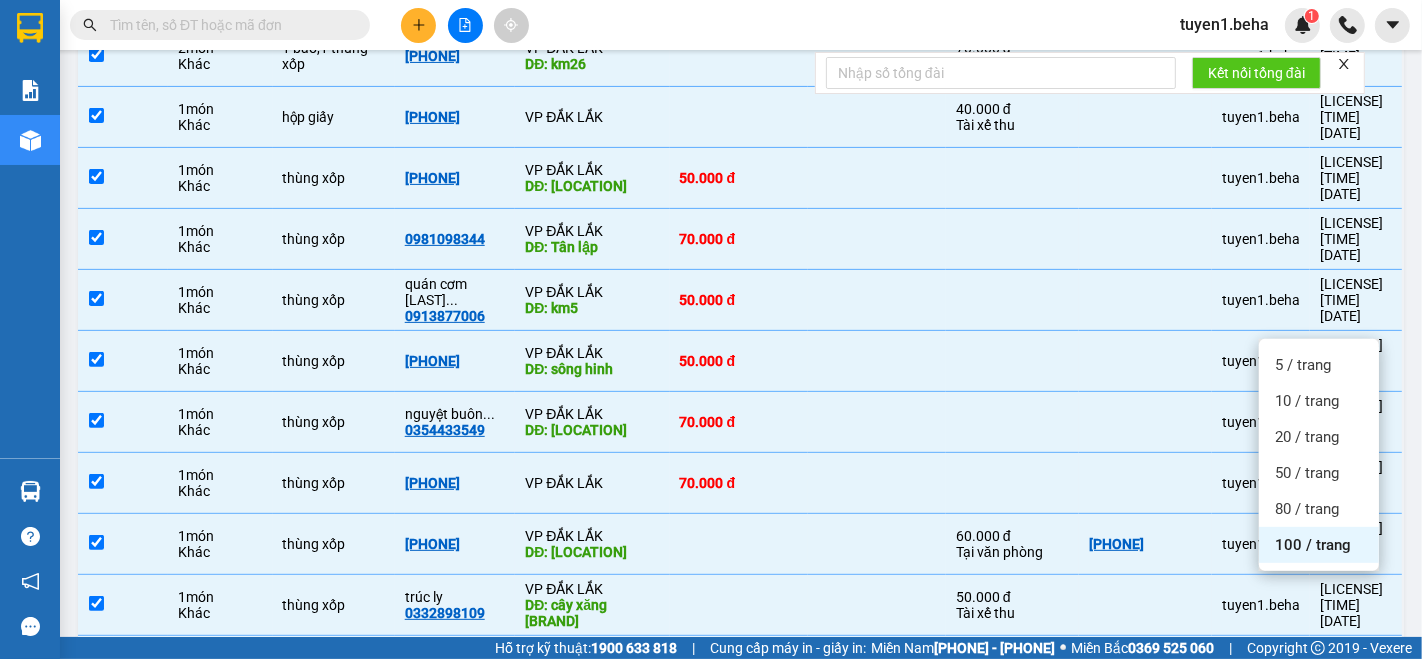 click on "100 / trang" at bounding box center (1313, 545) 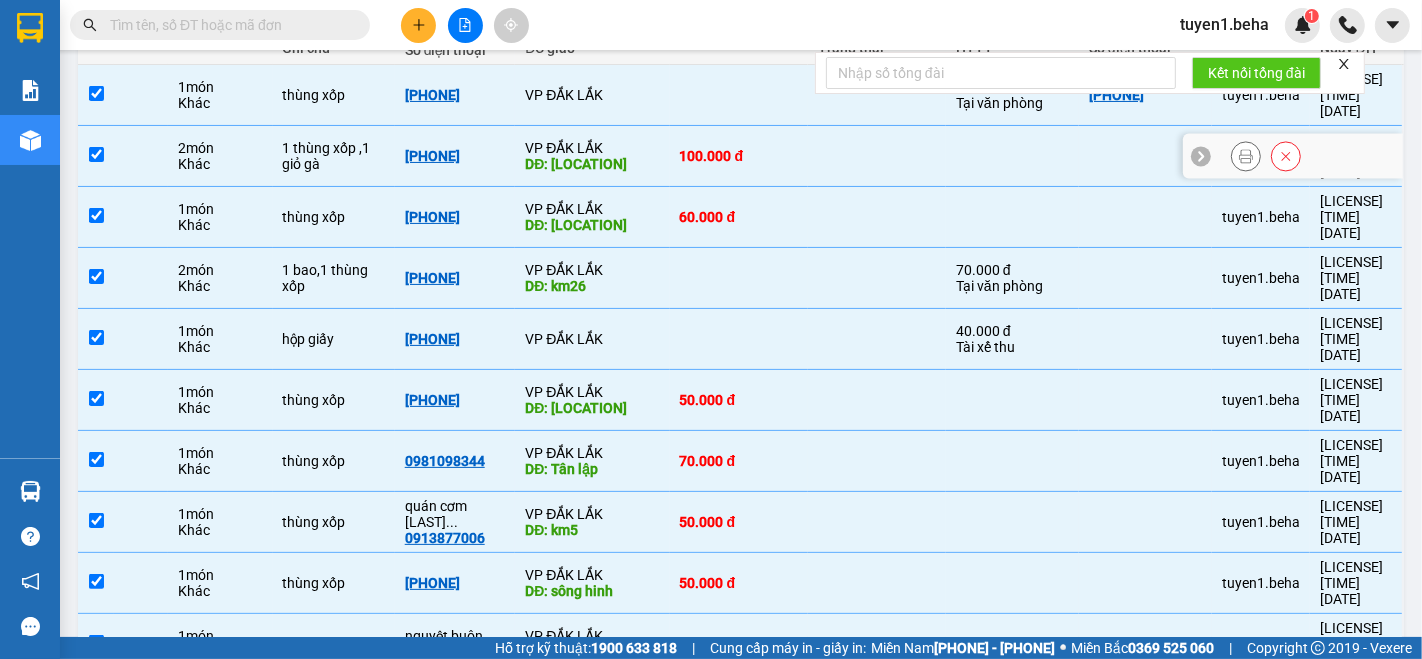 scroll, scrollTop: 0, scrollLeft: 0, axis: both 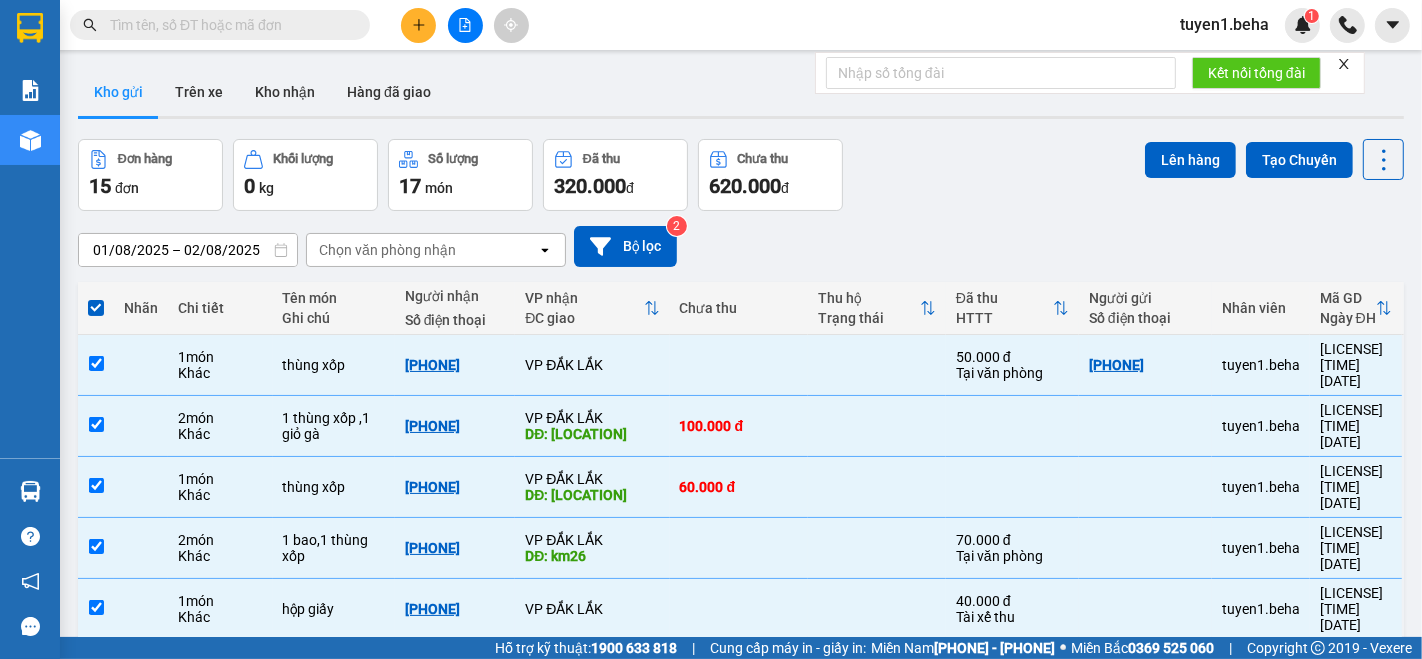 click 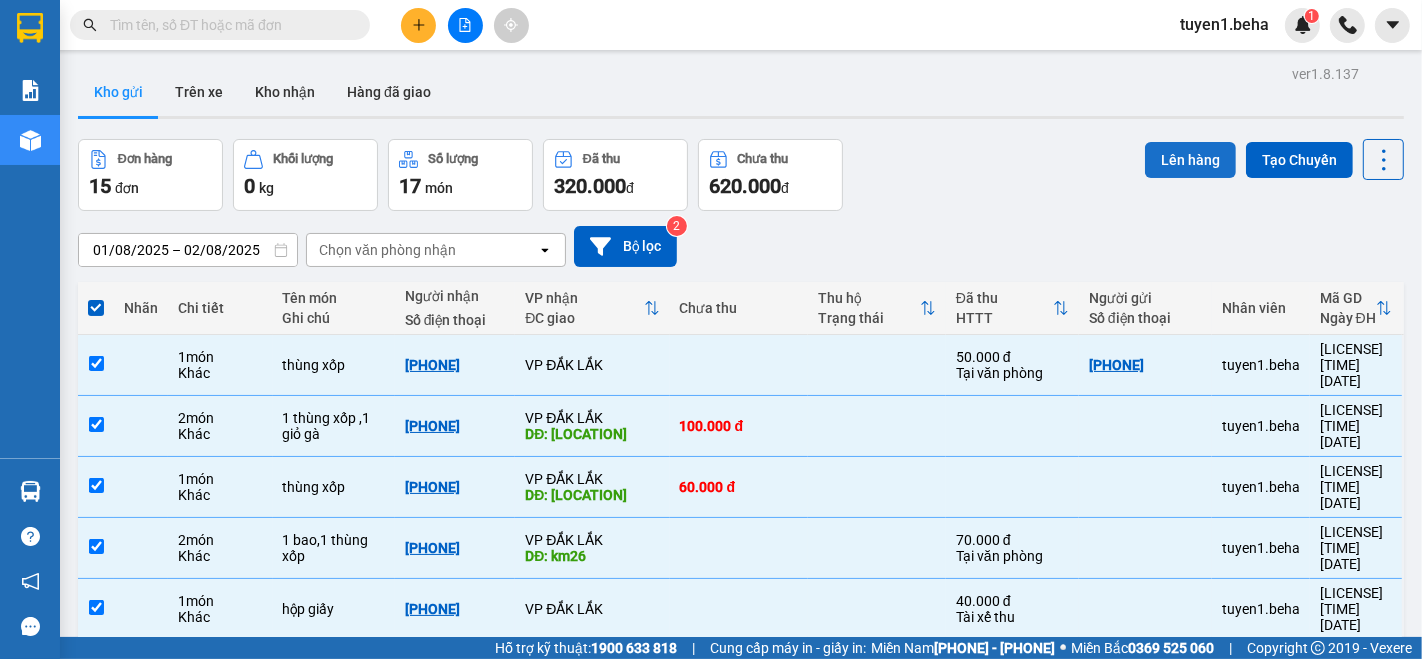 click on "Lên hàng" at bounding box center [1190, 160] 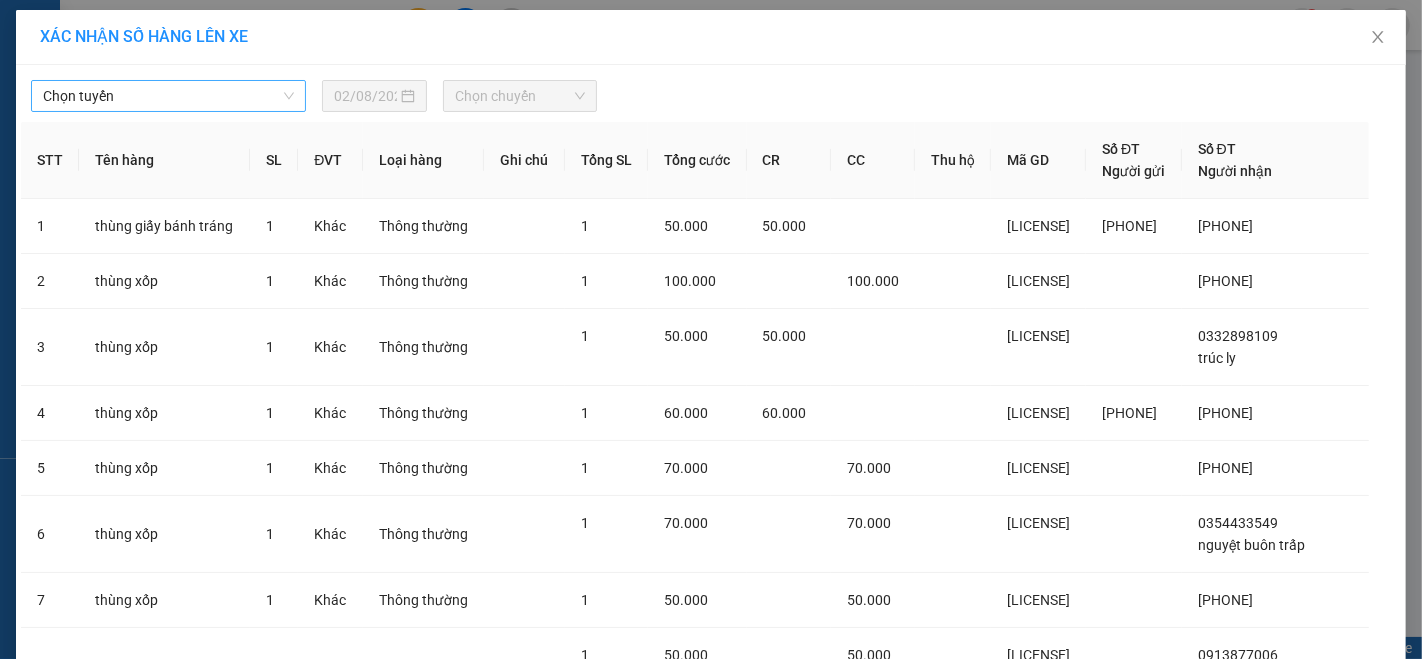 drag, startPoint x: 154, startPoint y: 95, endPoint x: 148, endPoint y: 111, distance: 17.088007 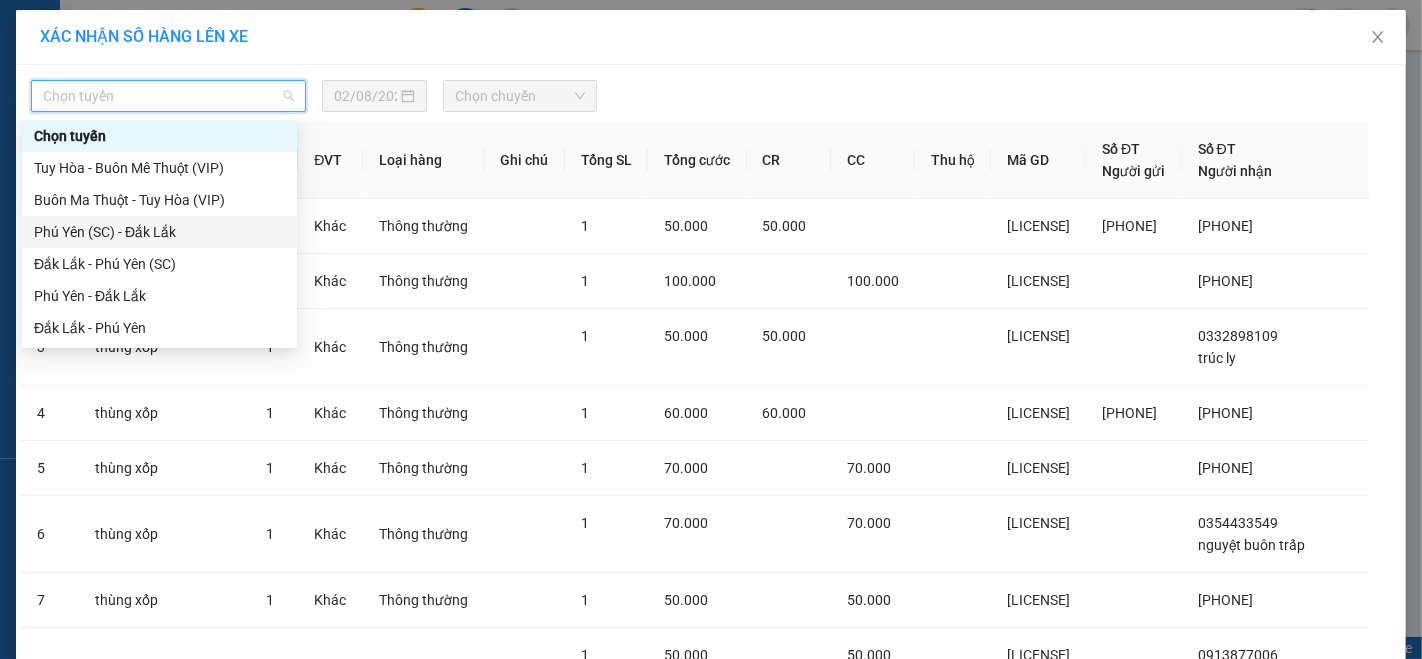 click on "Phú Yên (SC) - Đắk Lắk" at bounding box center (159, 232) 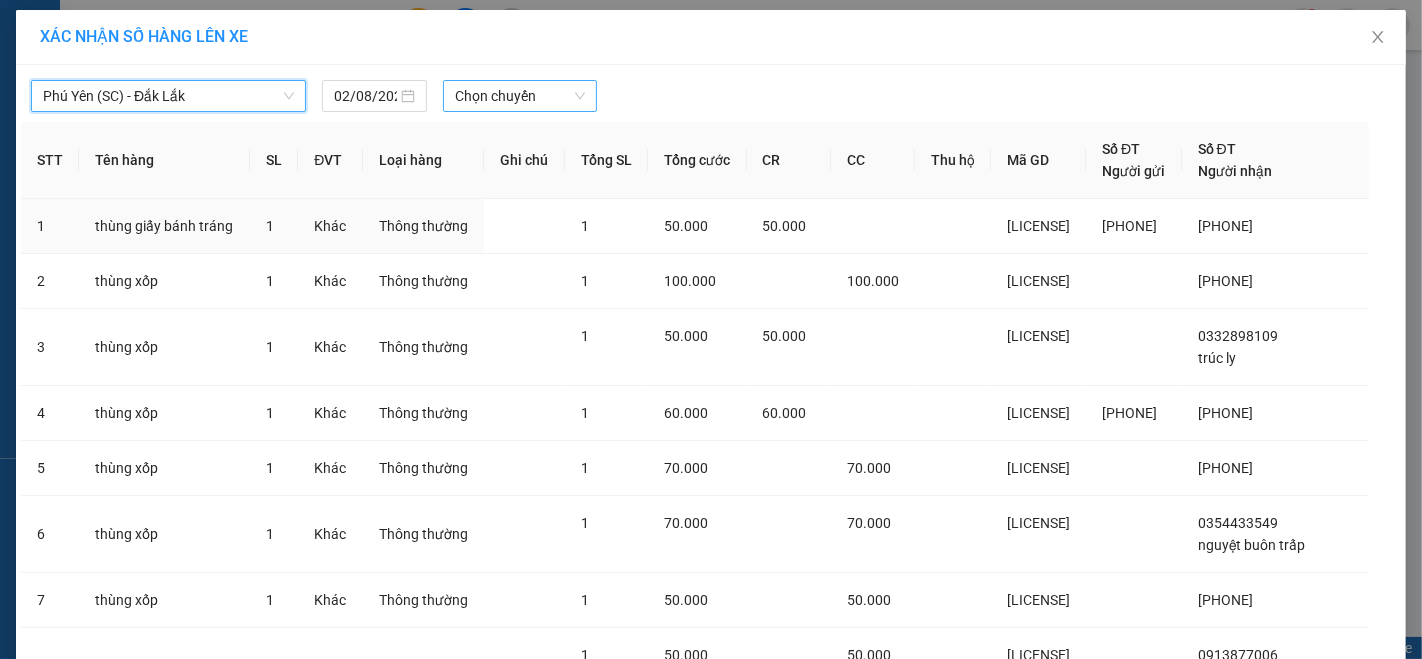 click on "Chọn chuyến" at bounding box center (520, 96) 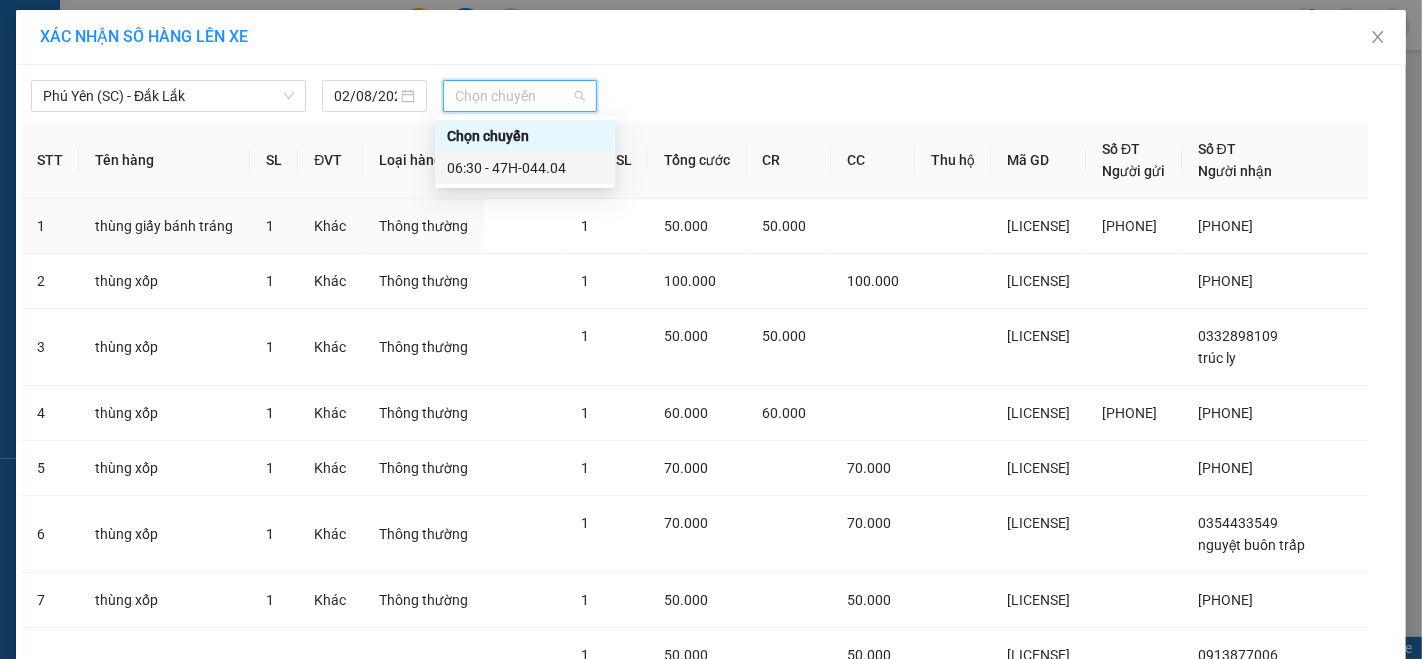 click on "06:30     - 47H-044.04" at bounding box center [525, 168] 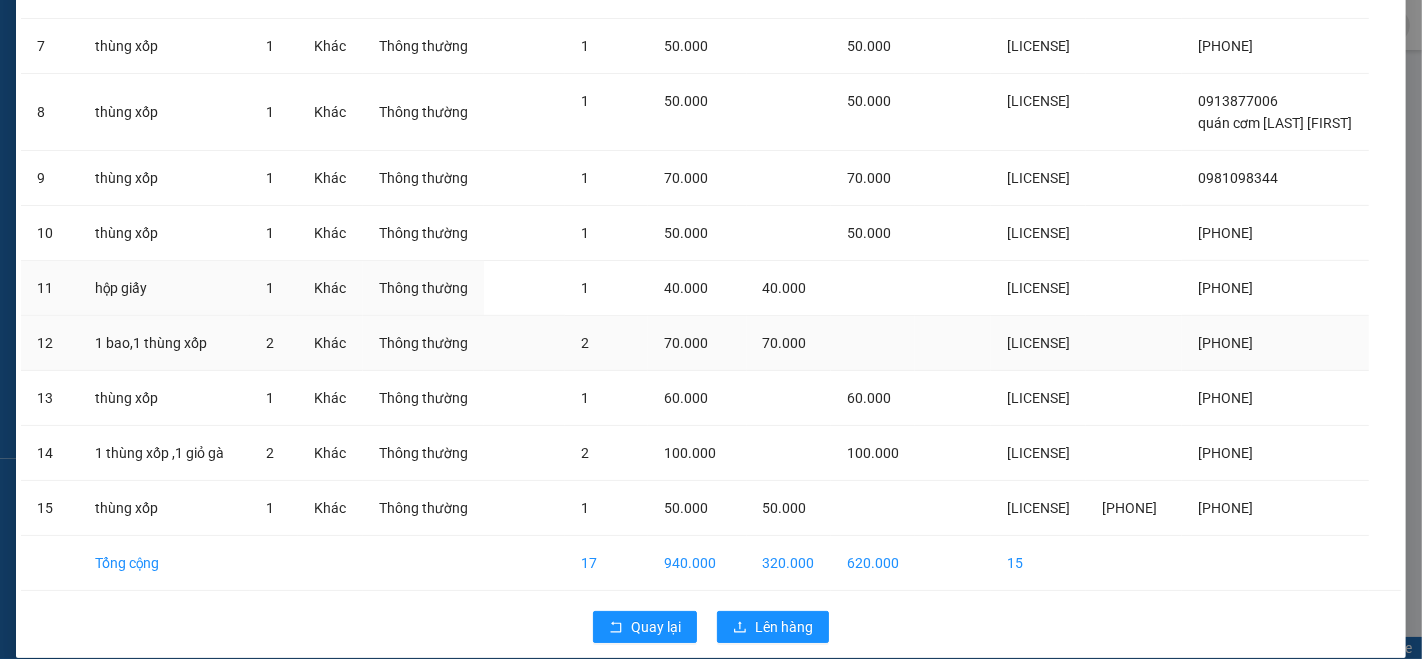scroll, scrollTop: 600, scrollLeft: 0, axis: vertical 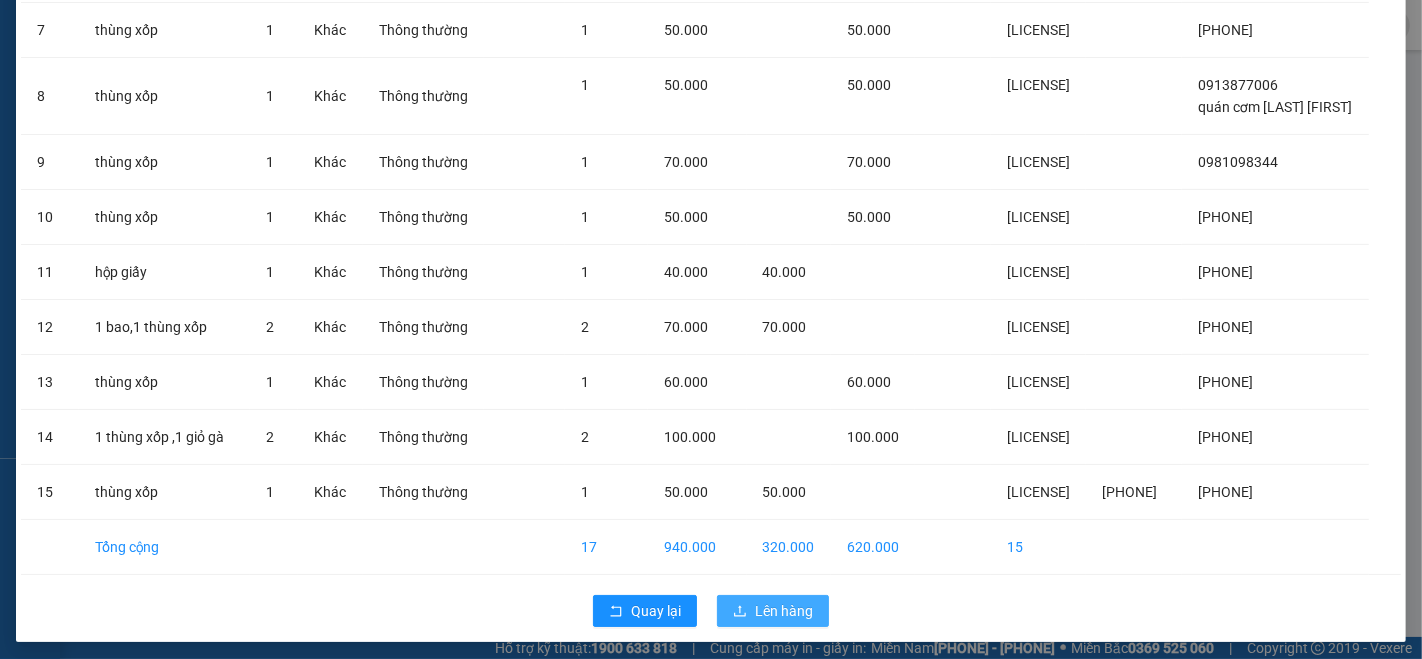 click on "Lên hàng" at bounding box center (784, 611) 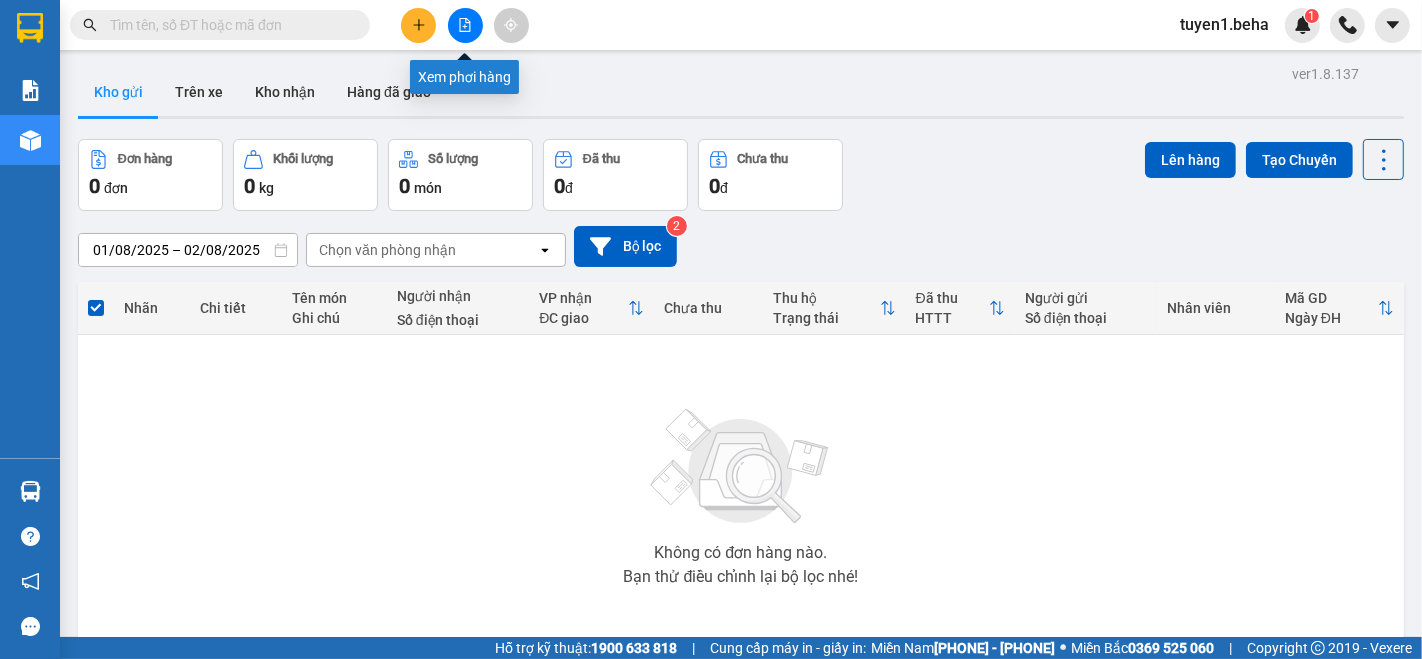 click 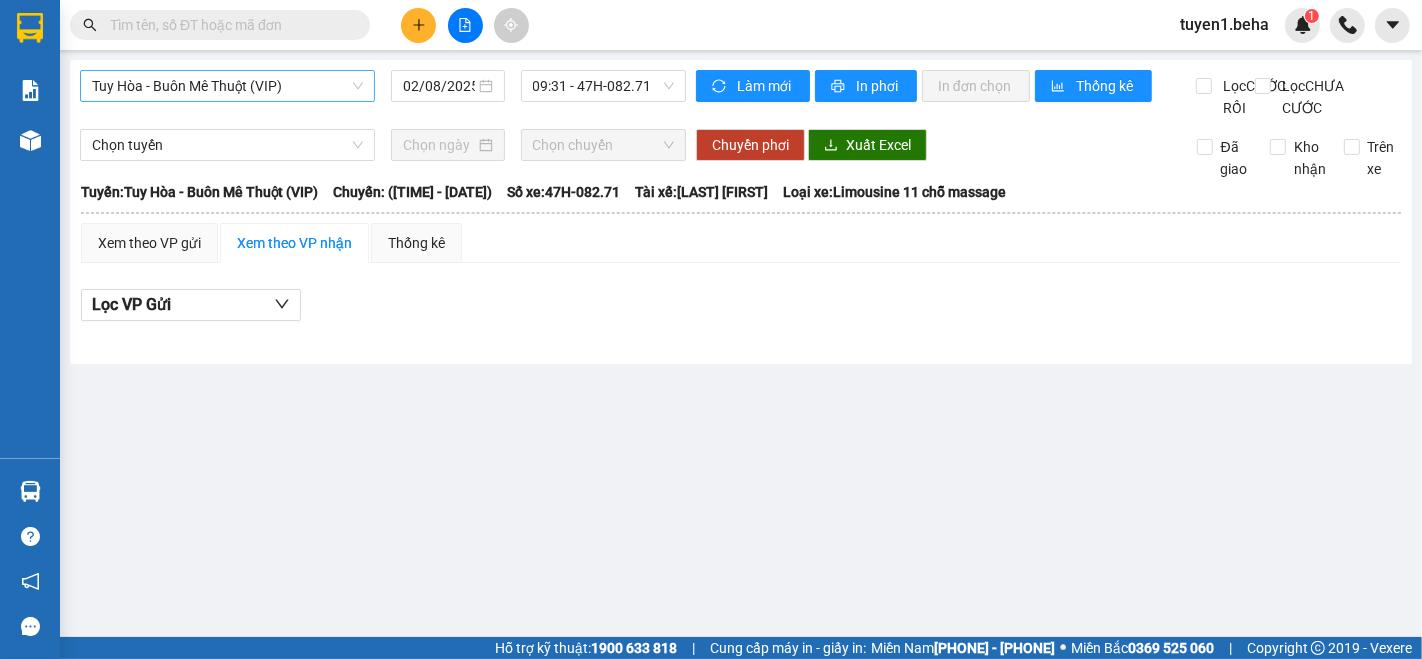click on "Tuy Hòa - Buôn Mê Thuột (VIP)" at bounding box center (227, 86) 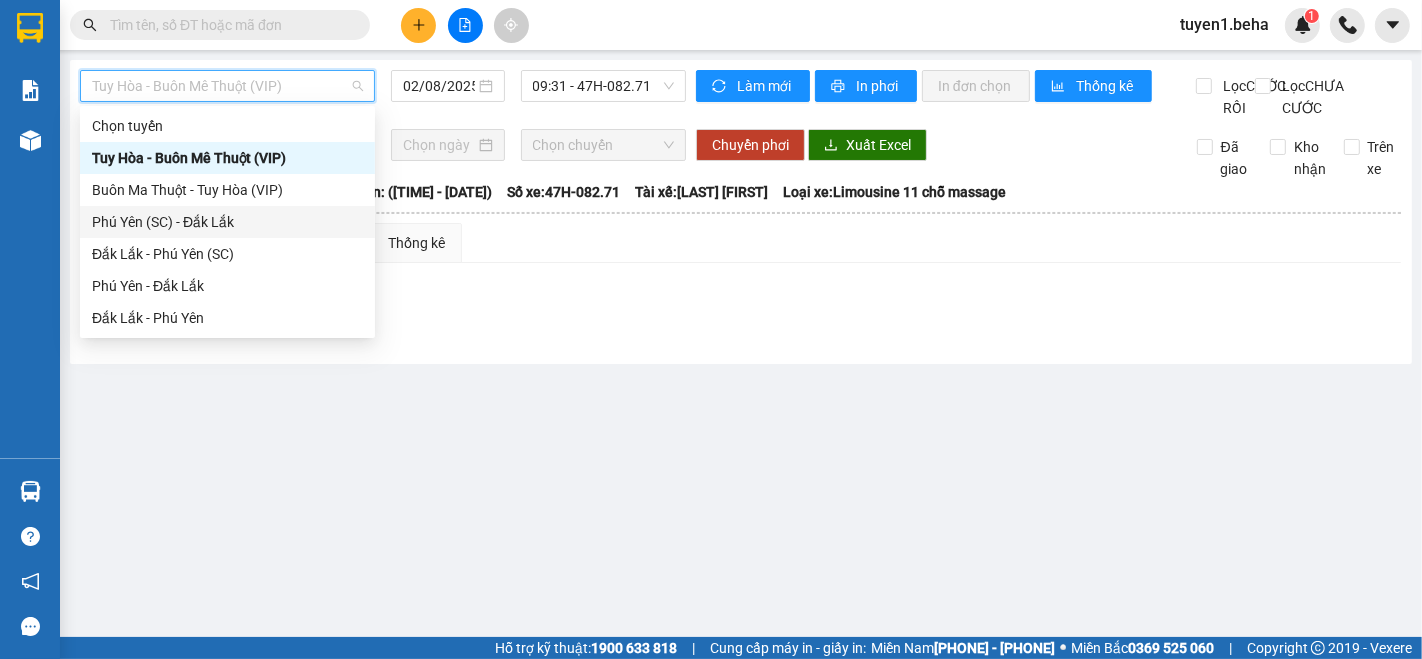 click on "Phú Yên (SC) - Đắk Lắk" at bounding box center (227, 222) 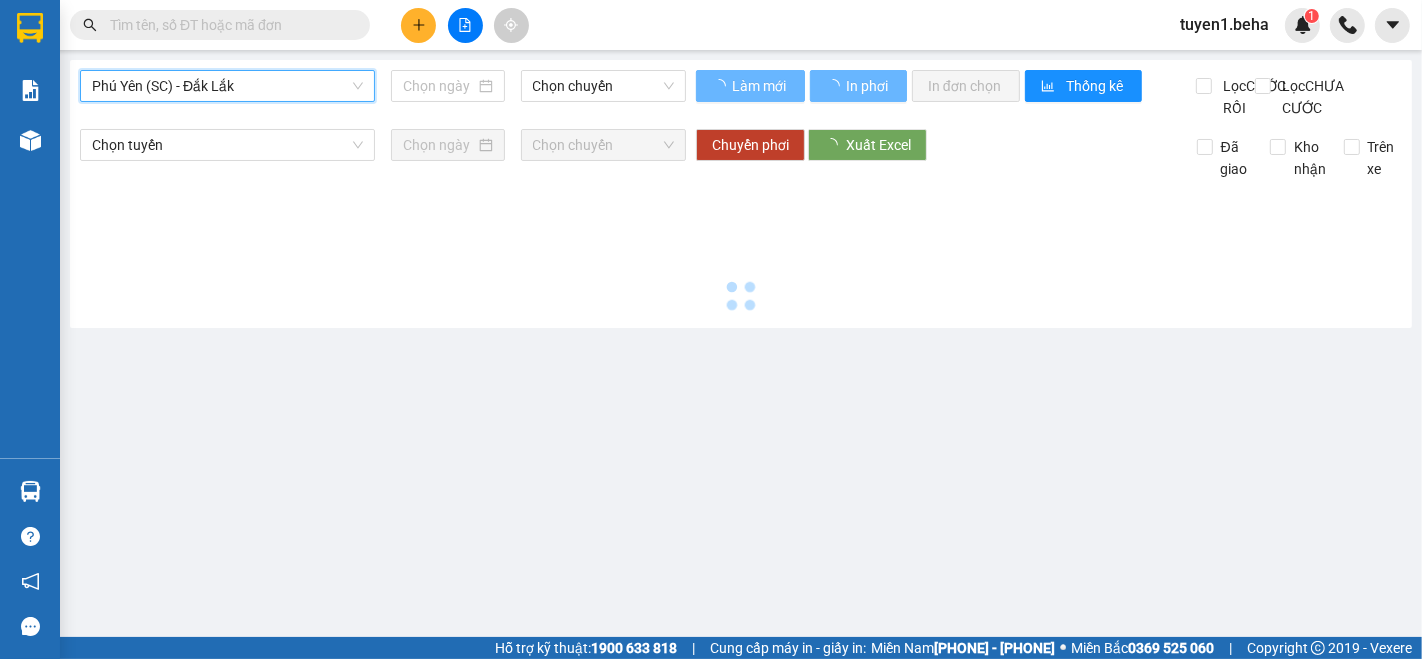 type on "02/08/2025" 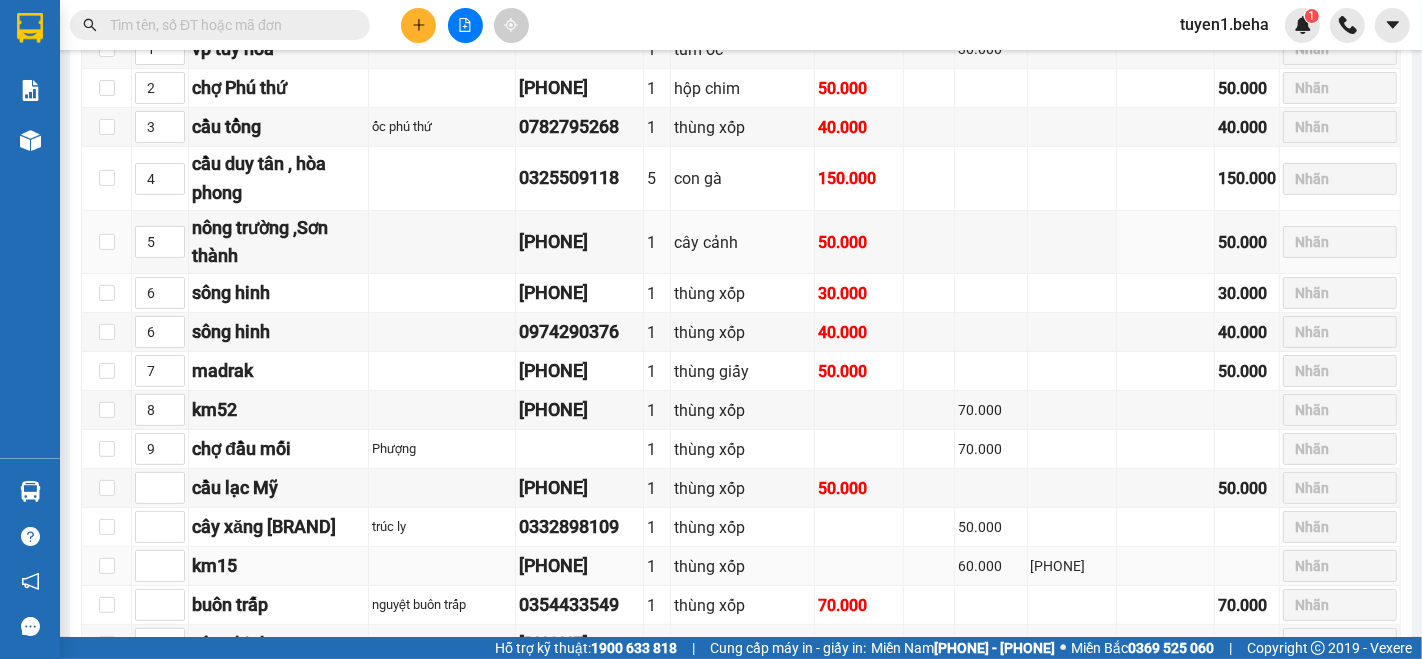 scroll, scrollTop: 555, scrollLeft: 0, axis: vertical 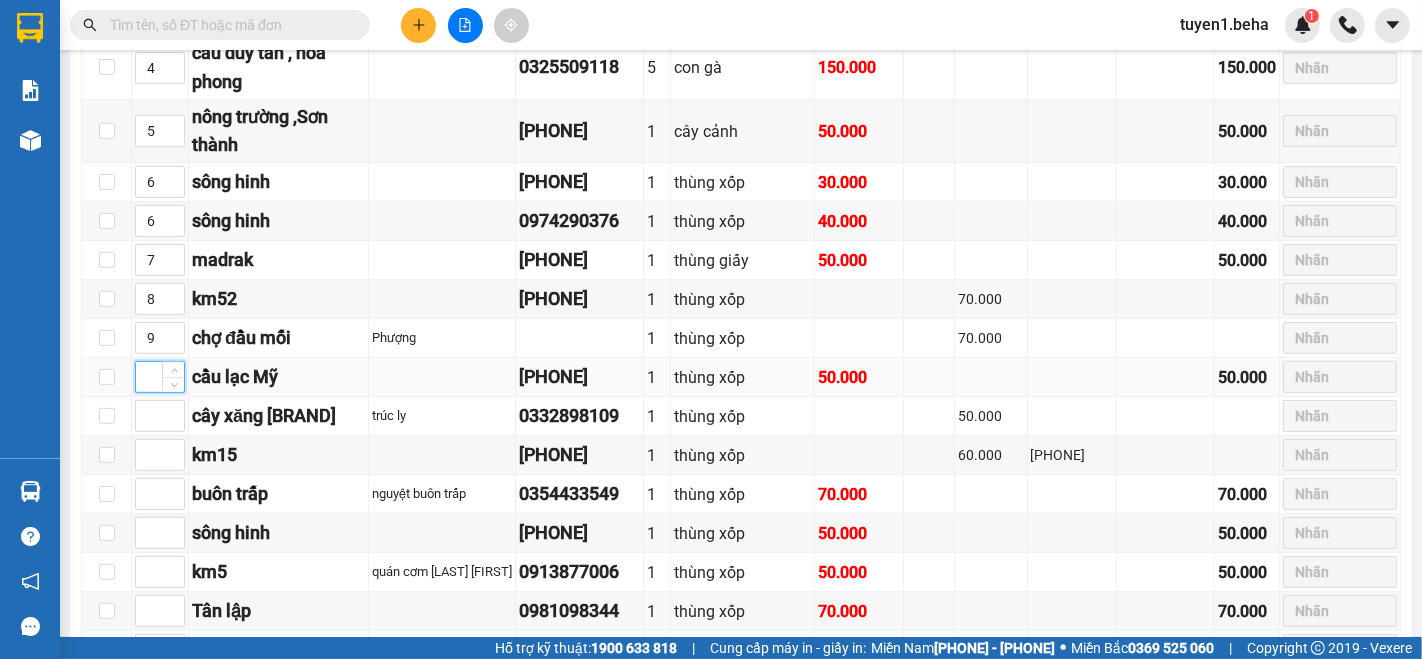 click at bounding box center [160, 377] 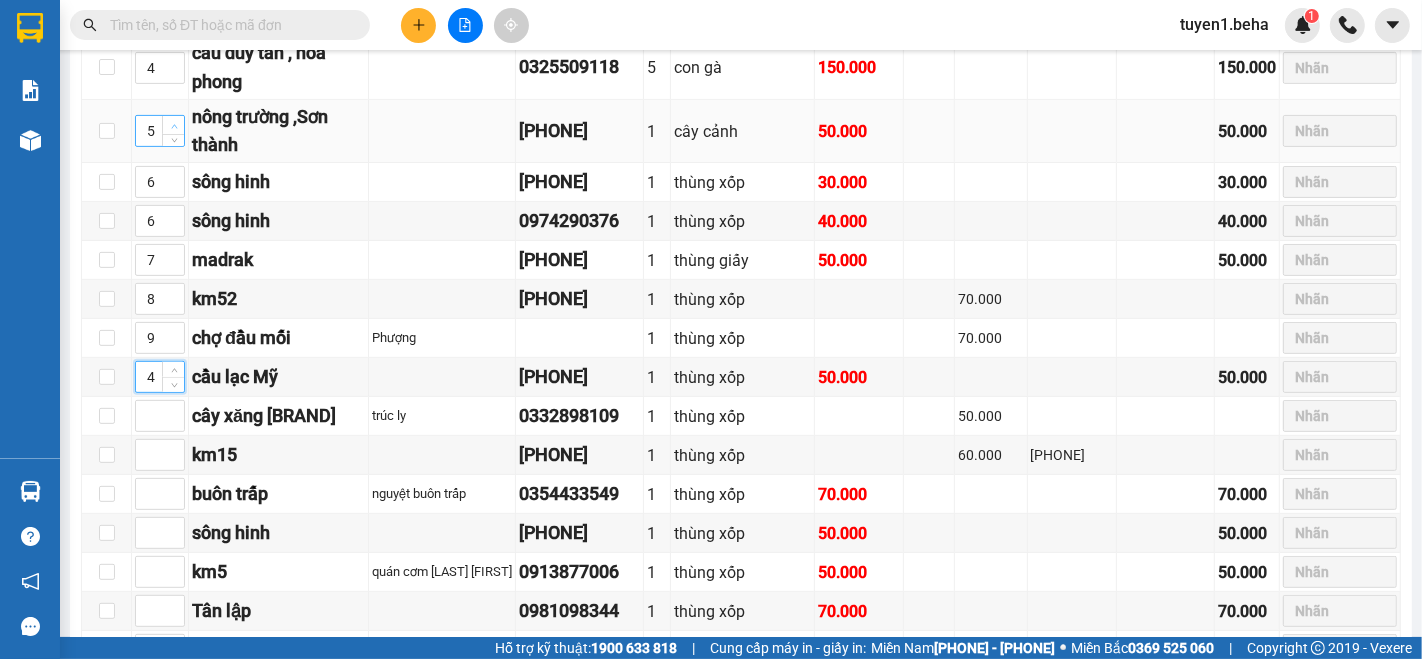 type on "4" 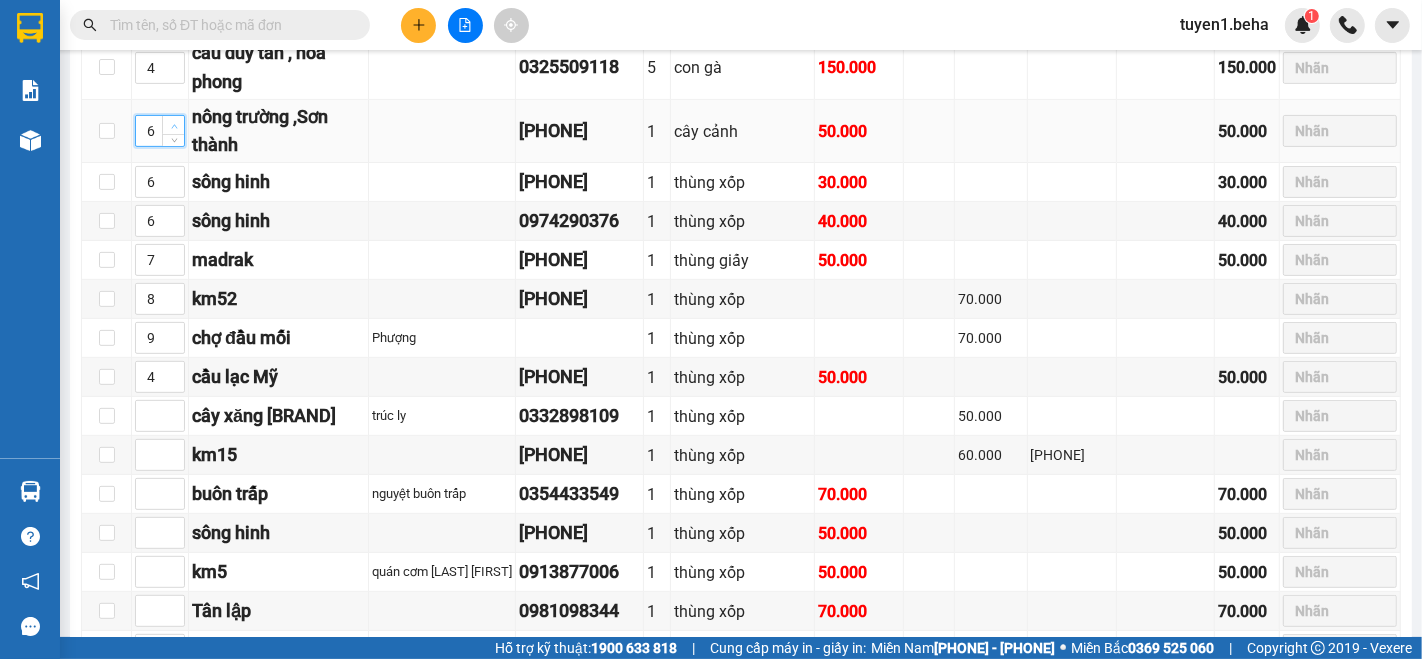 click at bounding box center [173, 125] 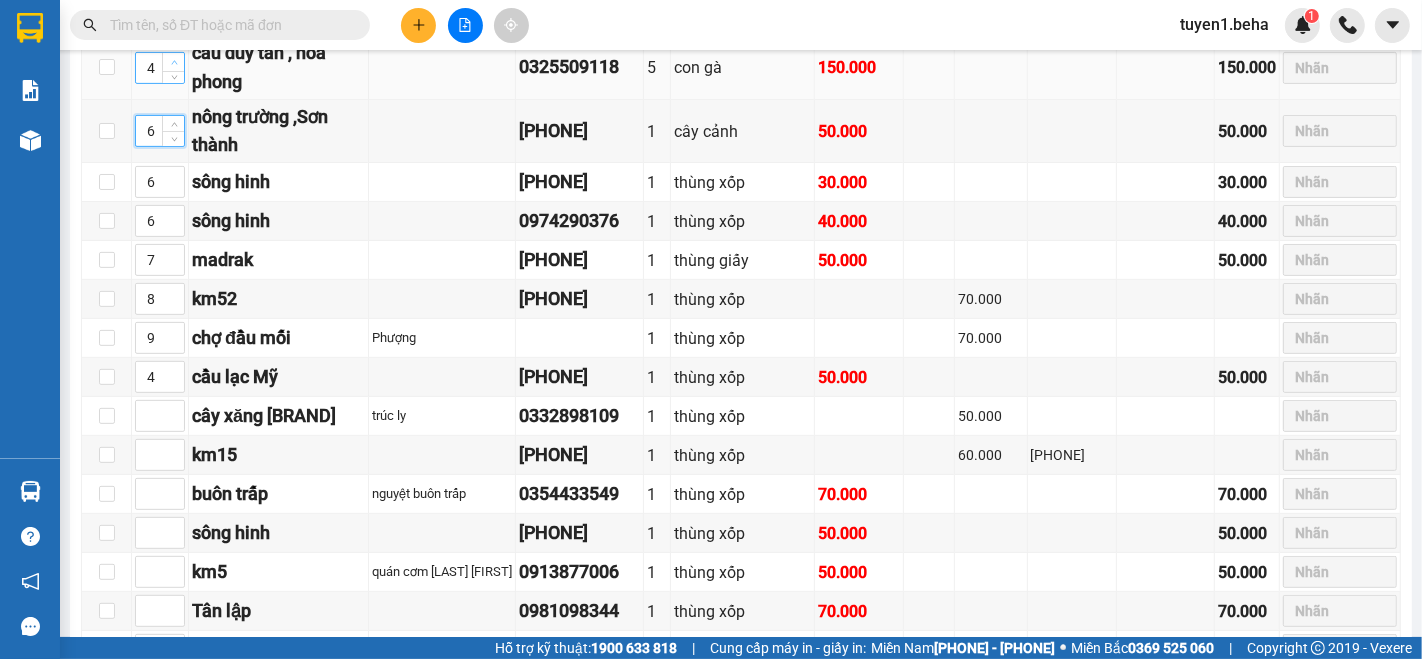 type on "5" 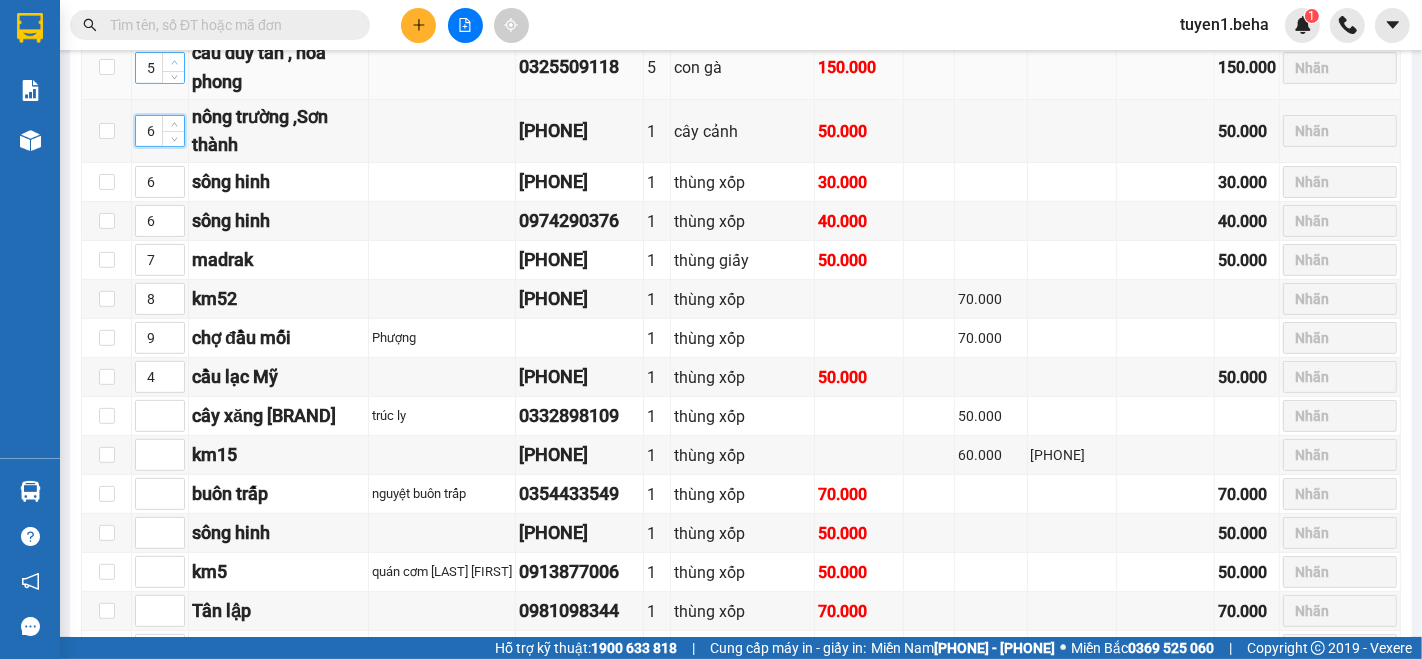 click 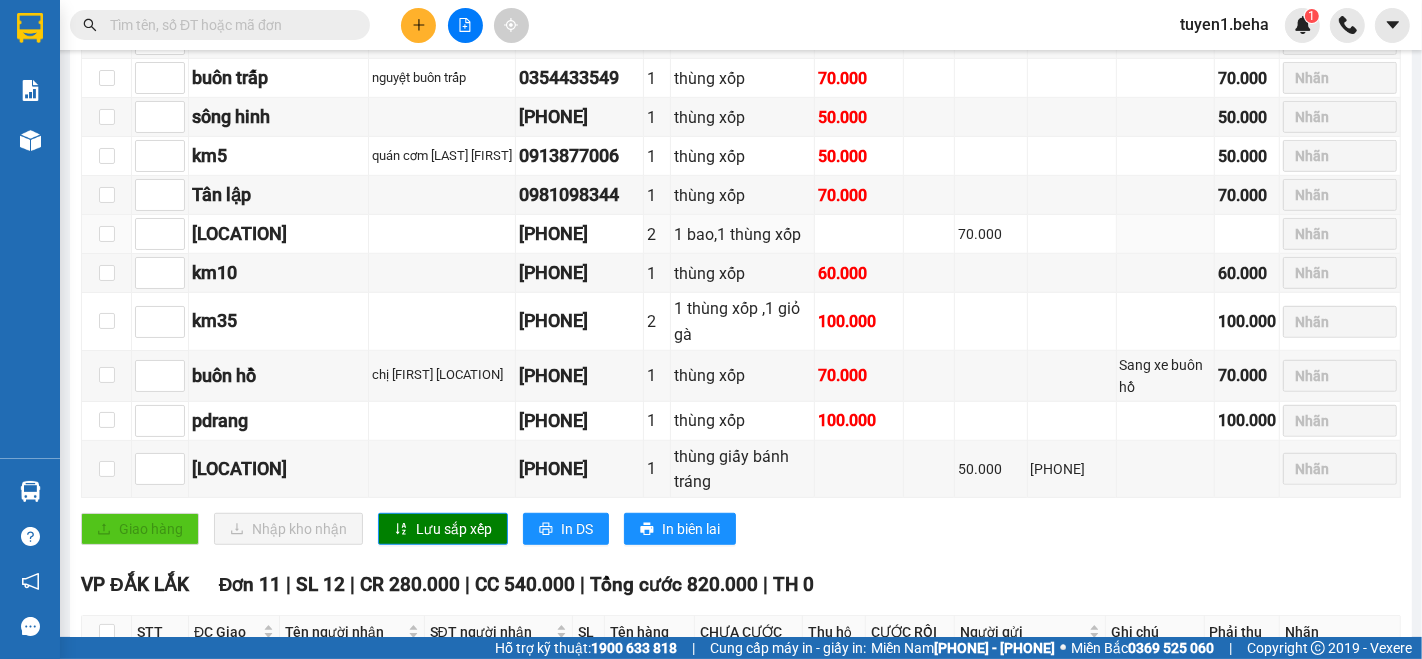 scroll, scrollTop: 1111, scrollLeft: 0, axis: vertical 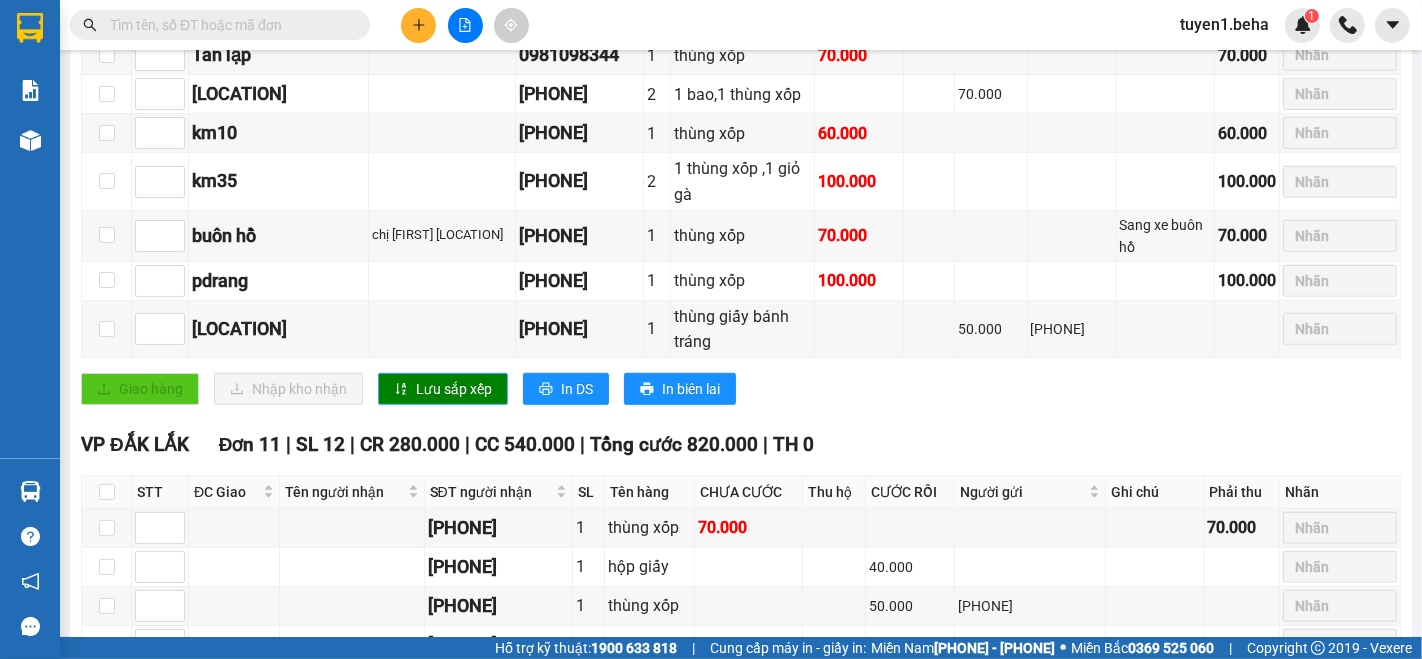 click on "Lưu sắp xếp" at bounding box center [454, 389] 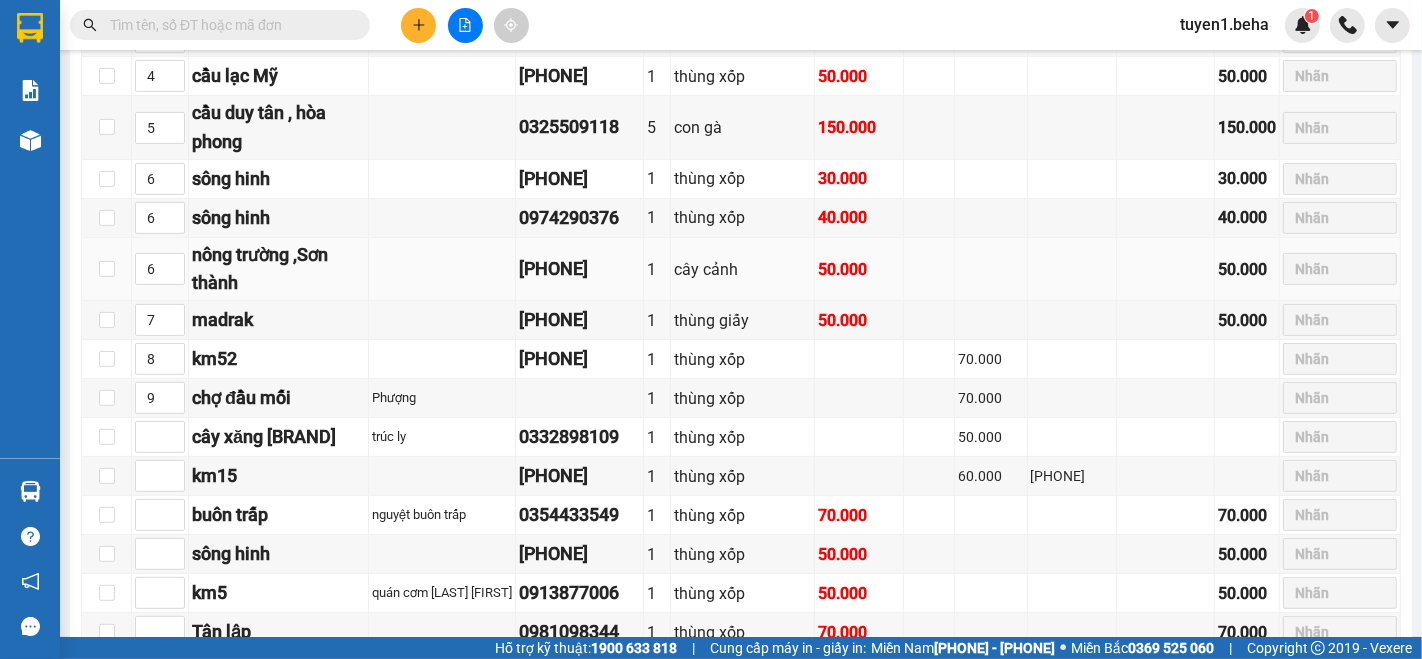 scroll, scrollTop: 555, scrollLeft: 0, axis: vertical 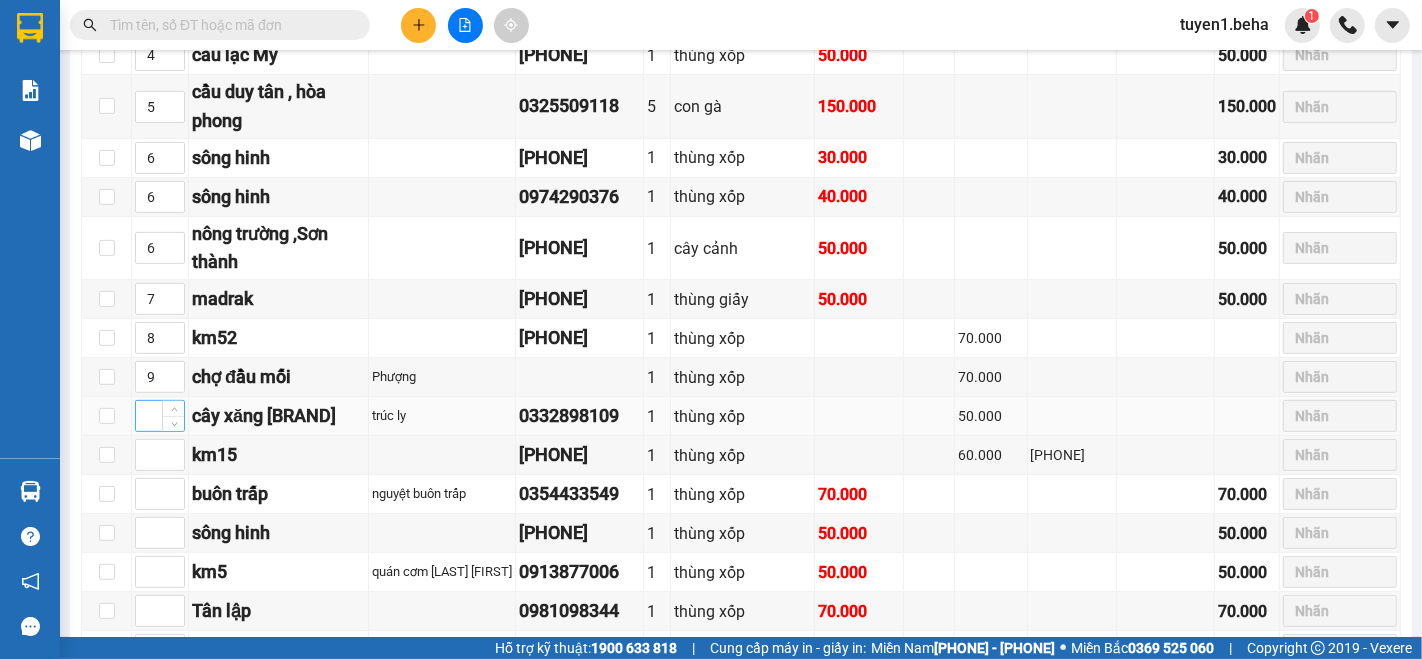 click at bounding box center [160, 416] 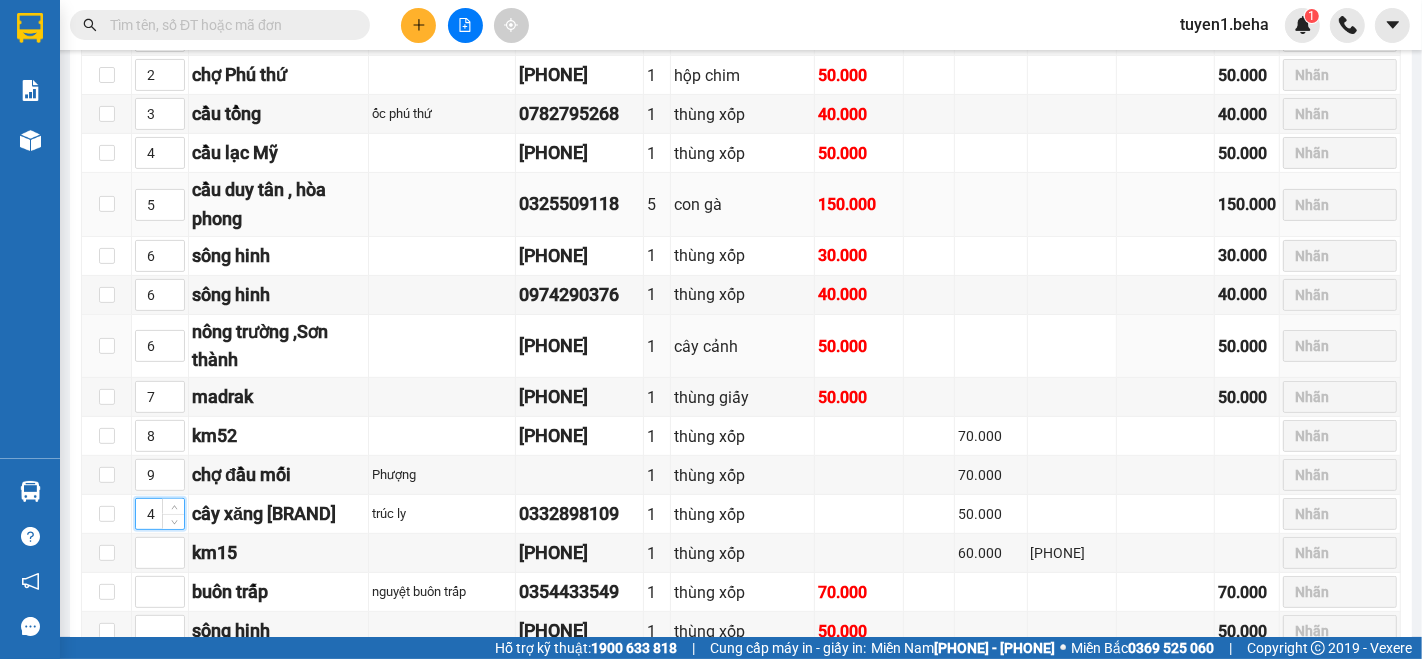 scroll, scrollTop: 444, scrollLeft: 0, axis: vertical 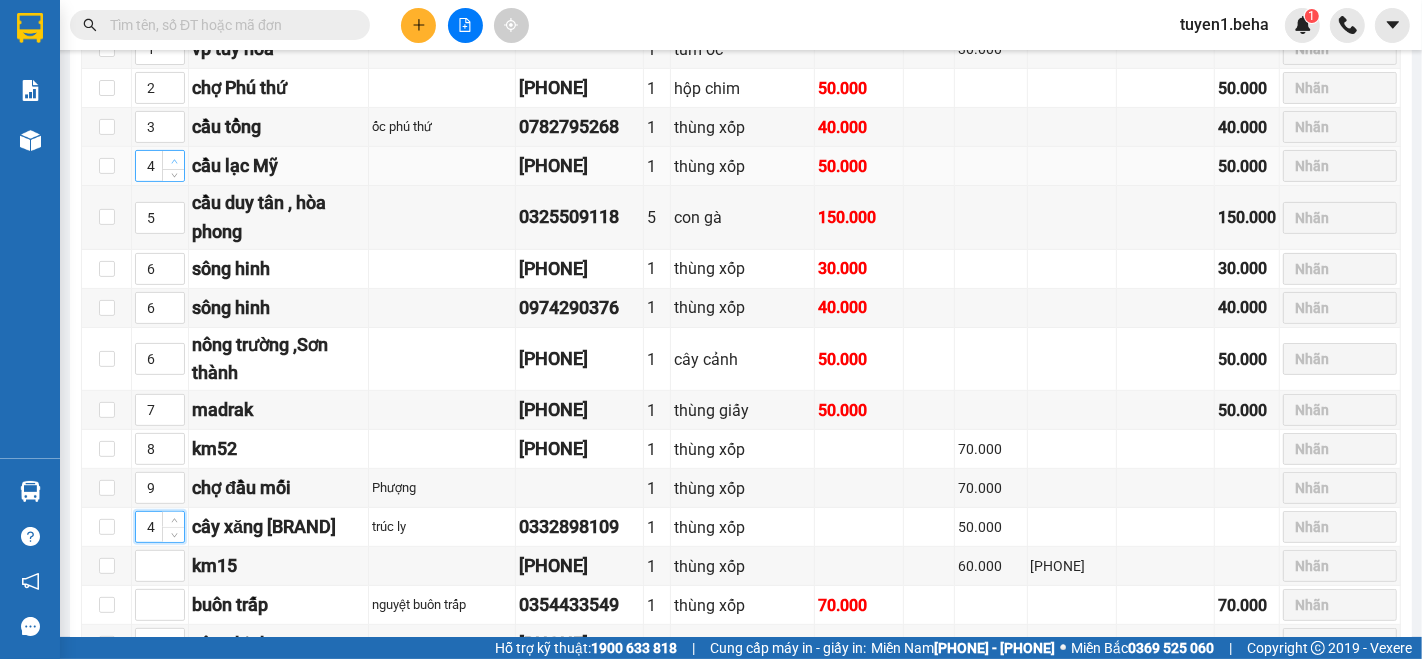 type on "4" 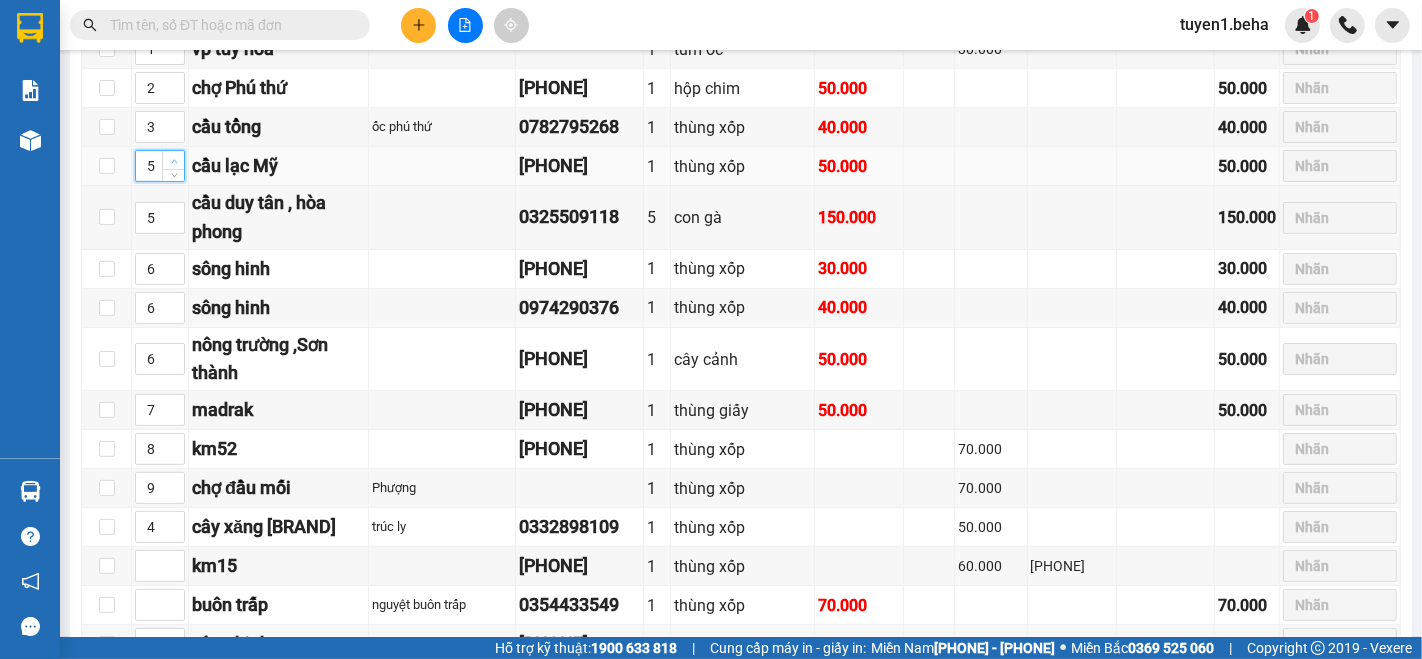click 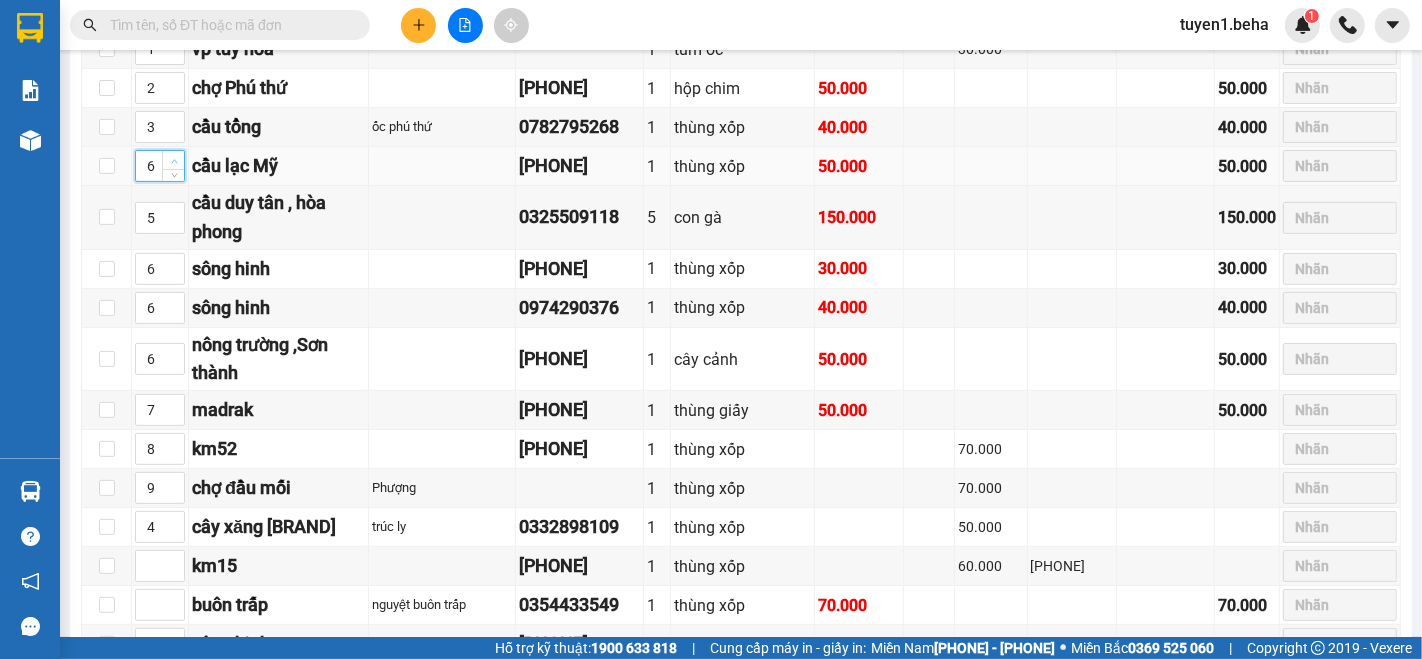 click 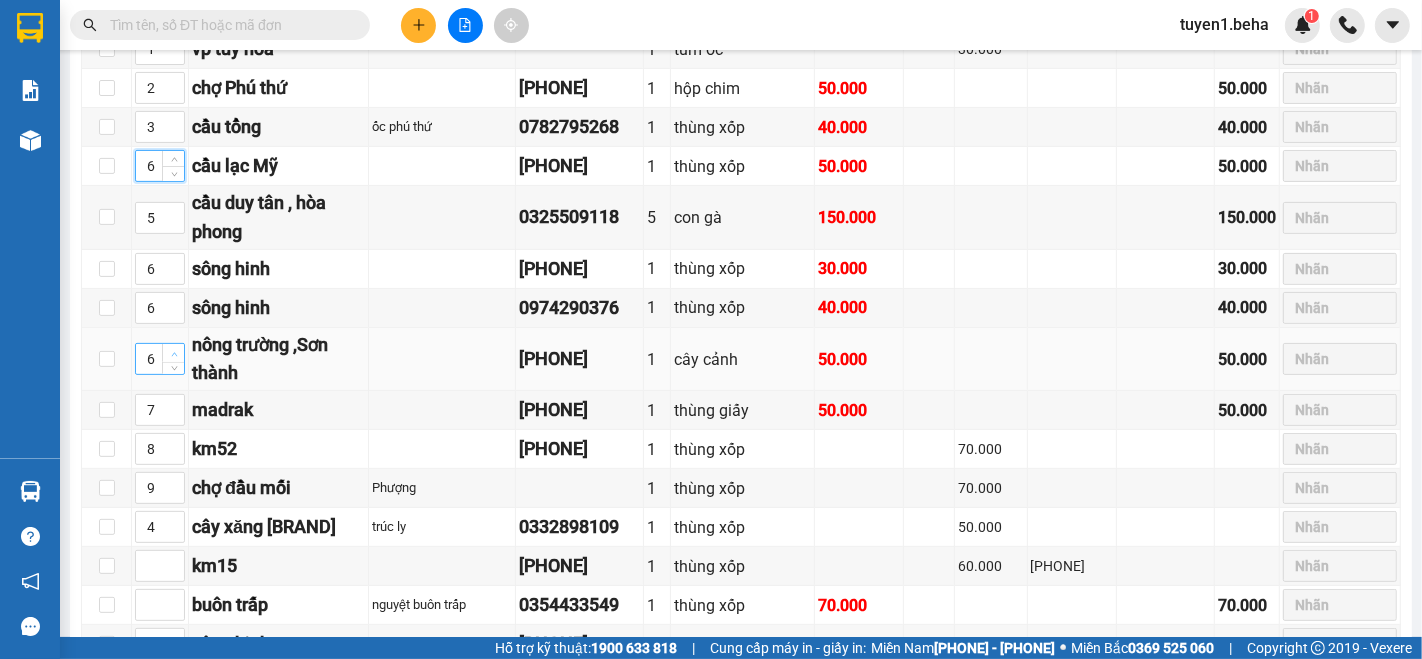type on "7" 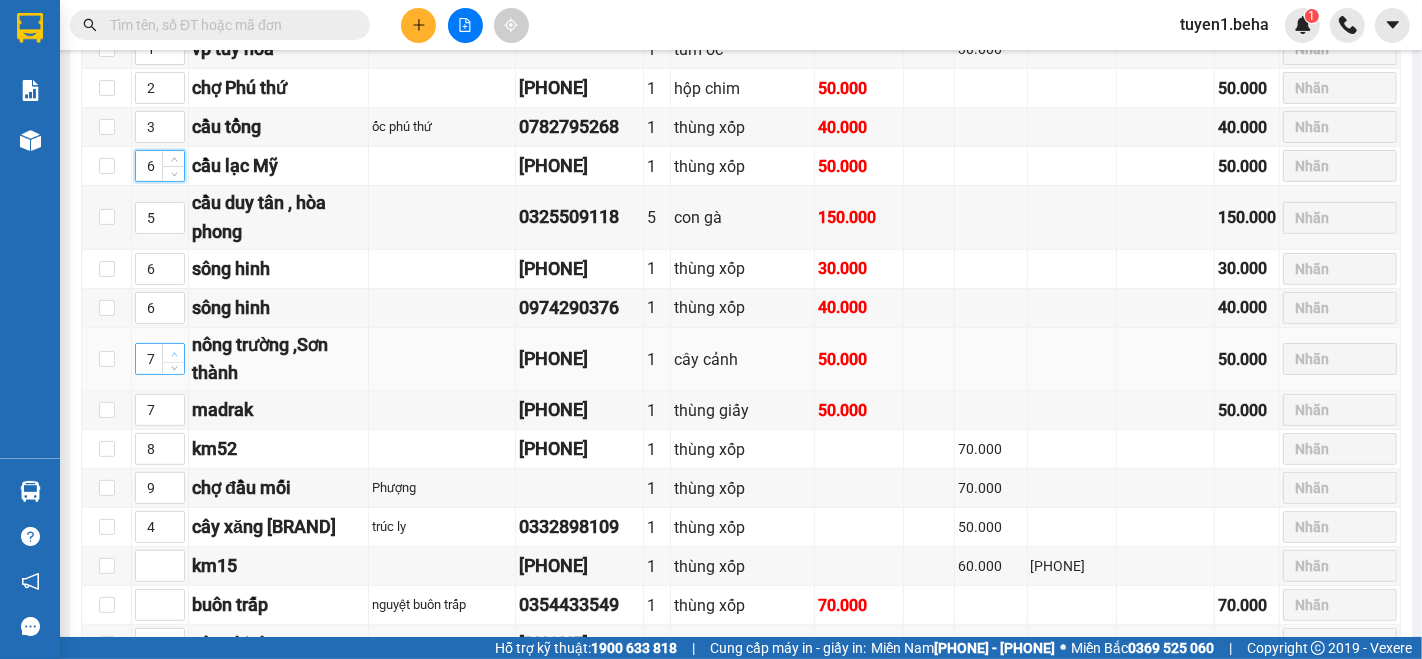 click 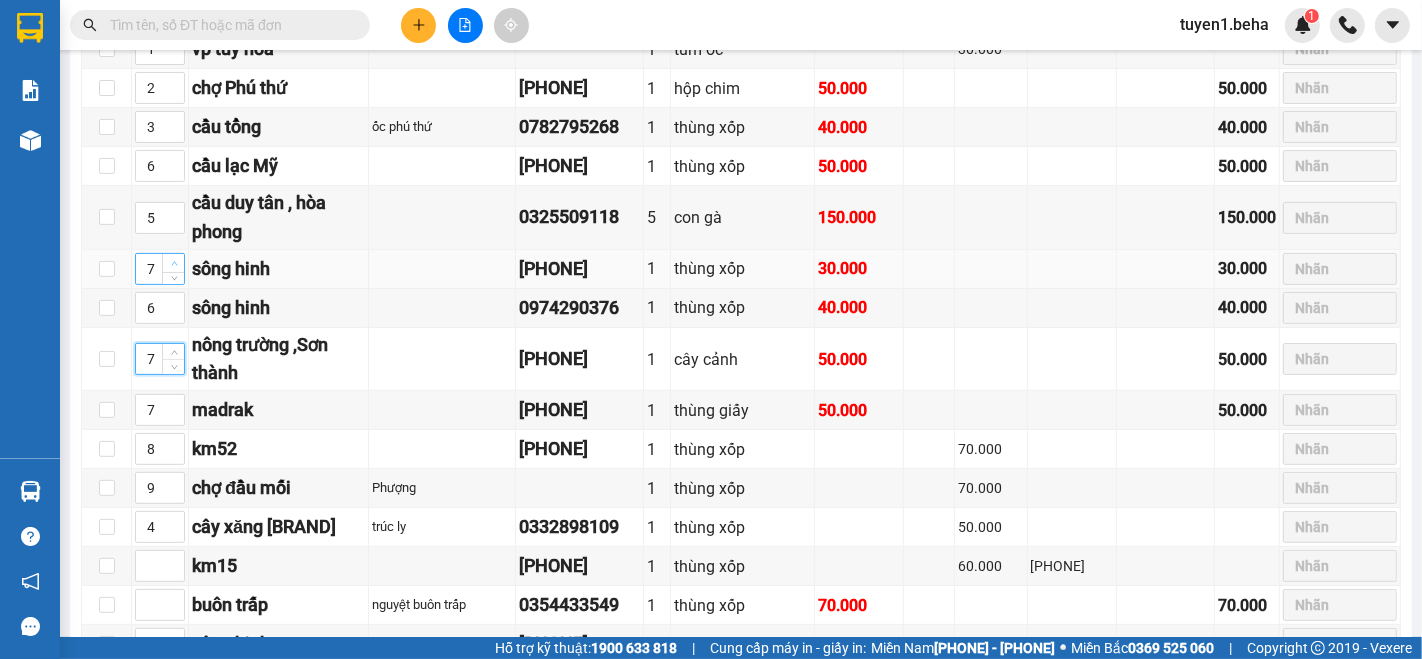 click 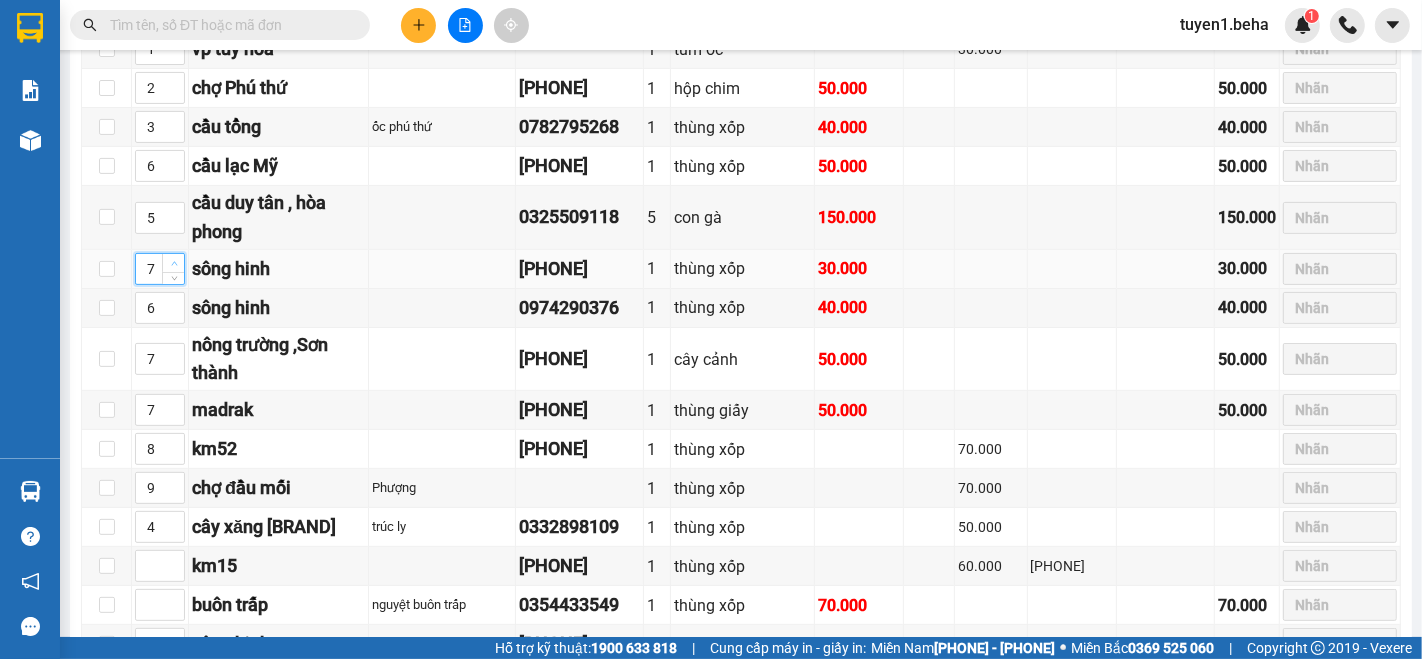 type on "8" 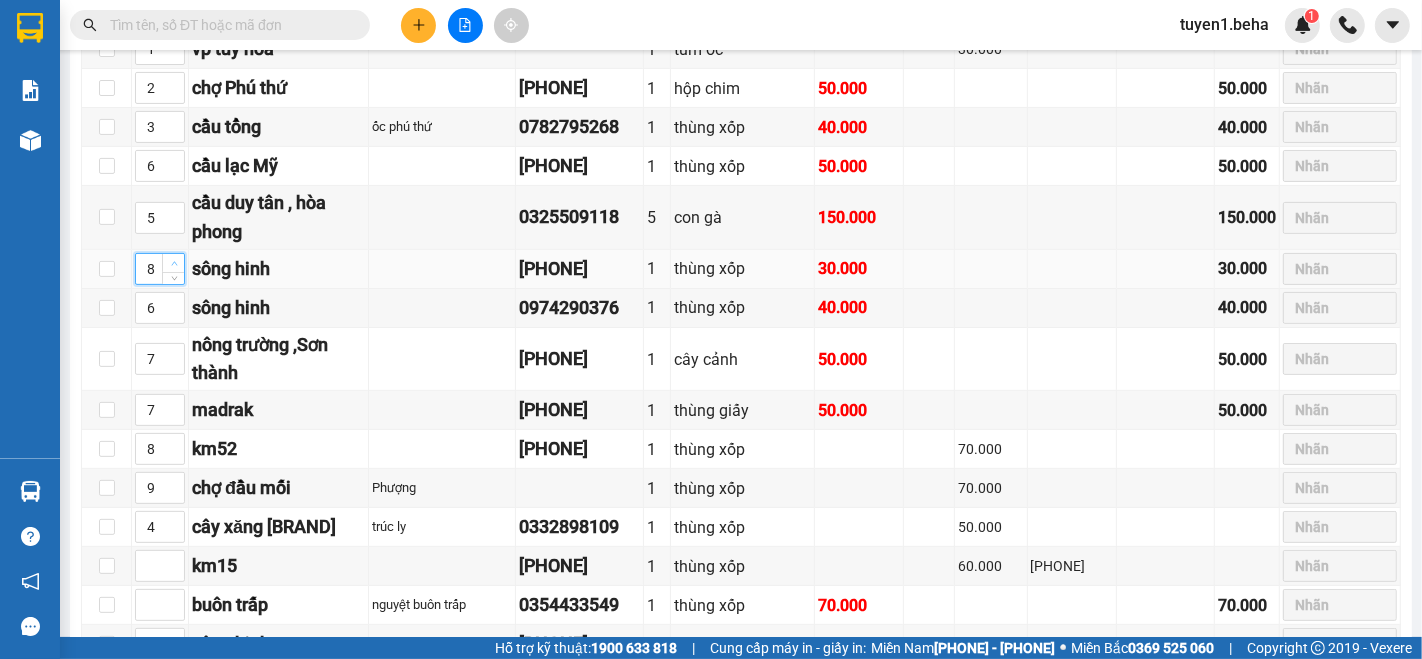 click 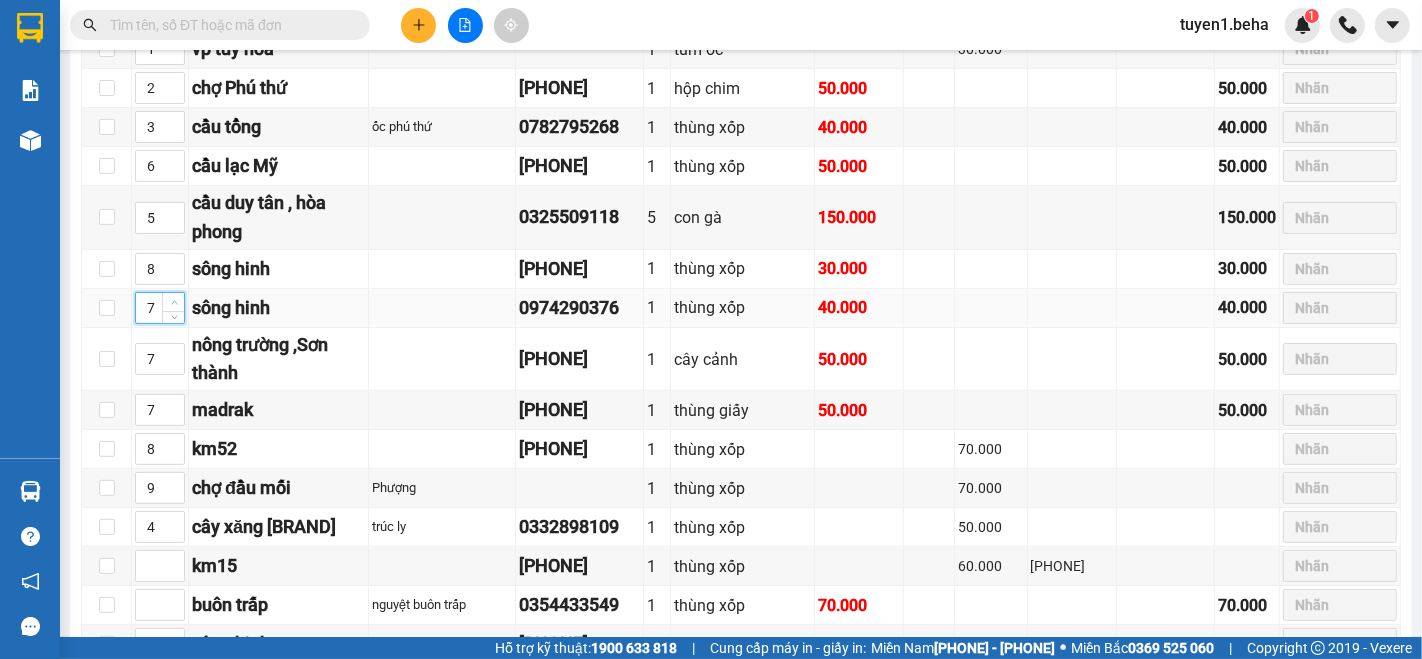 click at bounding box center (174, 303) 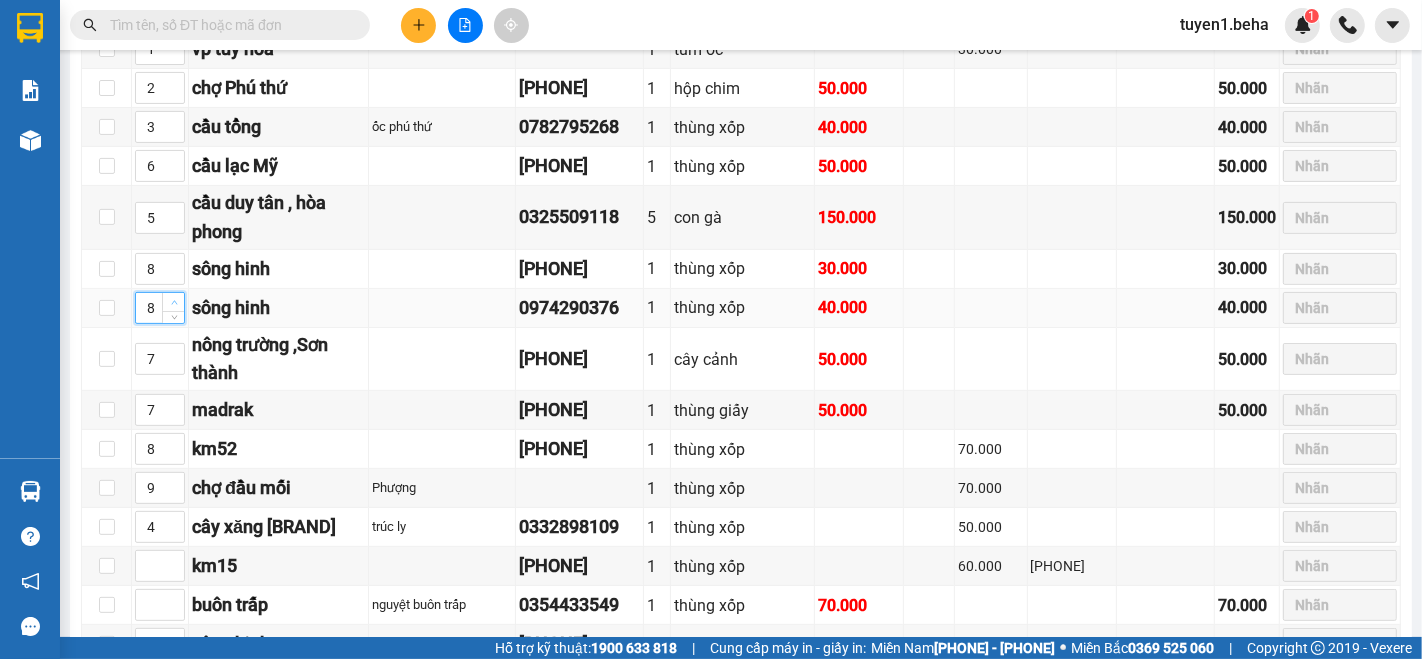 click at bounding box center (174, 303) 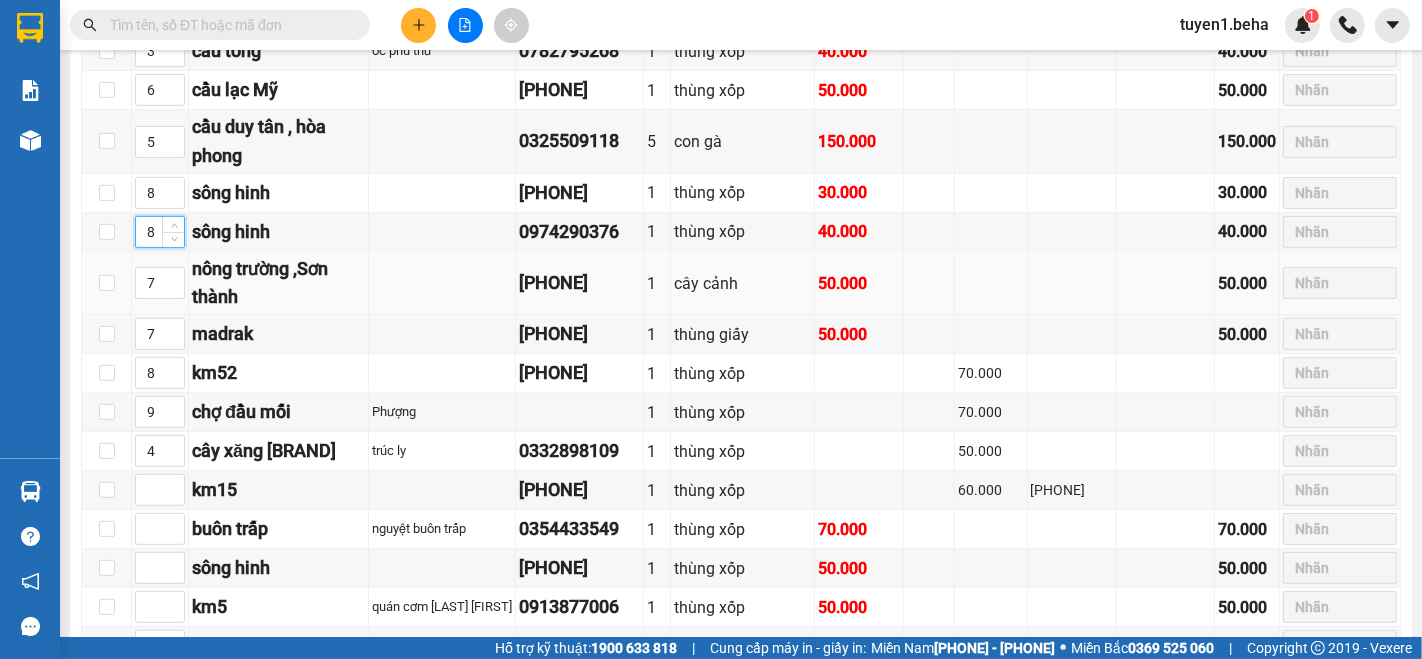 scroll, scrollTop: 555, scrollLeft: 0, axis: vertical 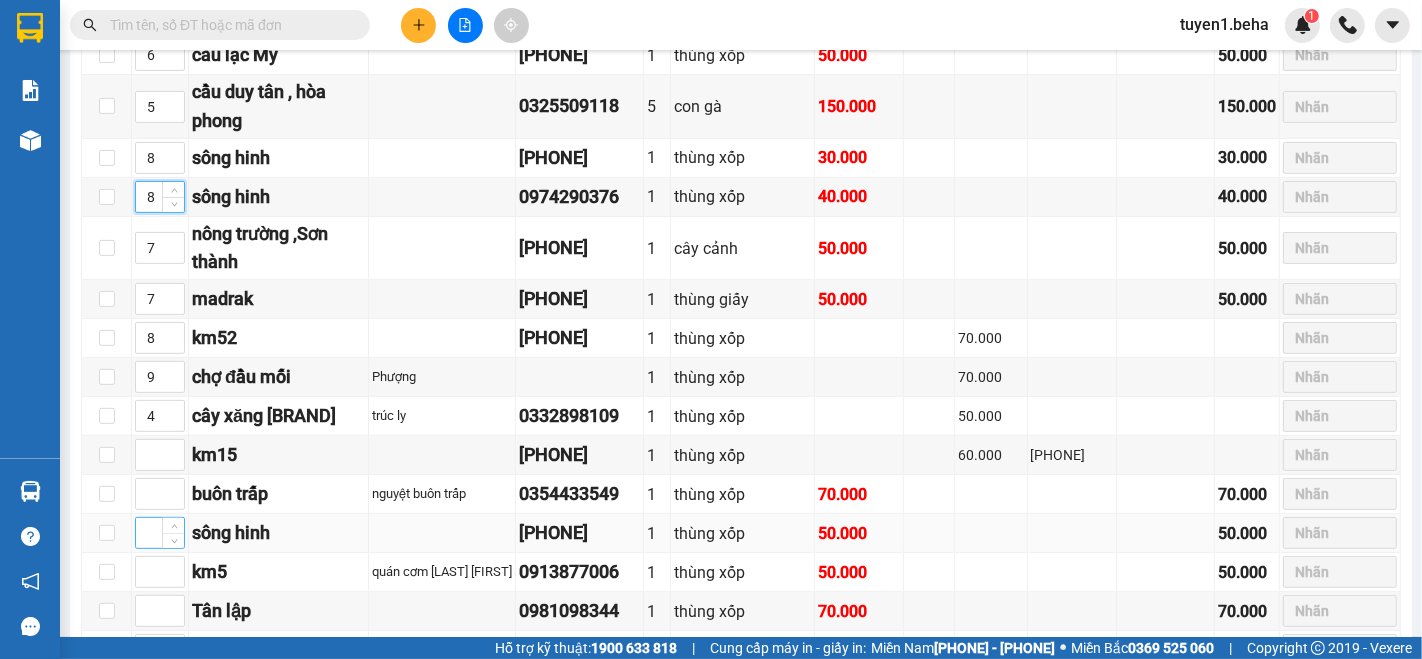 click at bounding box center (160, 533) 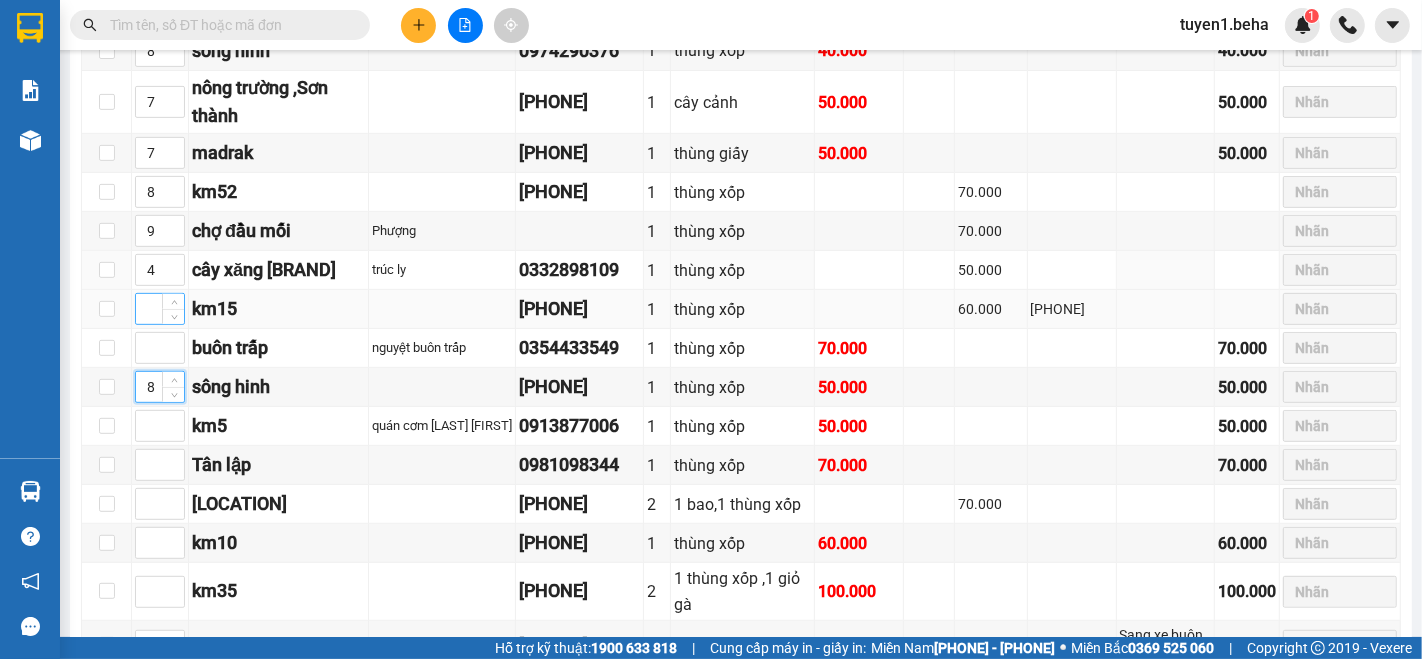 scroll, scrollTop: 666, scrollLeft: 0, axis: vertical 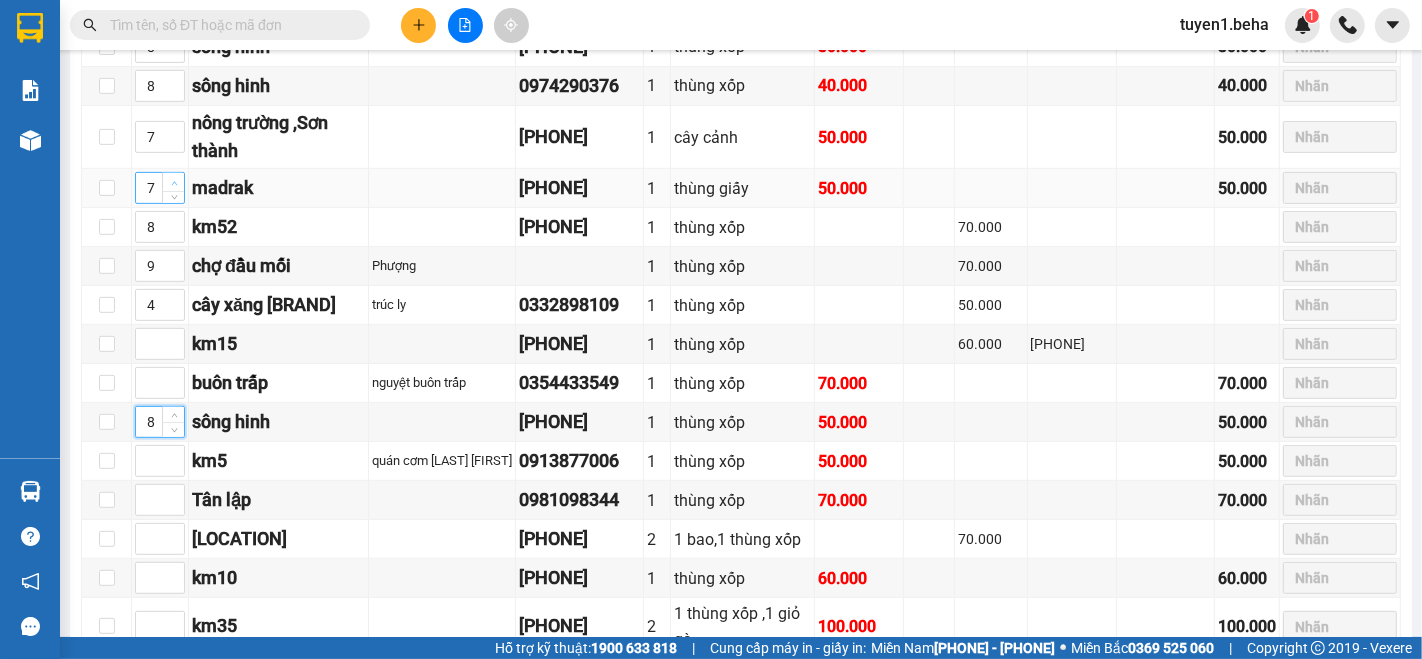 type on "8" 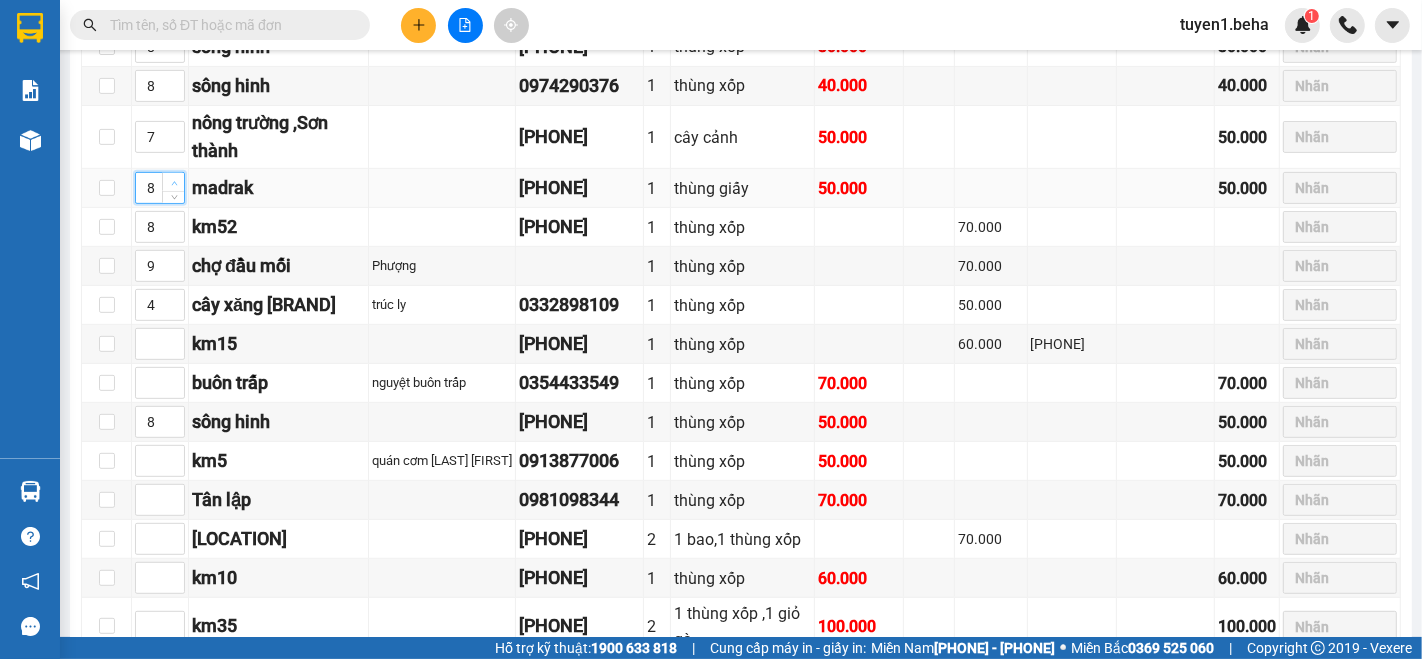 click 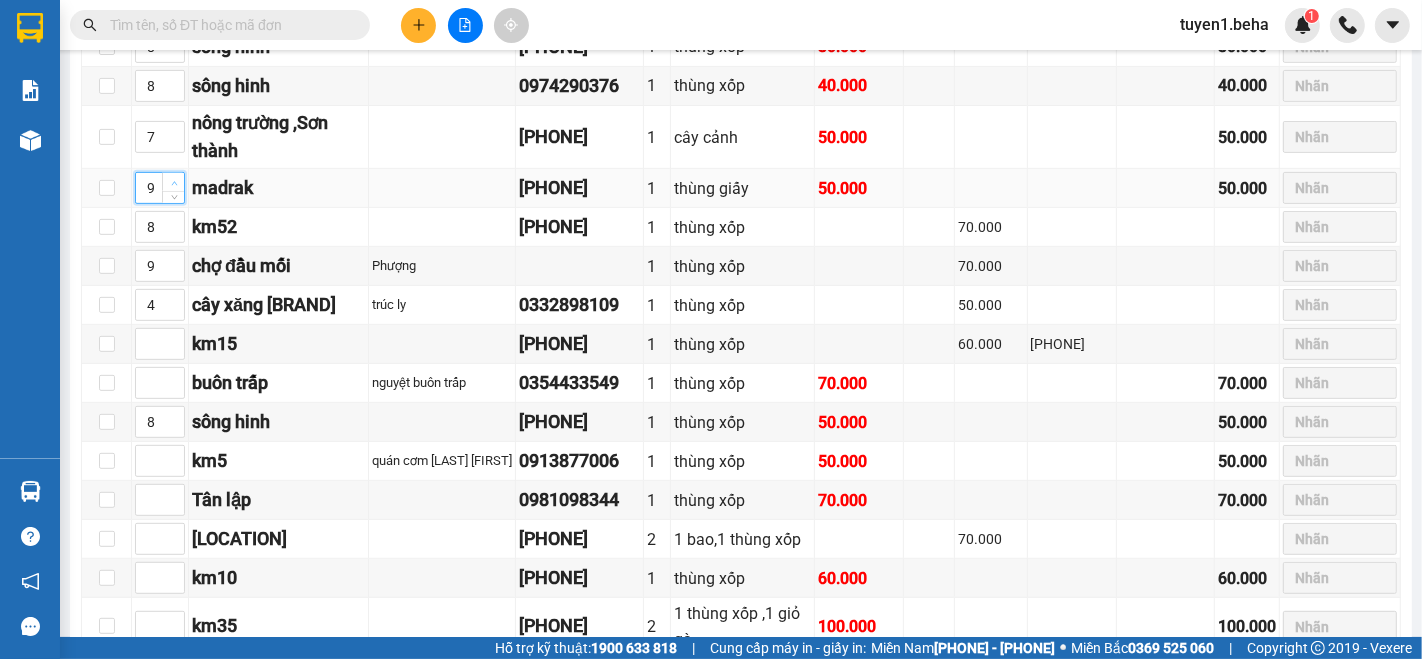 click 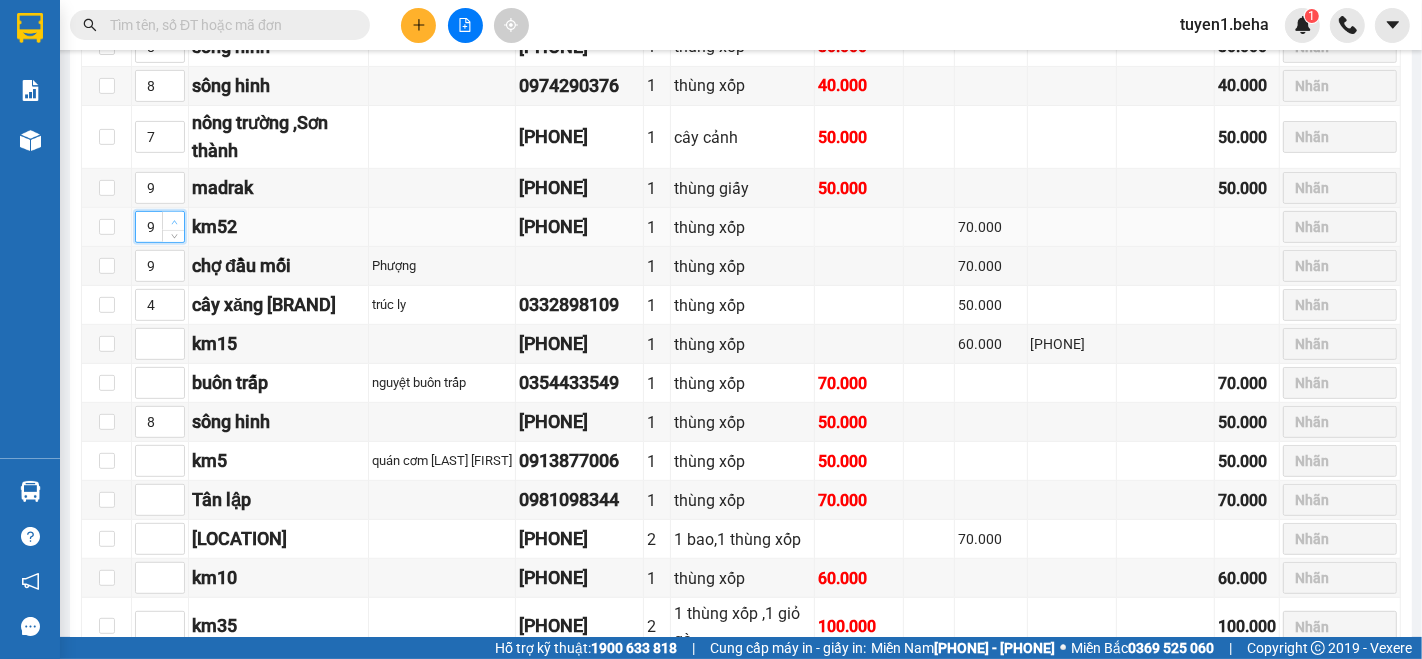 click at bounding box center [174, 222] 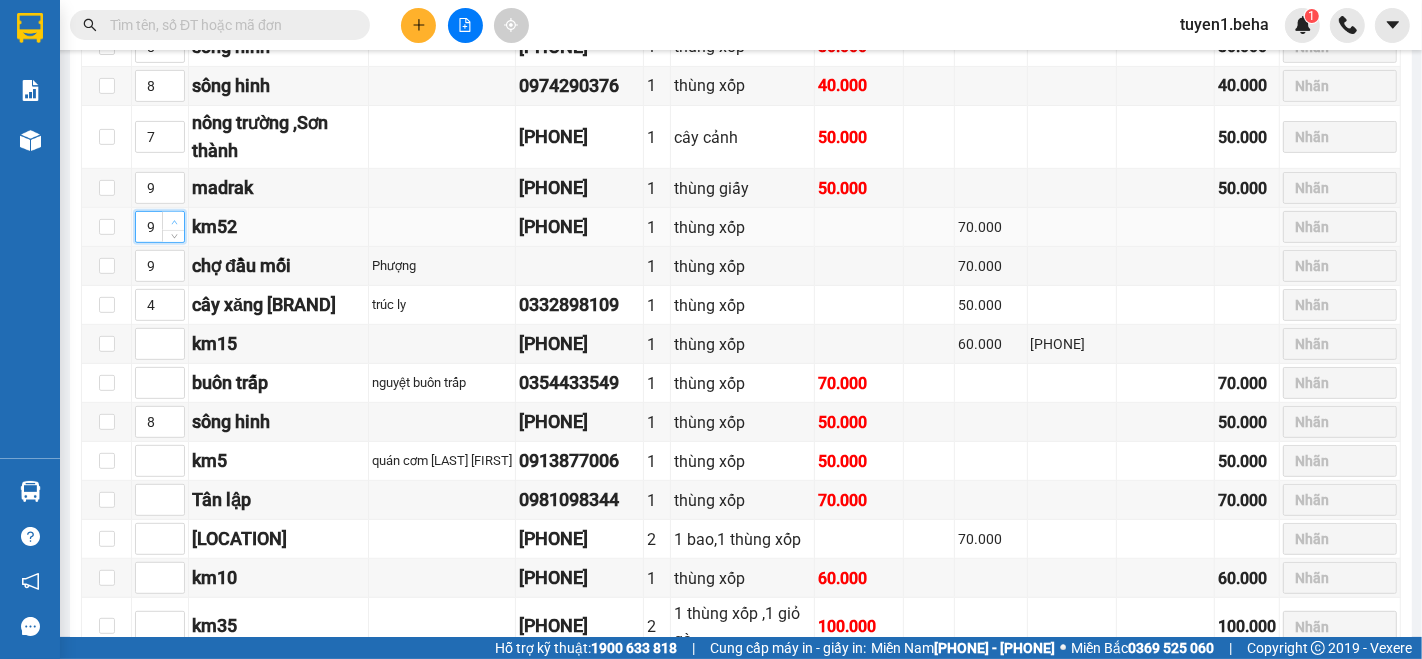 type on "10" 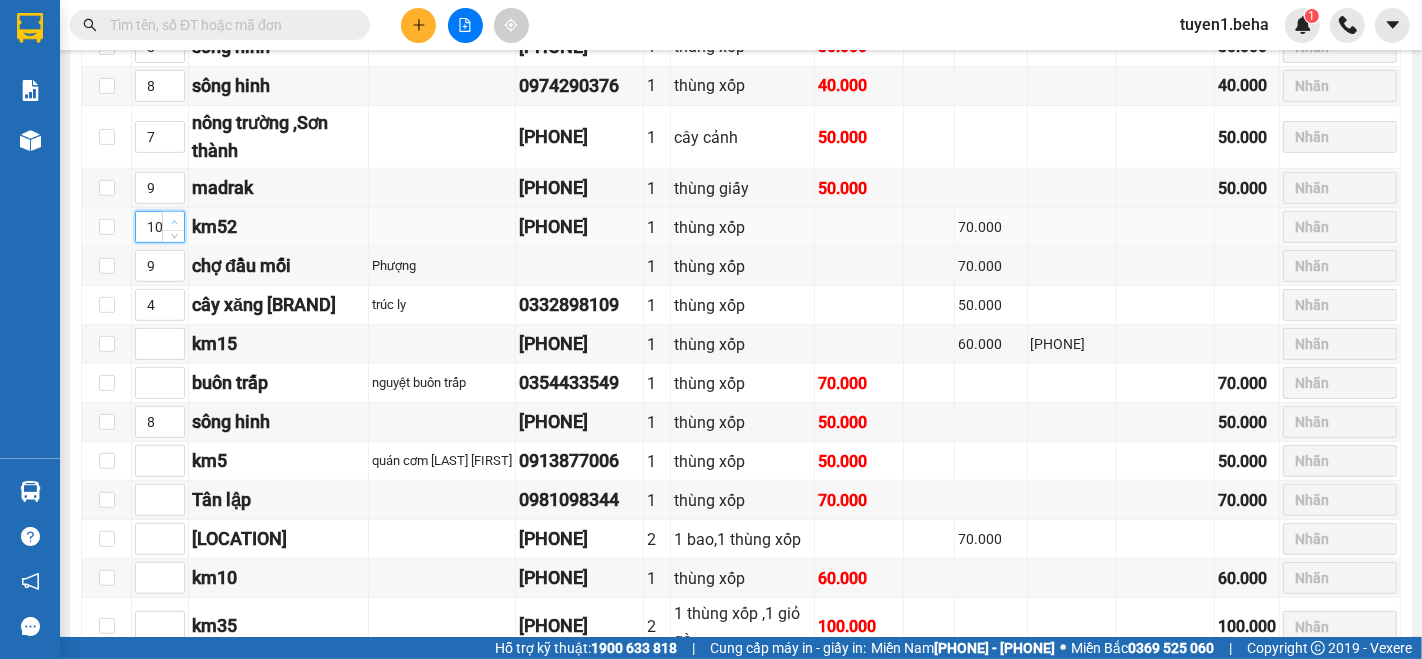 click at bounding box center [174, 222] 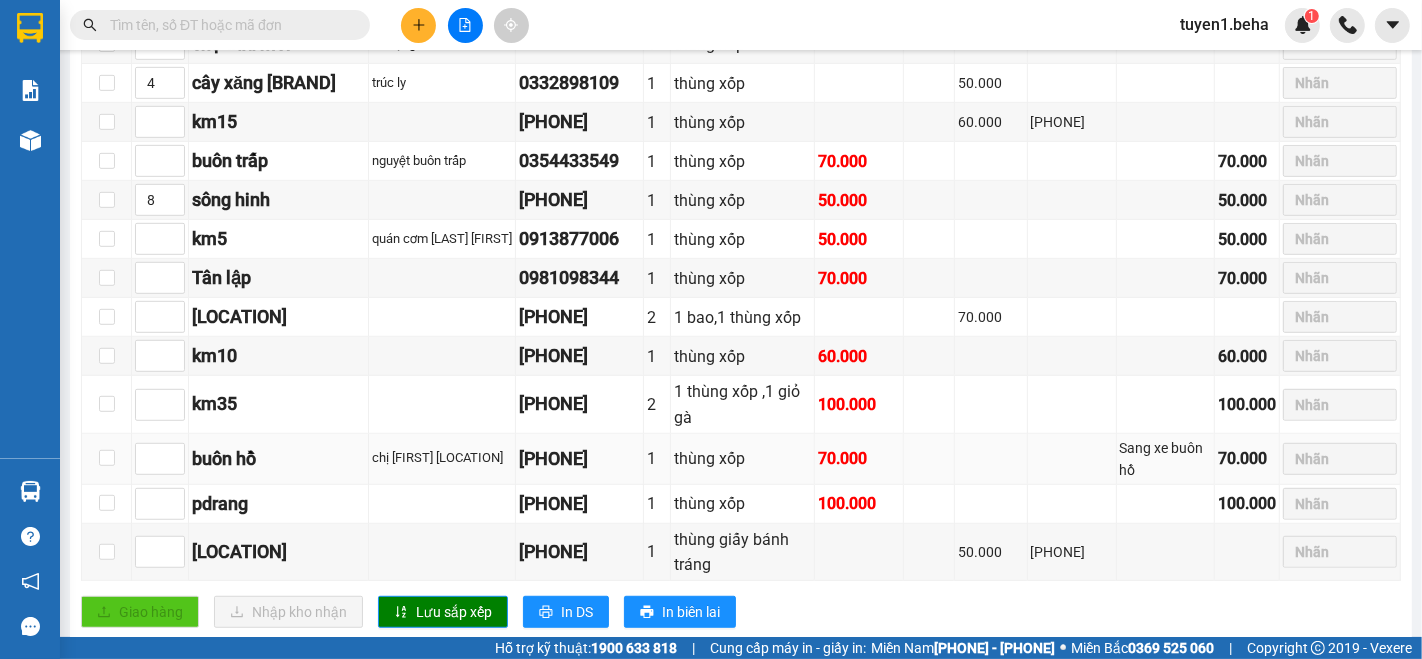 scroll, scrollTop: 1000, scrollLeft: 0, axis: vertical 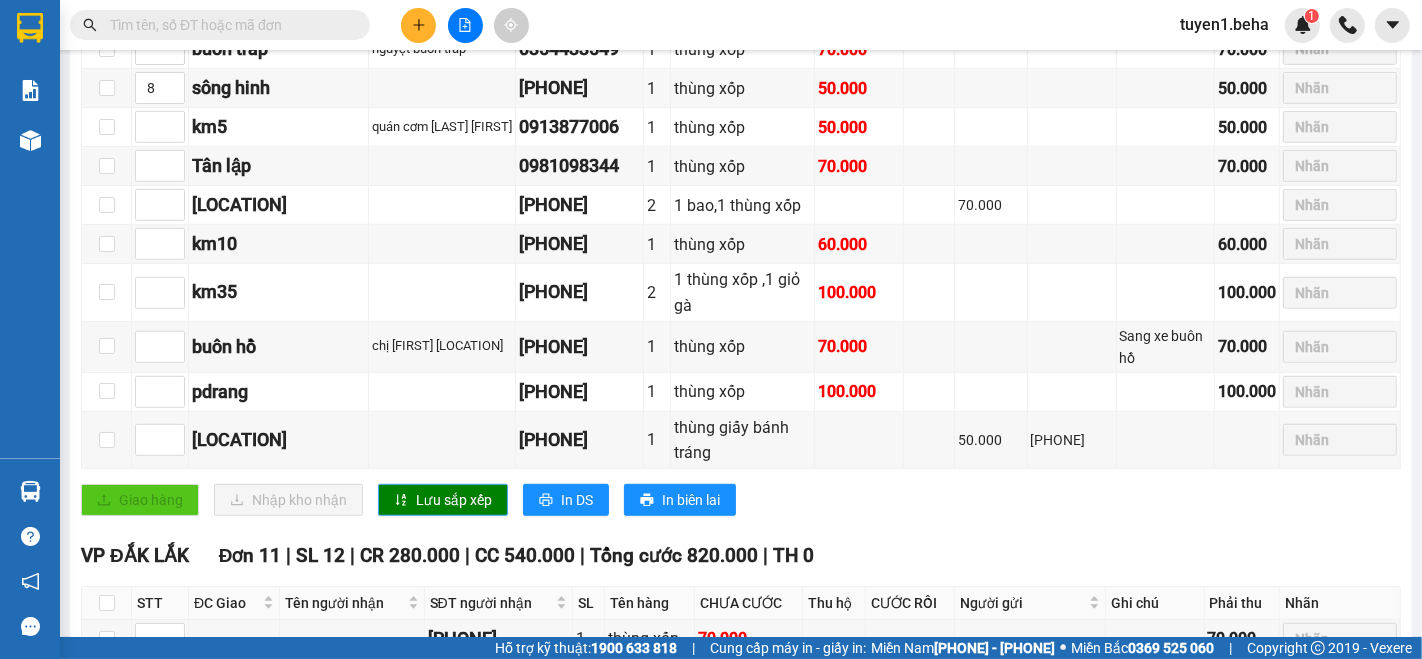 click on "Lưu sắp xếp" at bounding box center [454, 500] 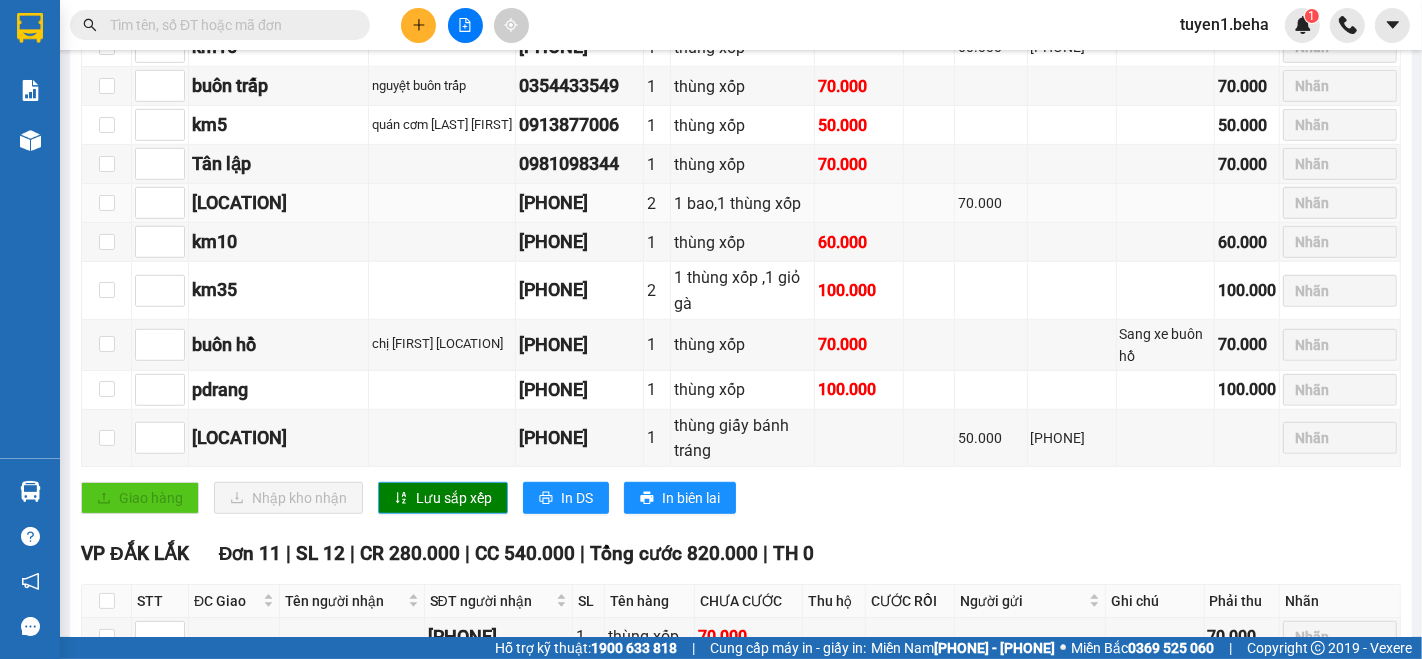 scroll, scrollTop: 1111, scrollLeft: 0, axis: vertical 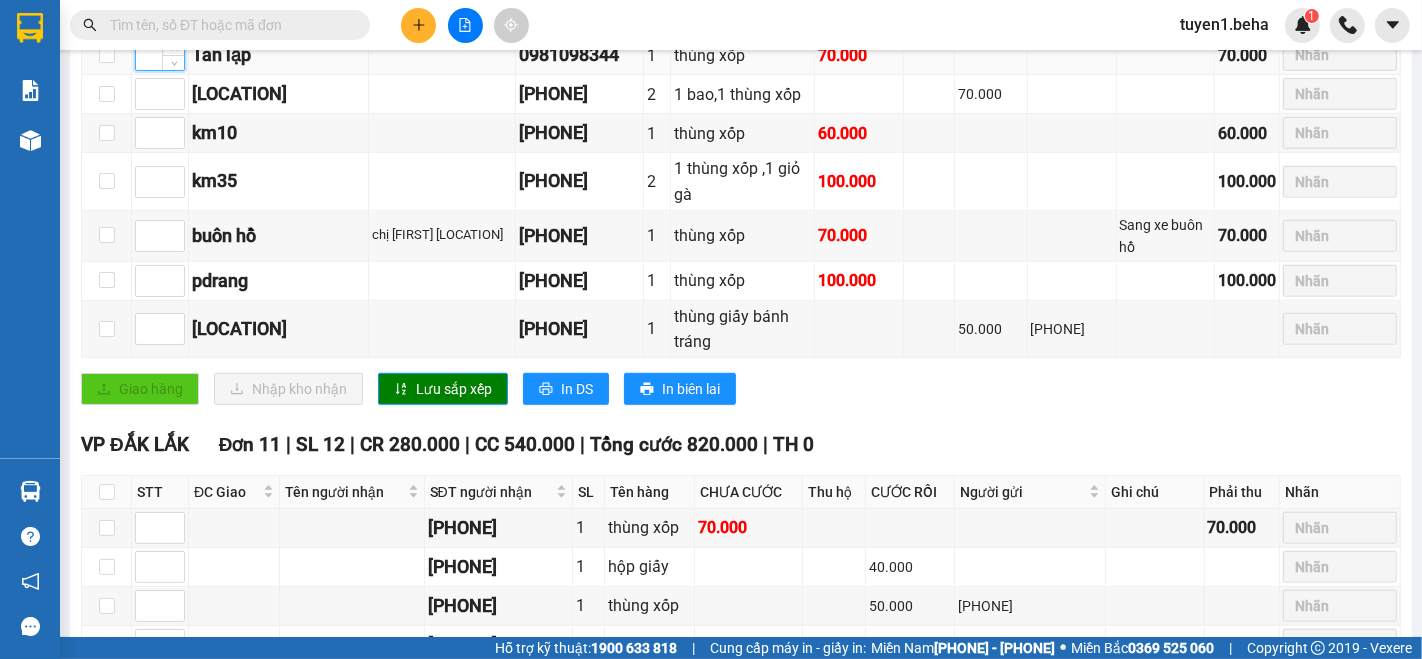 click at bounding box center (160, 55) 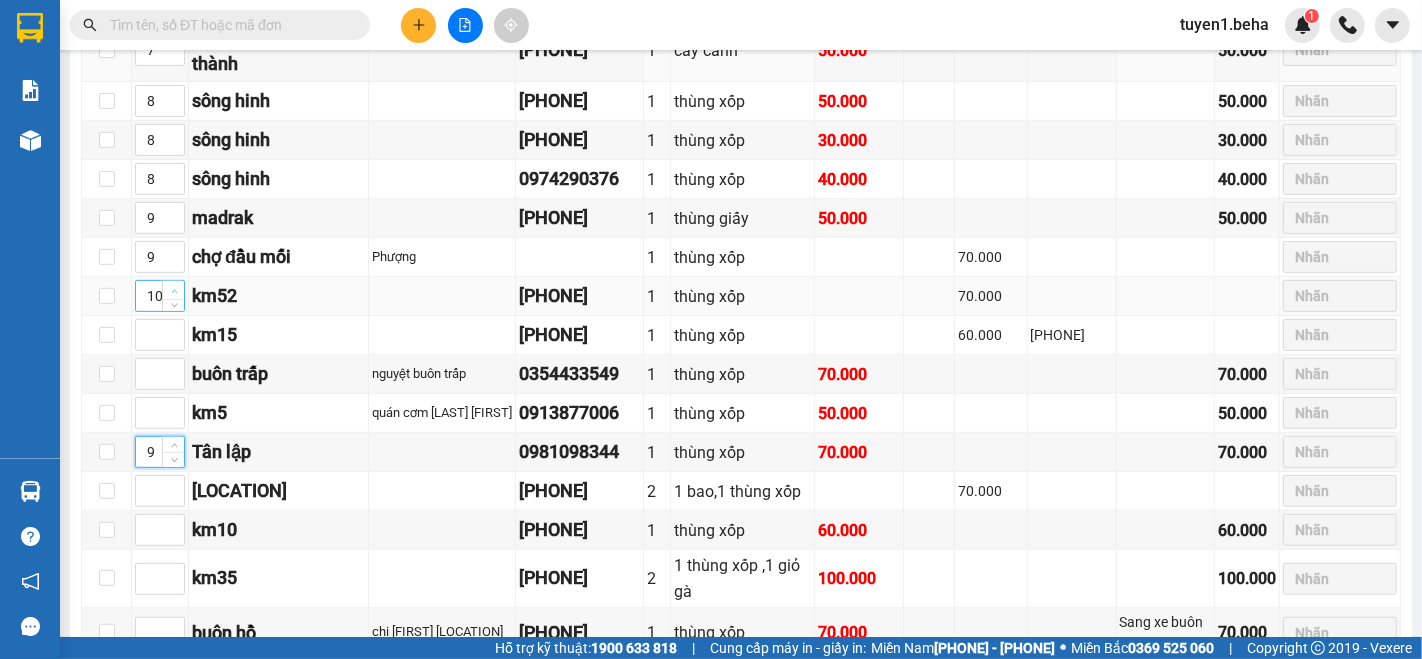 scroll, scrollTop: 666, scrollLeft: 0, axis: vertical 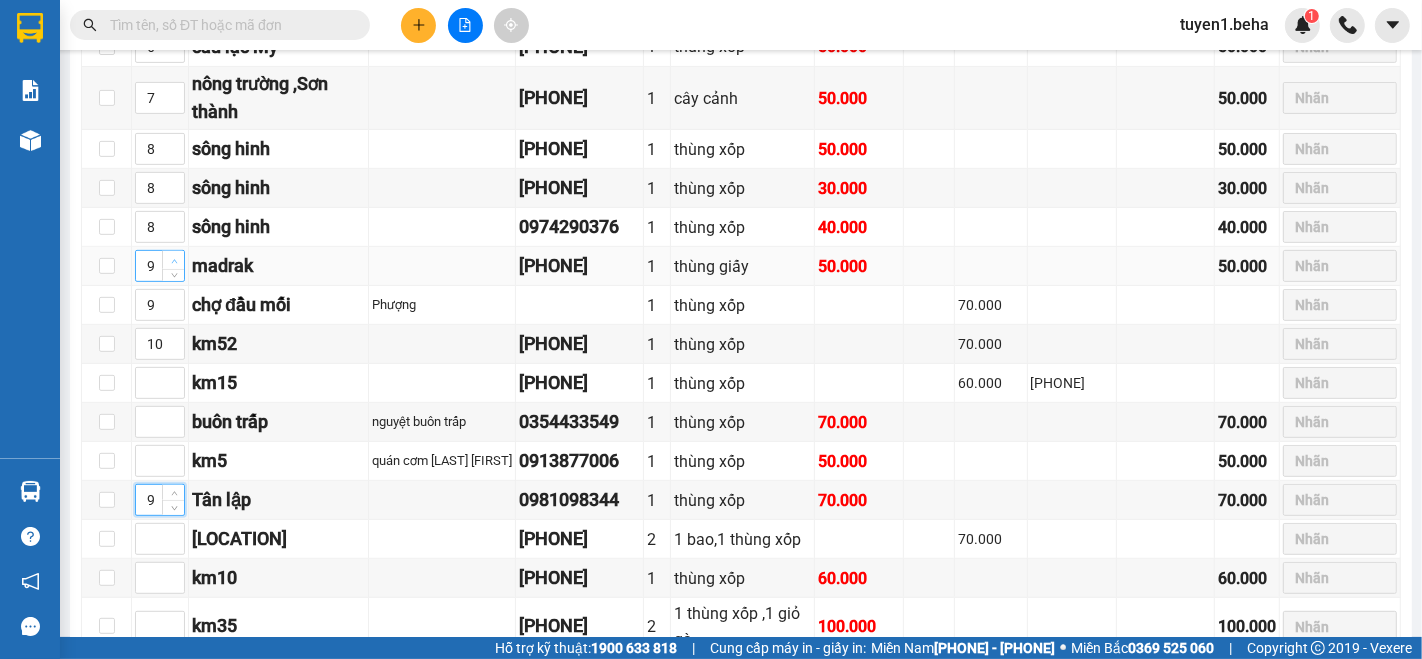 type on "9" 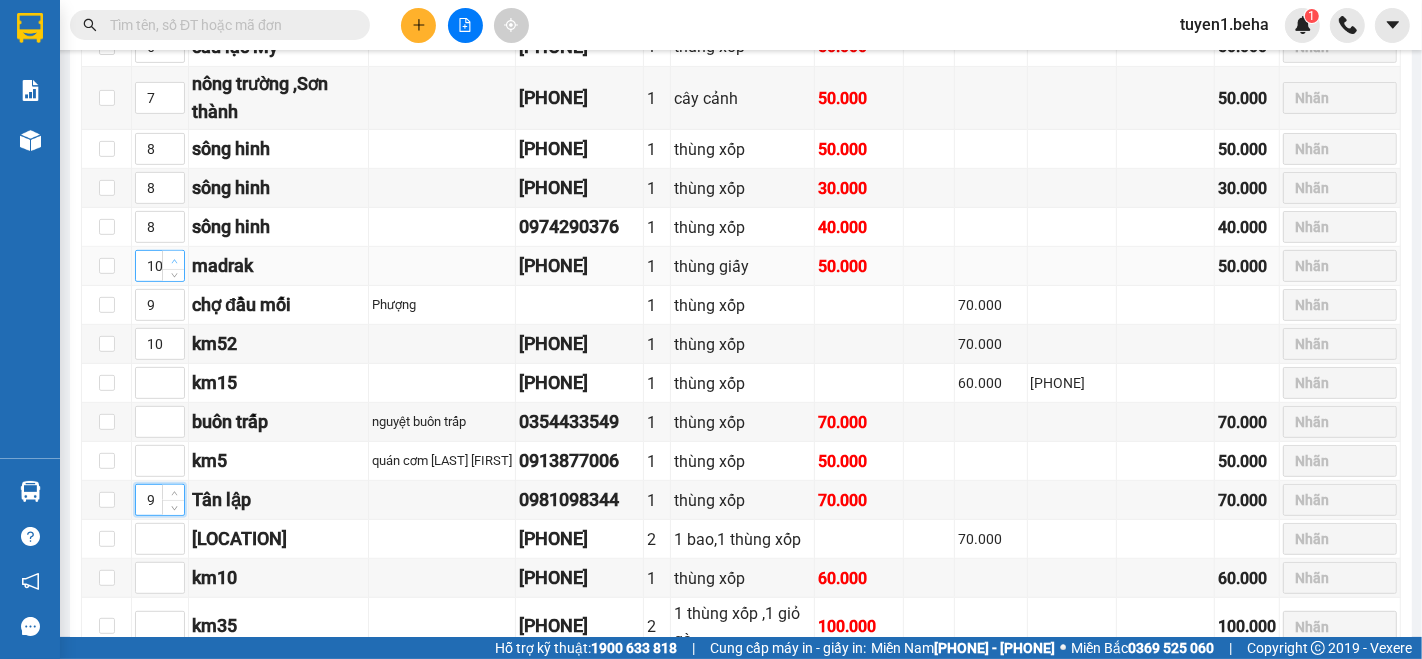click at bounding box center [174, 261] 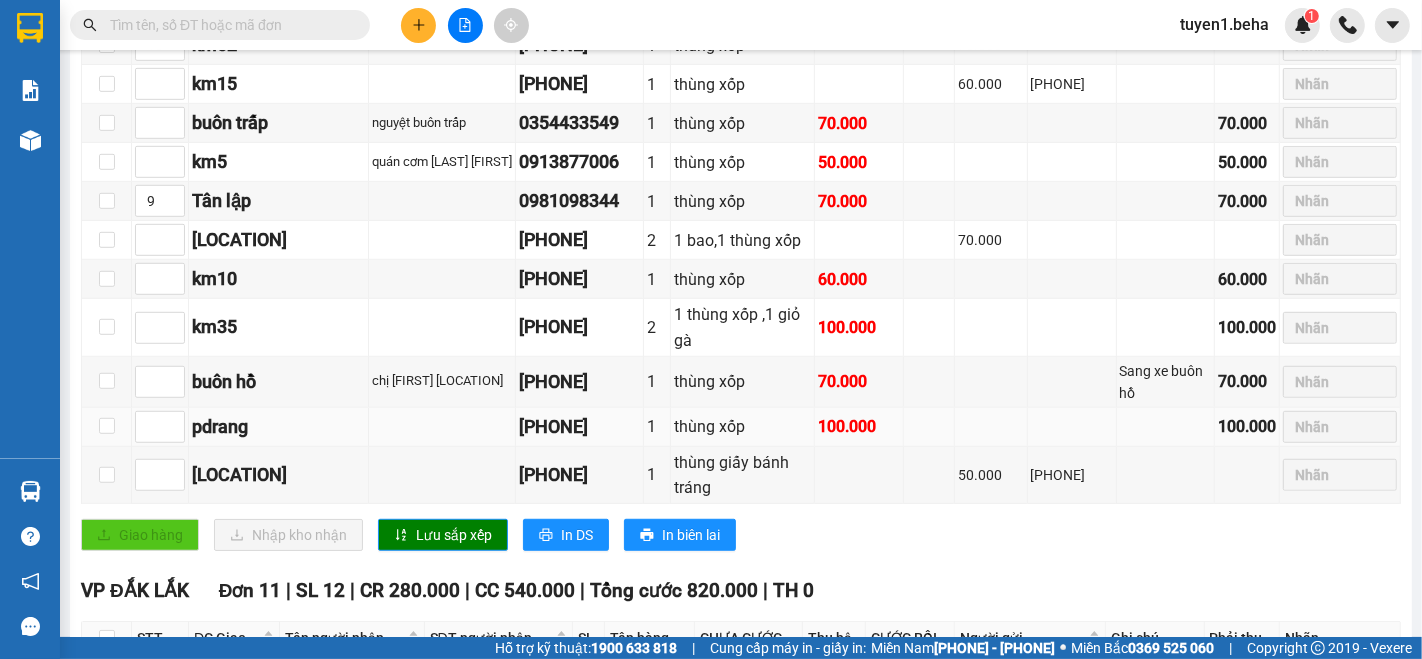scroll, scrollTop: 1000, scrollLeft: 0, axis: vertical 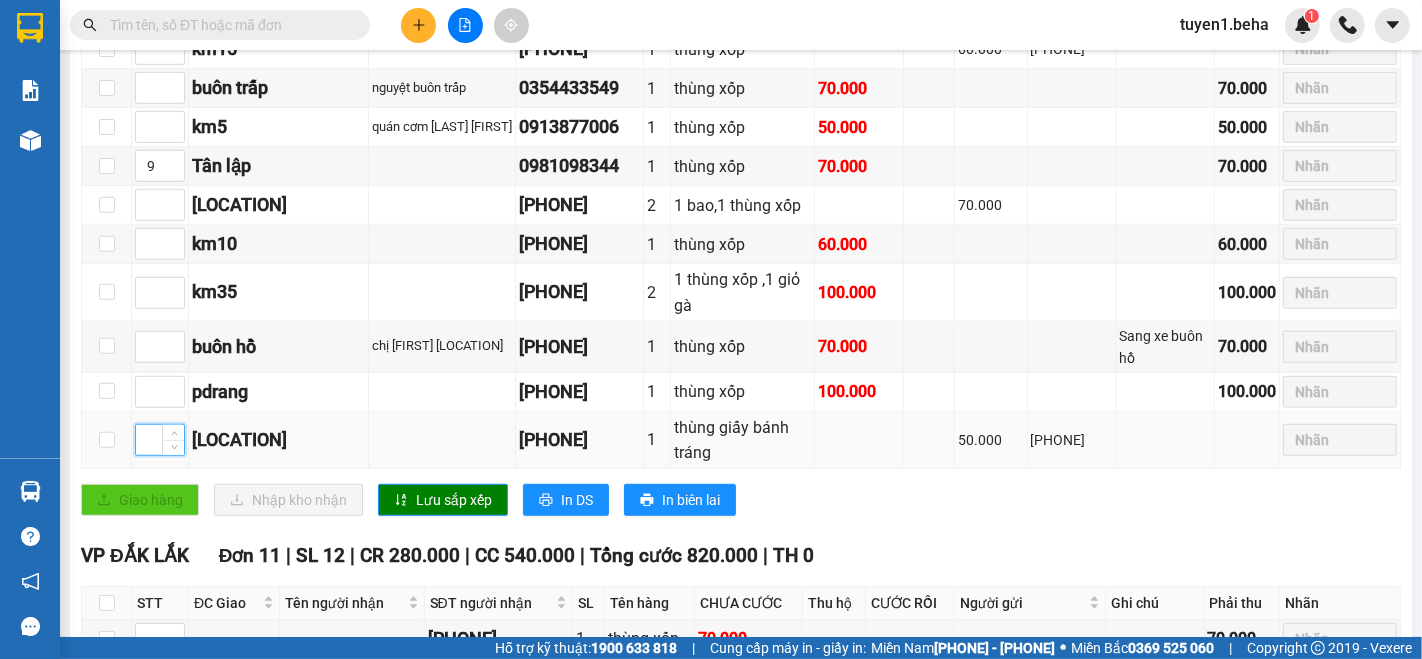 click at bounding box center [160, 440] 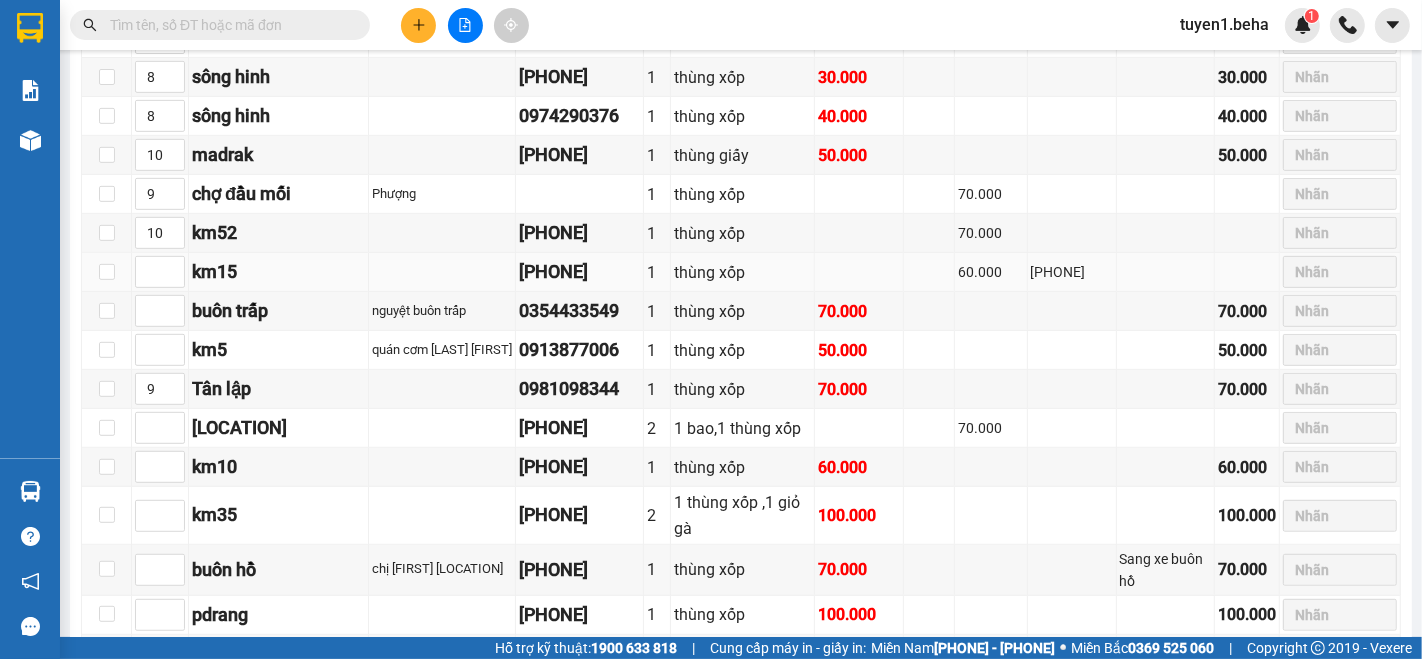 scroll, scrollTop: 666, scrollLeft: 0, axis: vertical 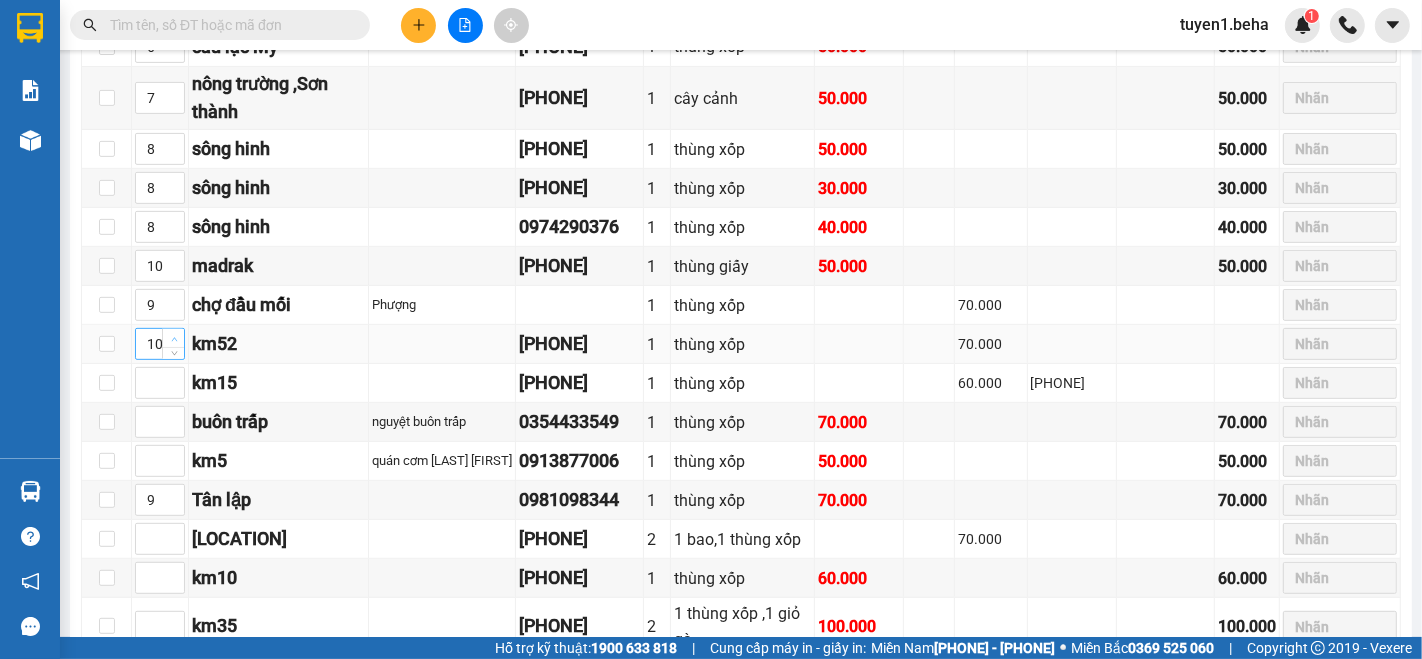 type on "10" 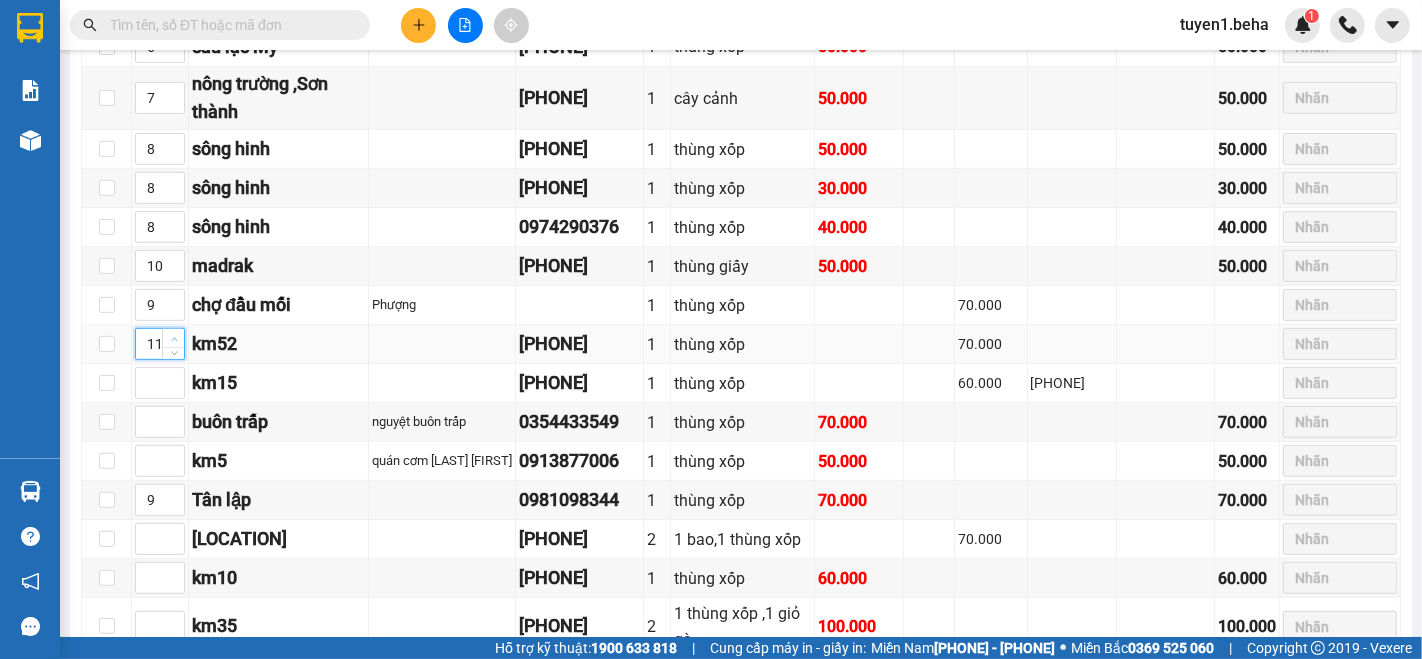click at bounding box center [173, 338] 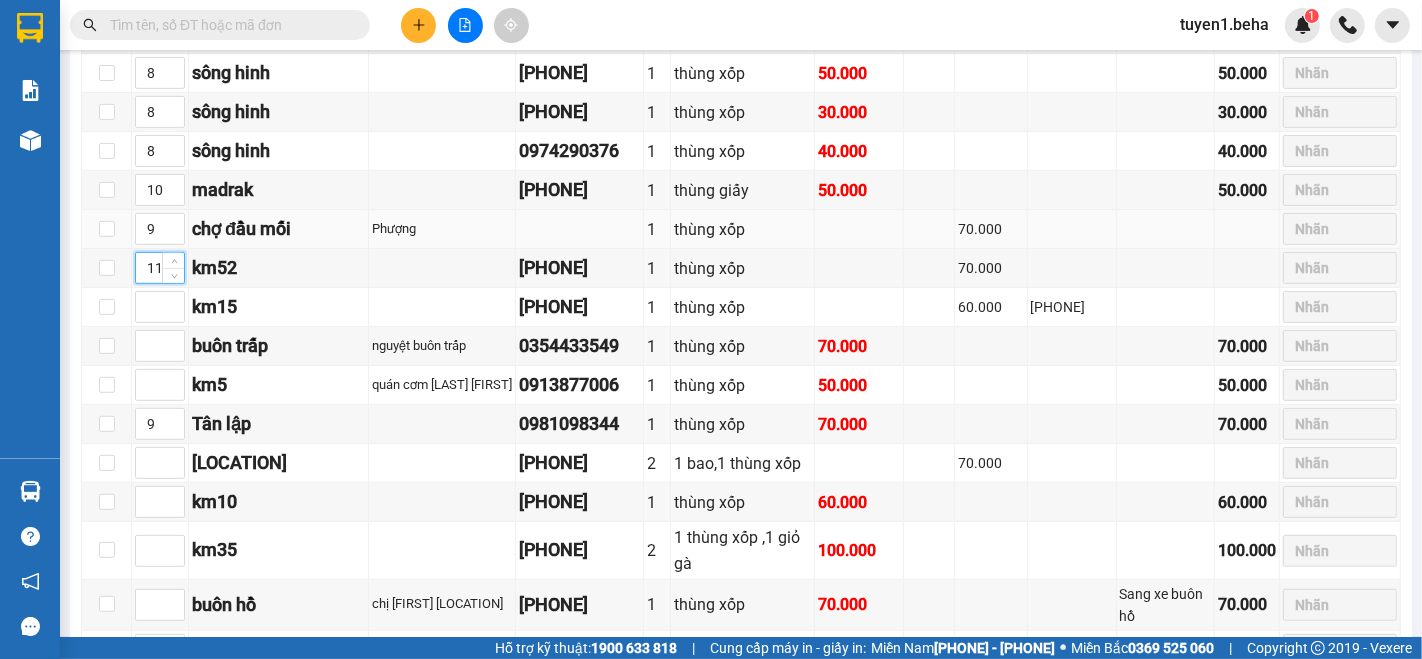 scroll, scrollTop: 777, scrollLeft: 0, axis: vertical 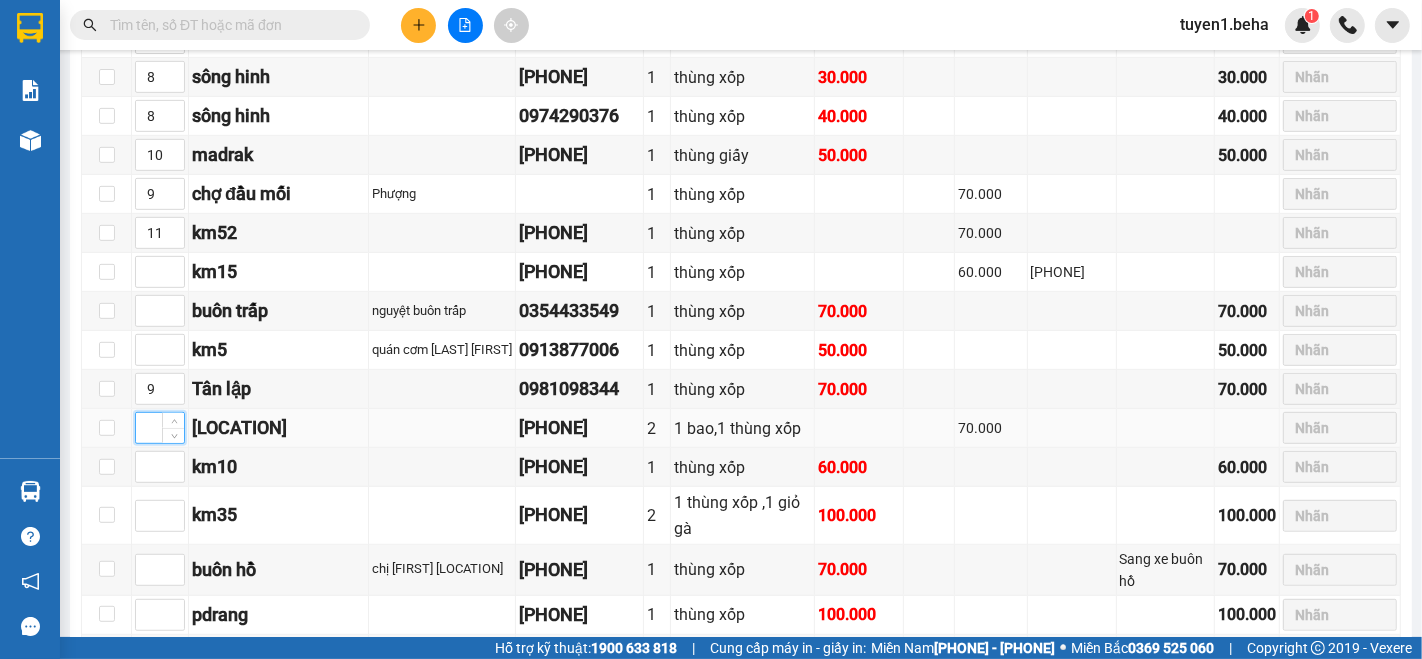 click at bounding box center (160, 428) 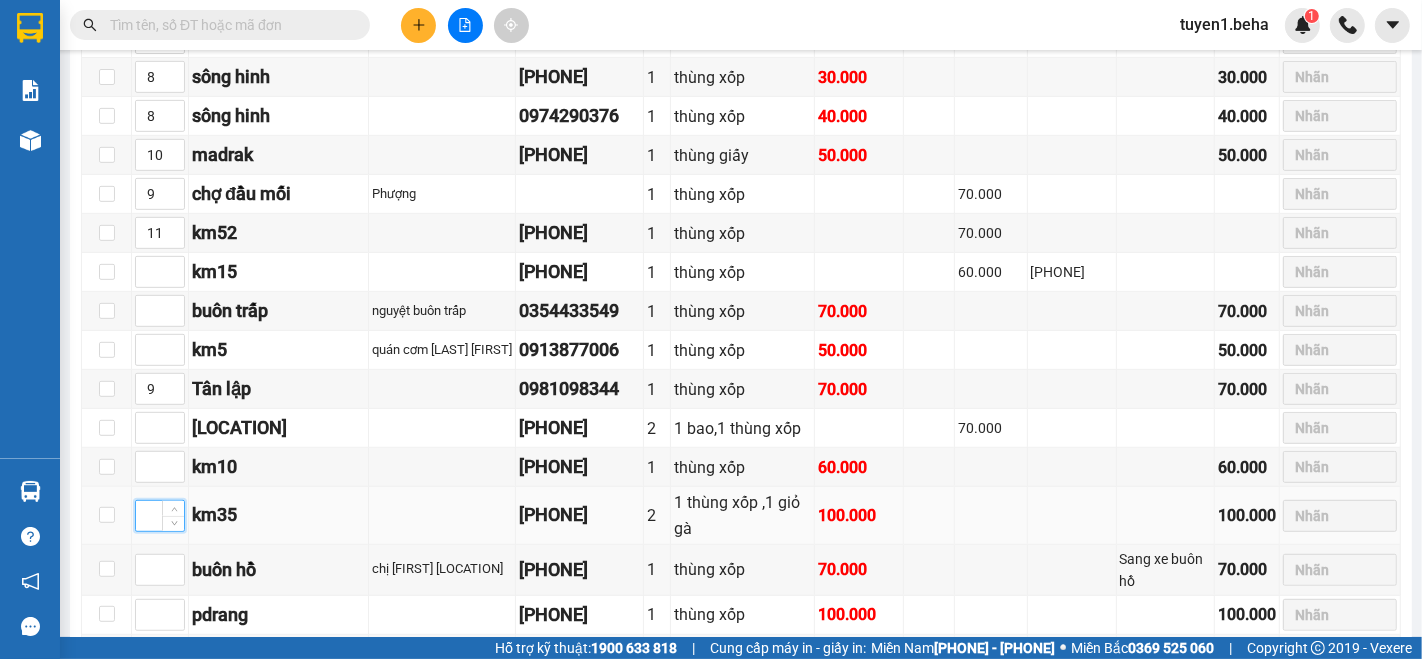 click at bounding box center [160, 516] 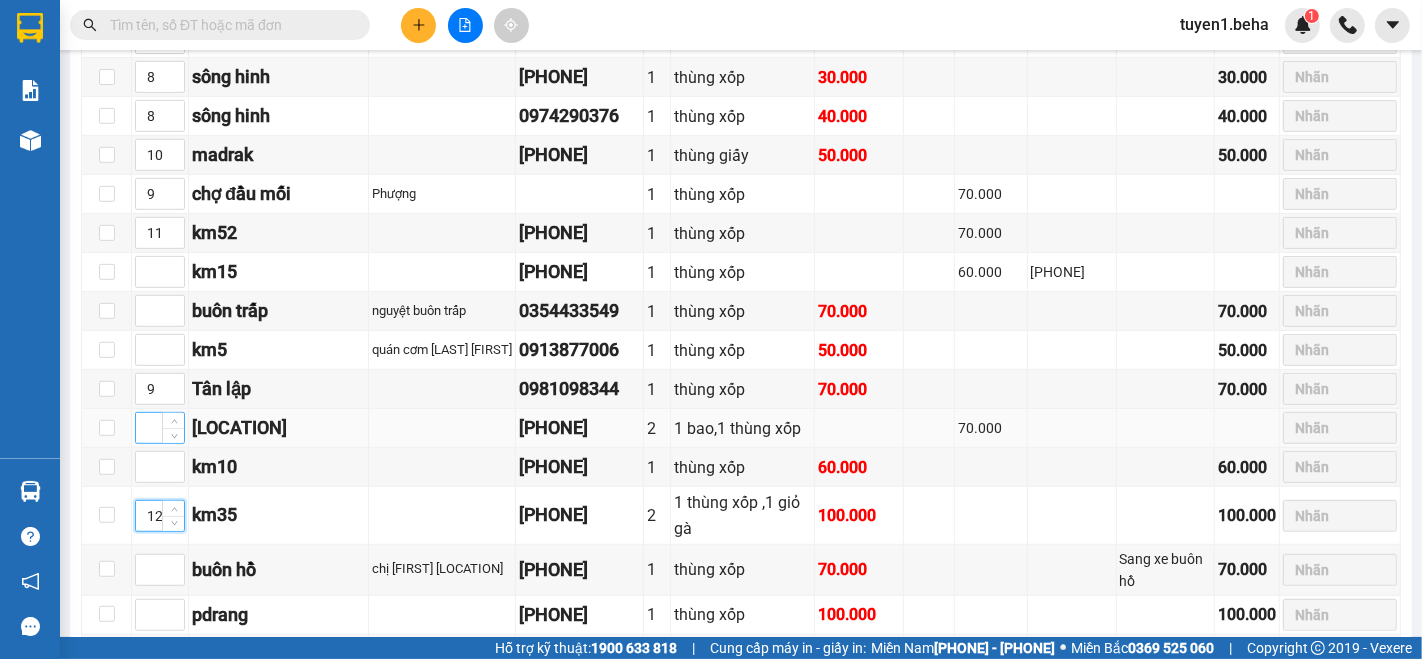 type on "12" 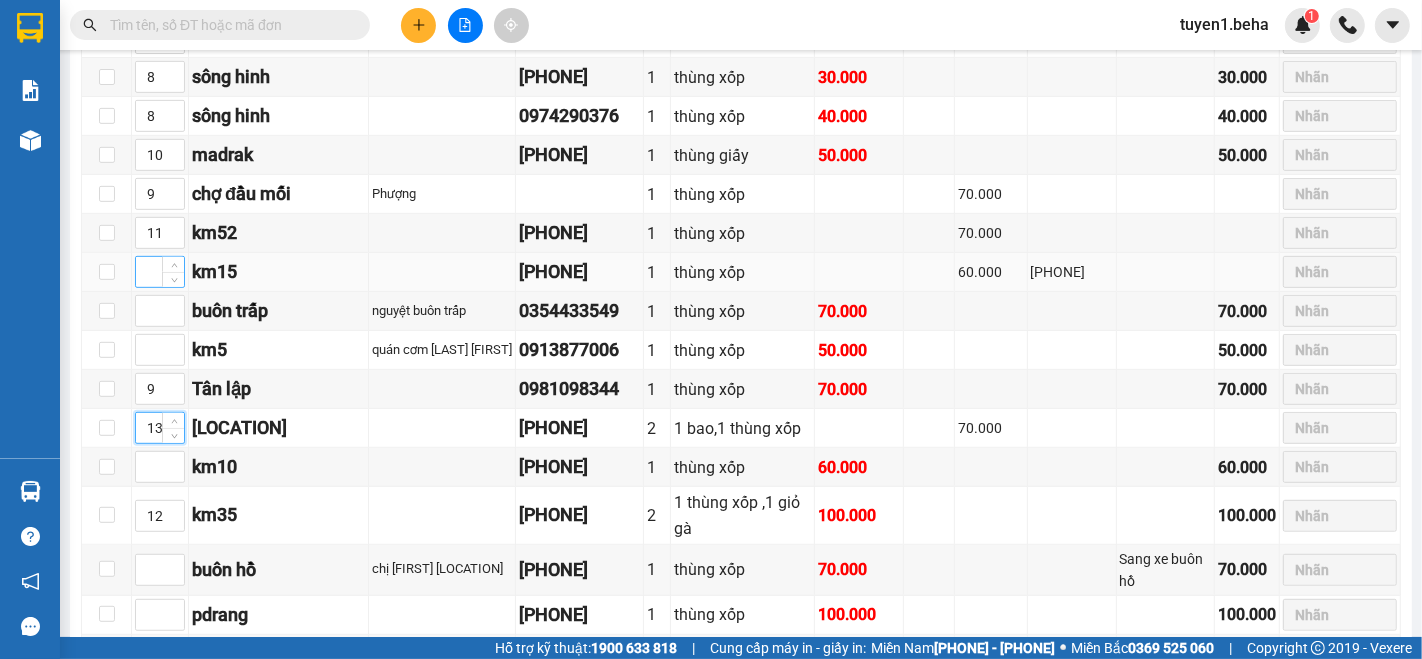 type on "13" 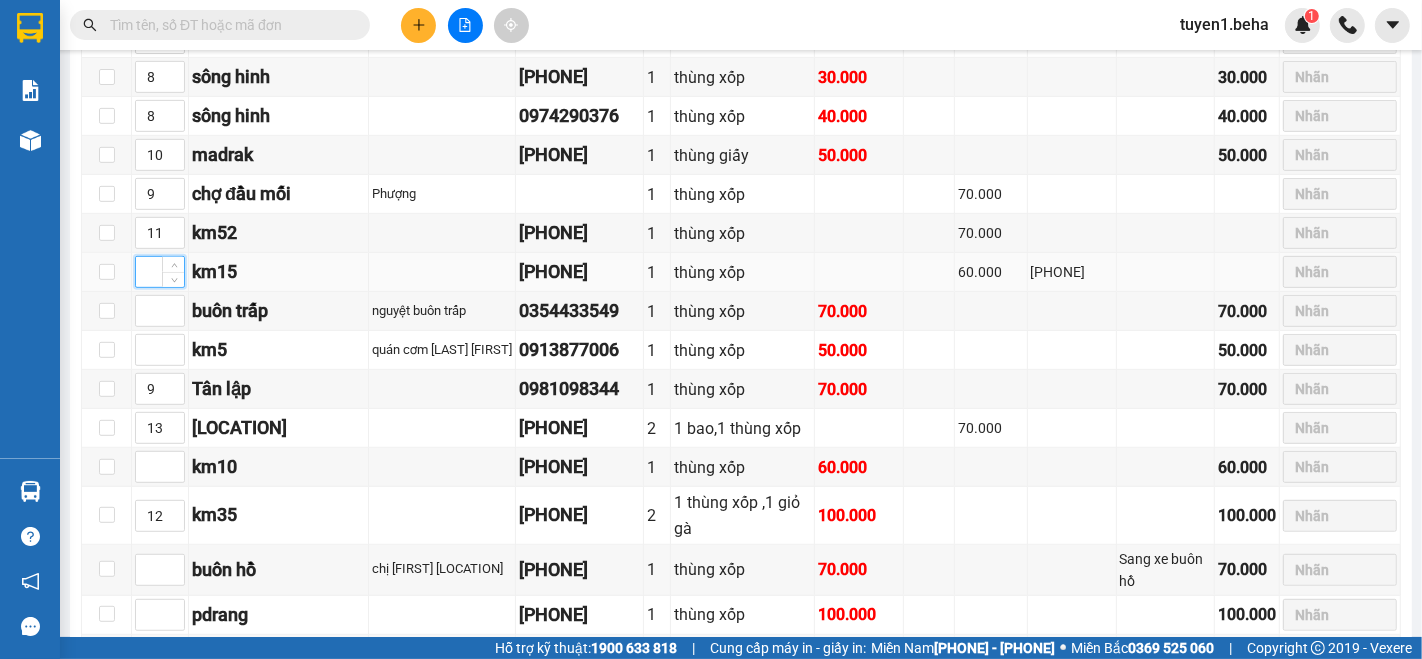 click at bounding box center [160, 272] 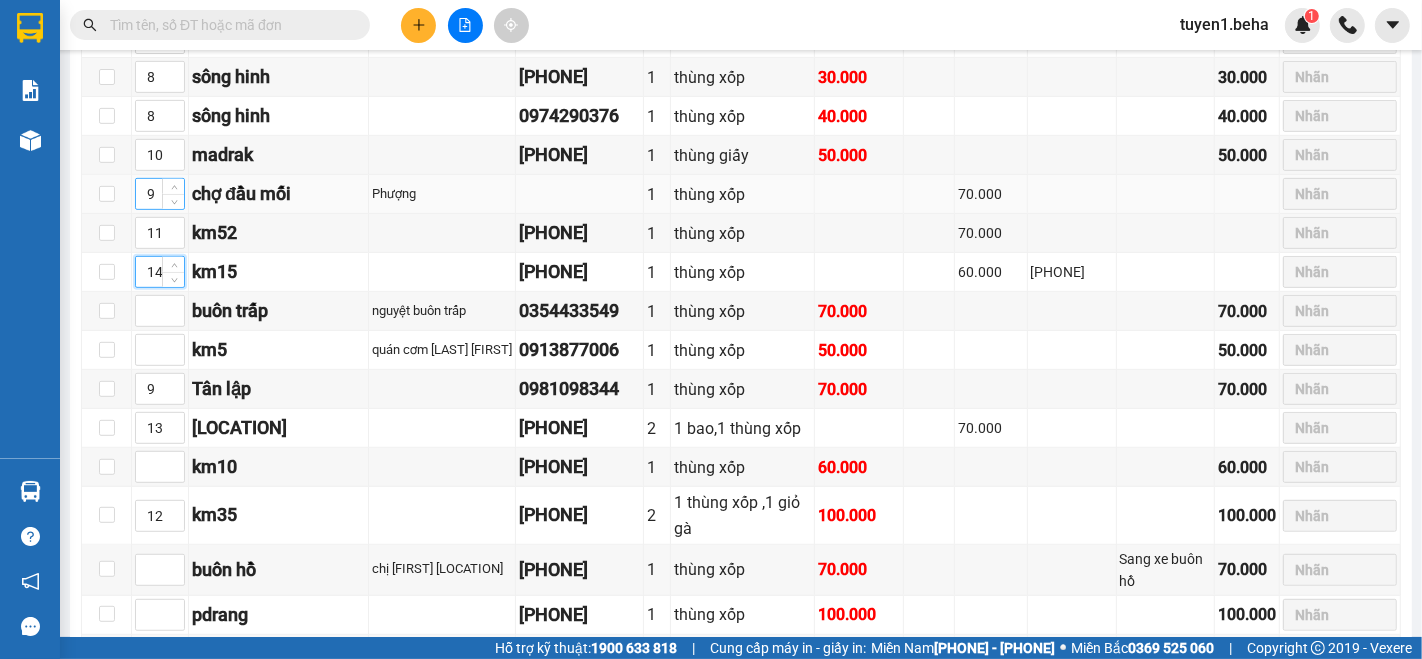 type on "14" 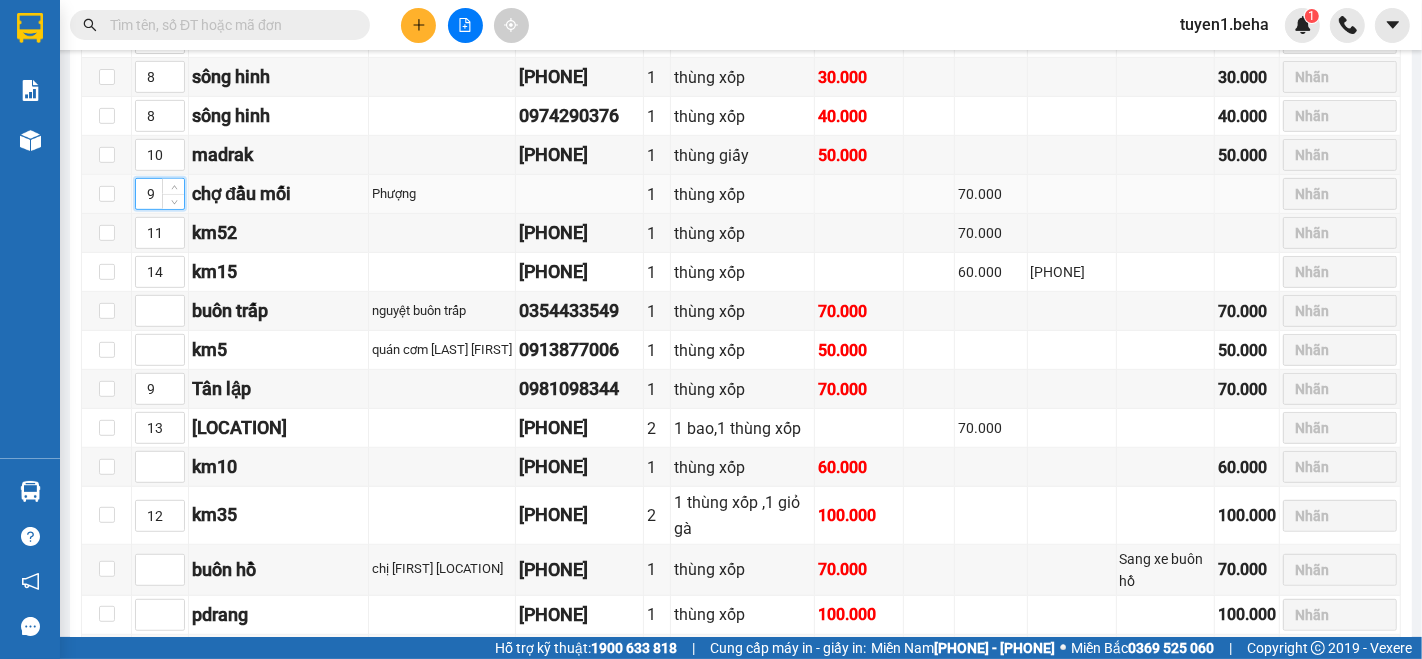 click on "9" at bounding box center (160, 194) 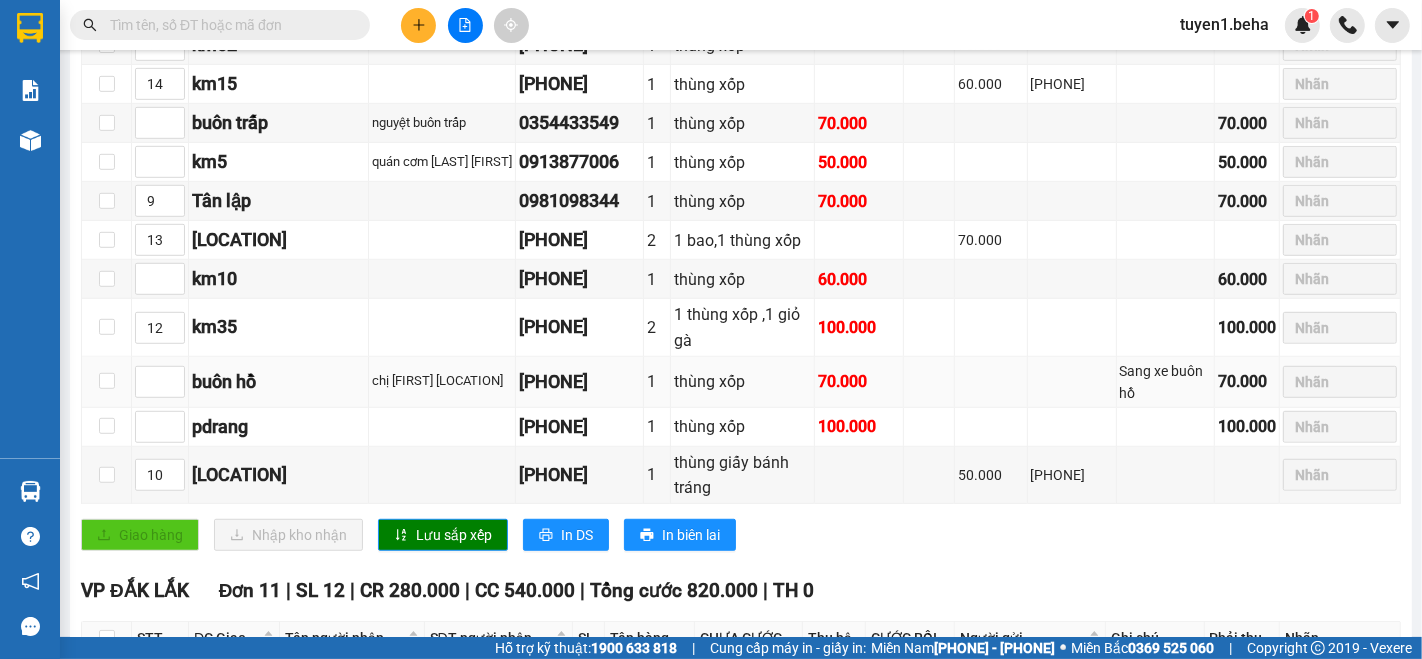 scroll, scrollTop: 1000, scrollLeft: 0, axis: vertical 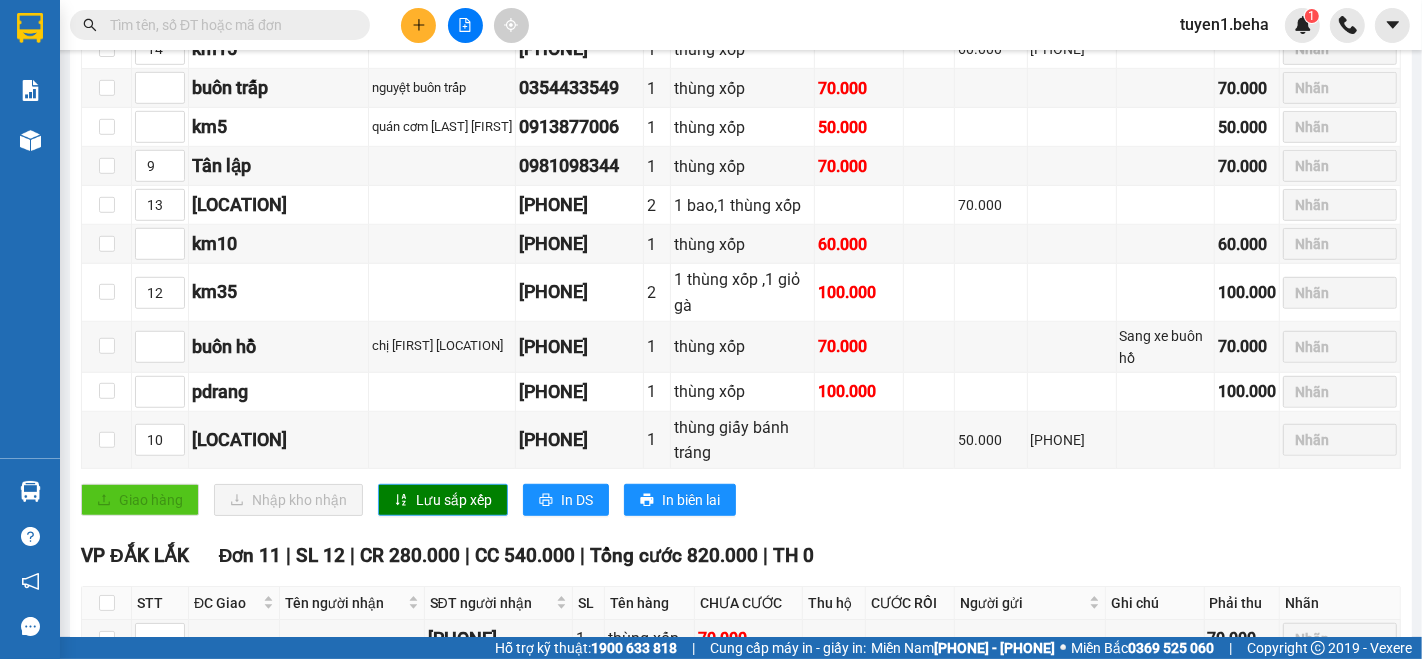 type on "15" 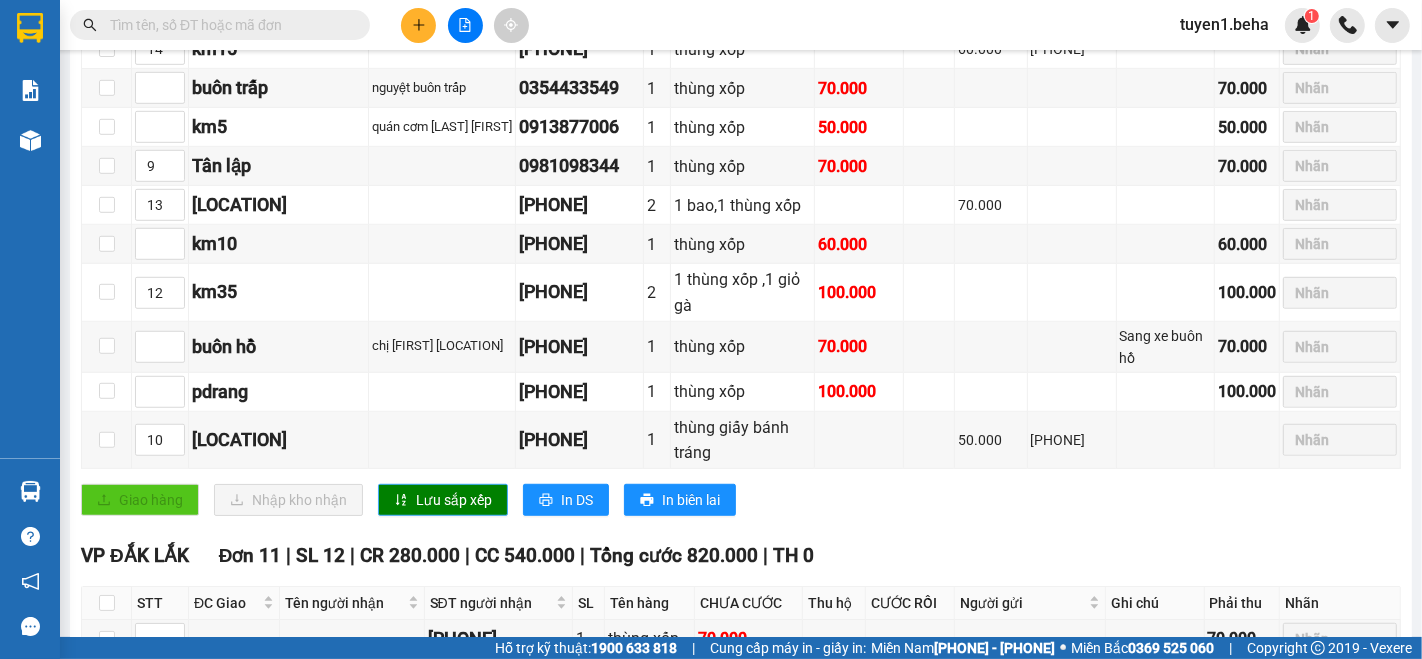 click on "Lưu sắp xếp" at bounding box center (443, 500) 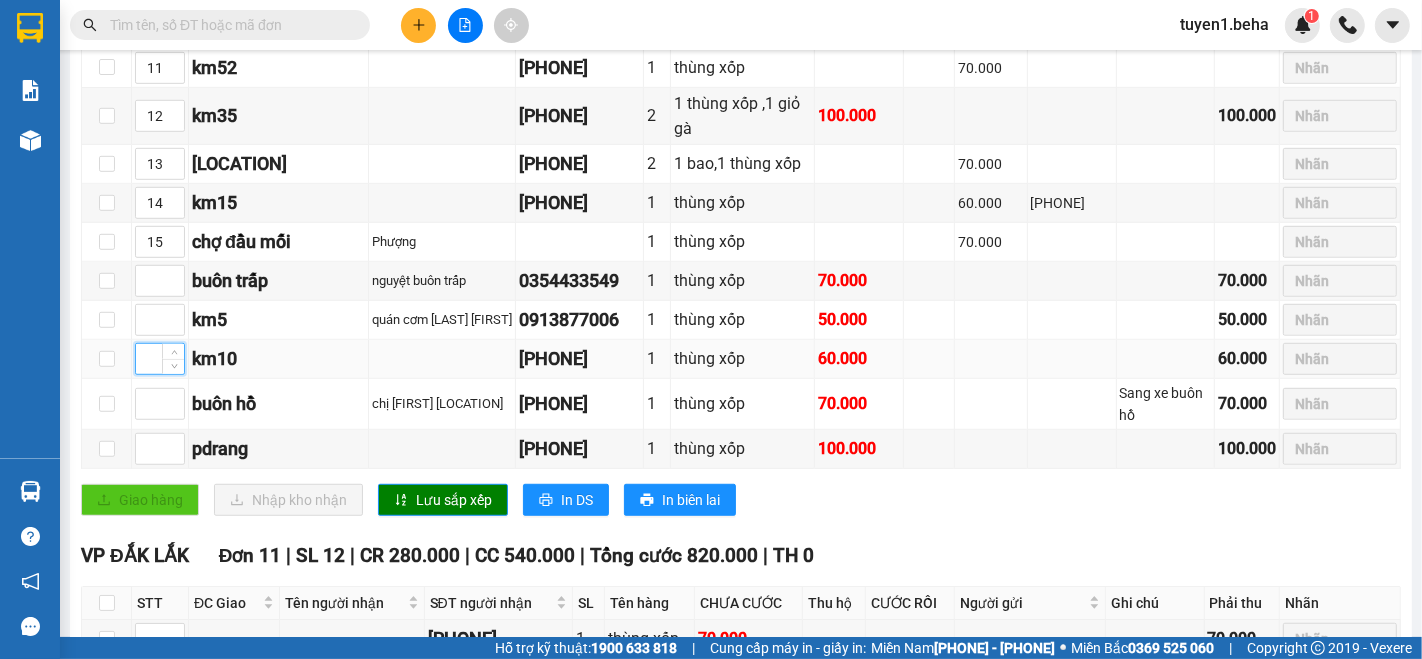click at bounding box center [160, 359] 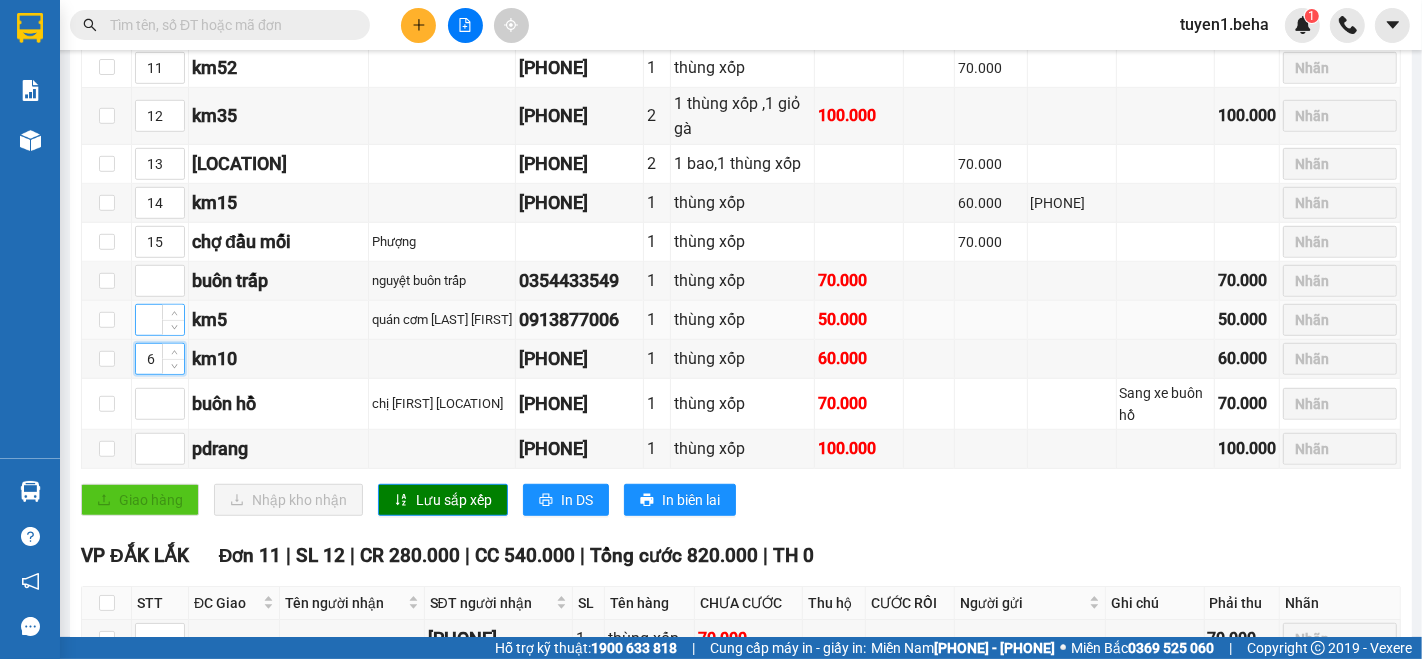 type on "6" 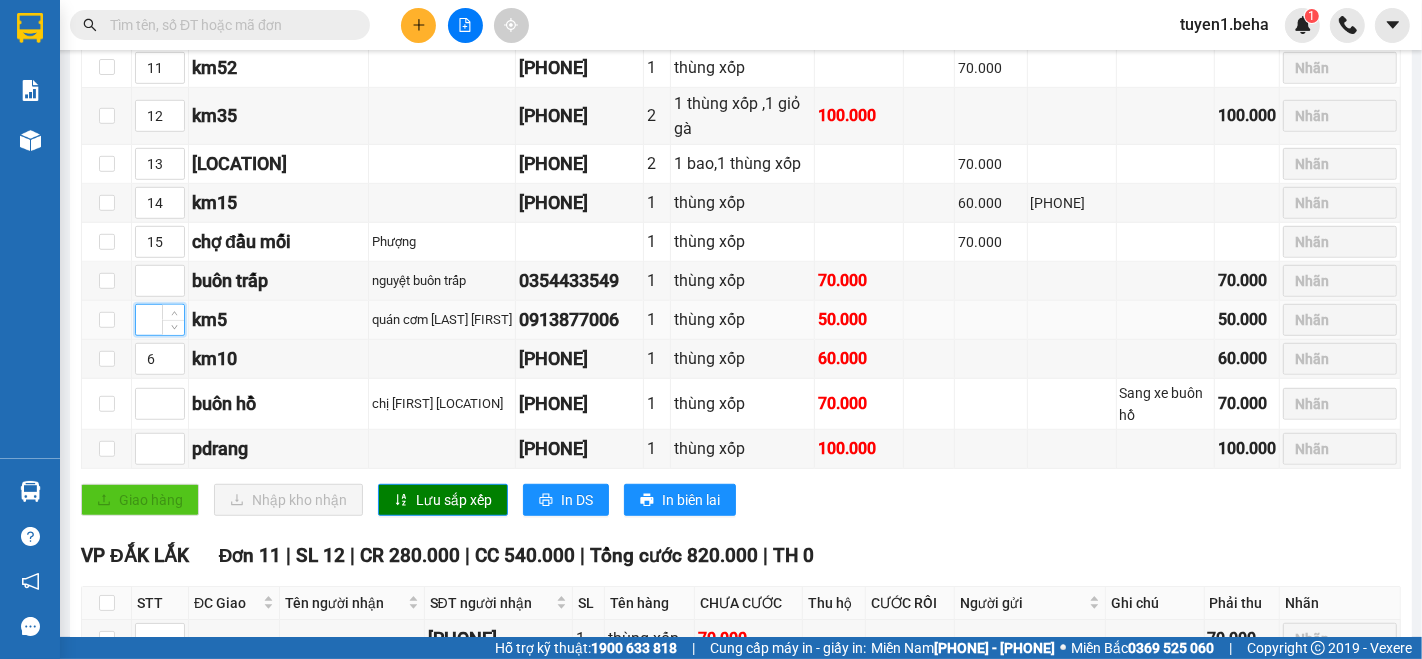 click at bounding box center (160, 320) 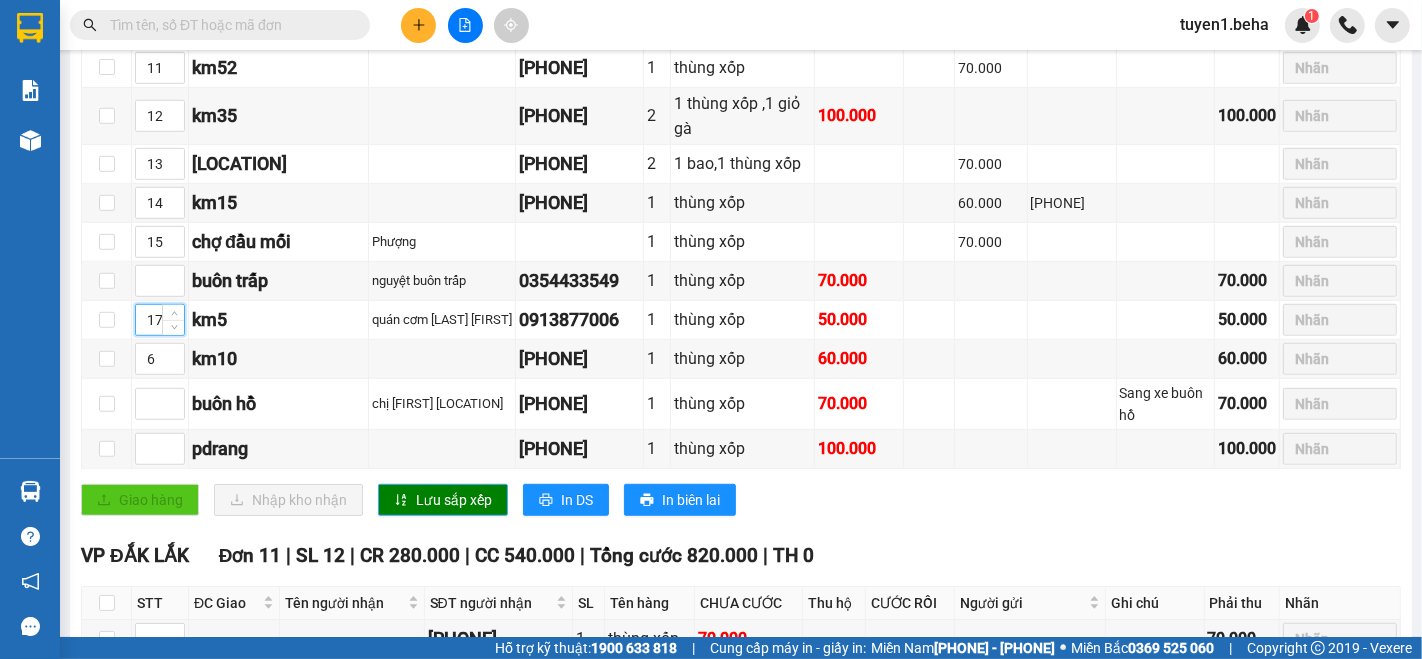 type on "17" 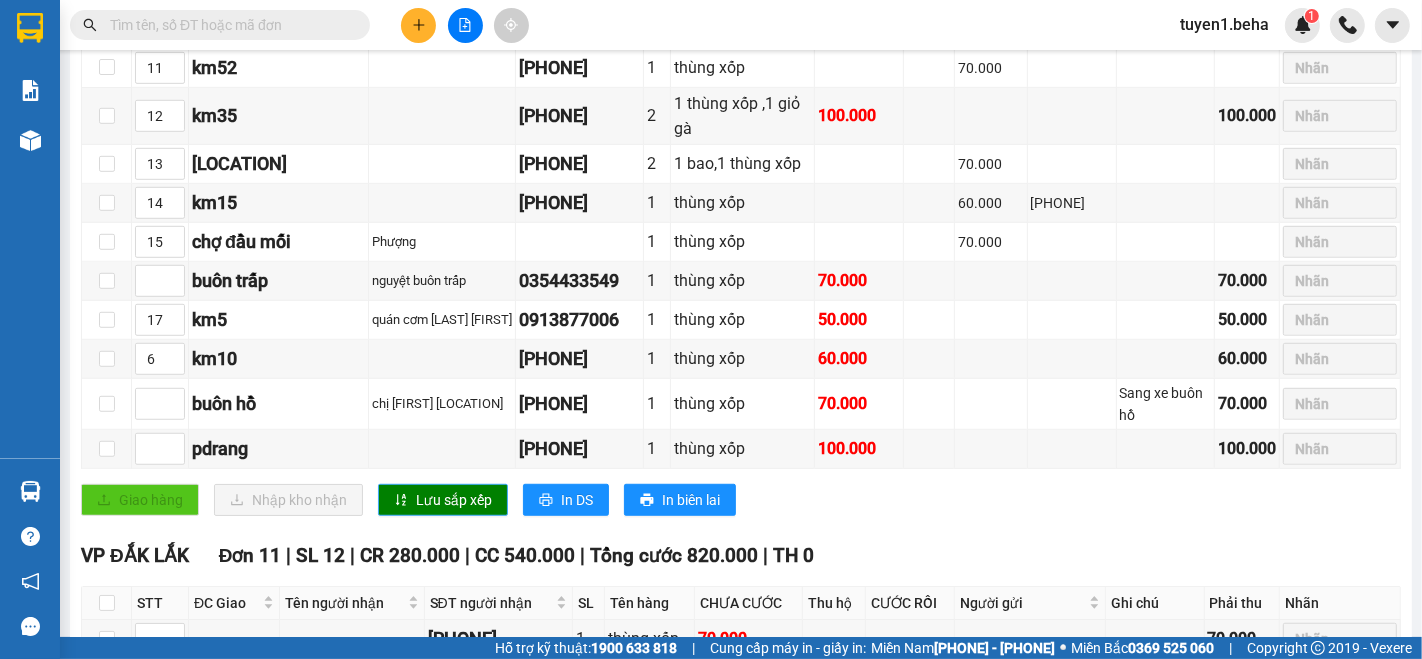 click on "Lưu sắp xếp" at bounding box center (454, 500) 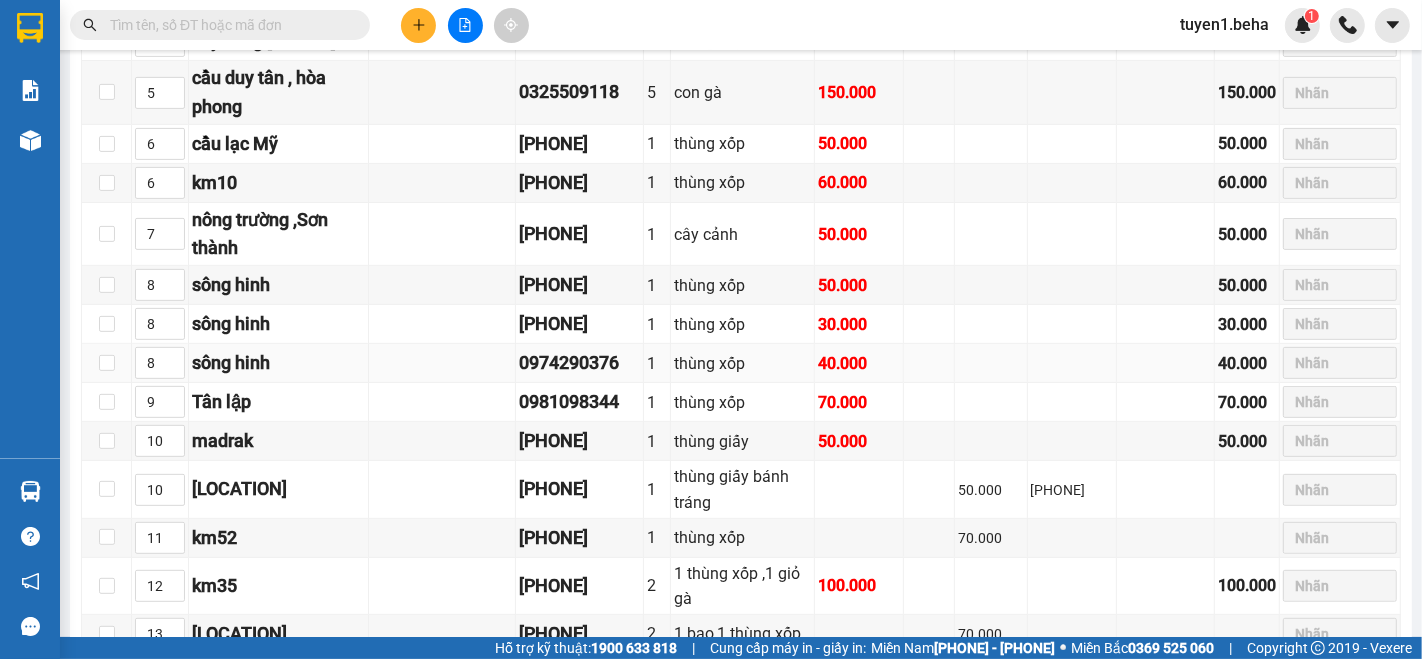 scroll, scrollTop: 534, scrollLeft: 0, axis: vertical 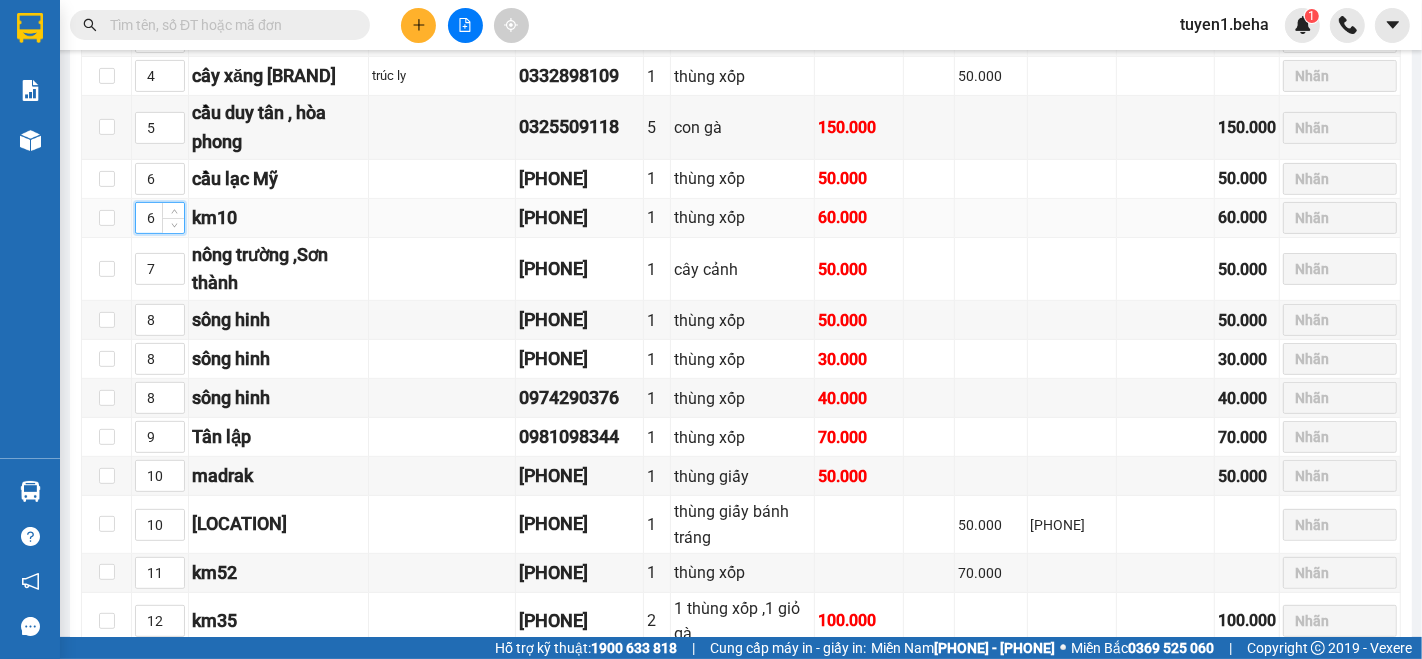 click on "6" at bounding box center (160, 218) 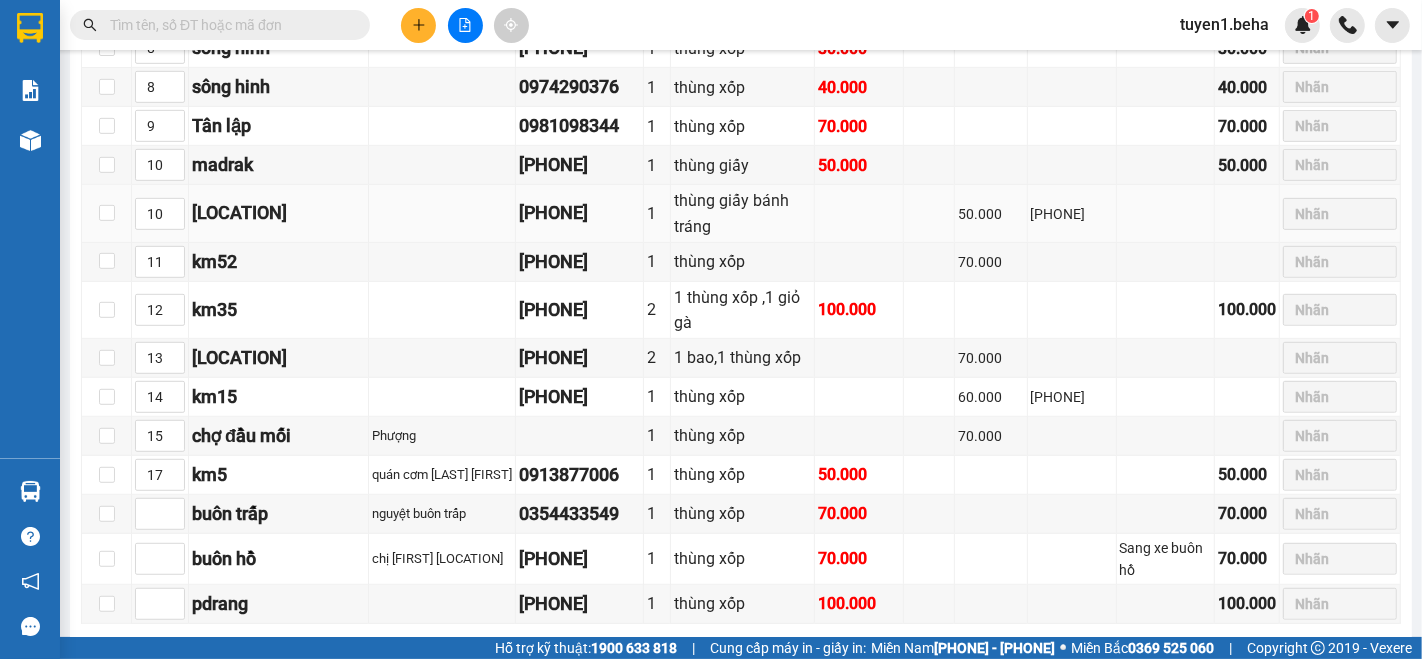 scroll, scrollTop: 979, scrollLeft: 0, axis: vertical 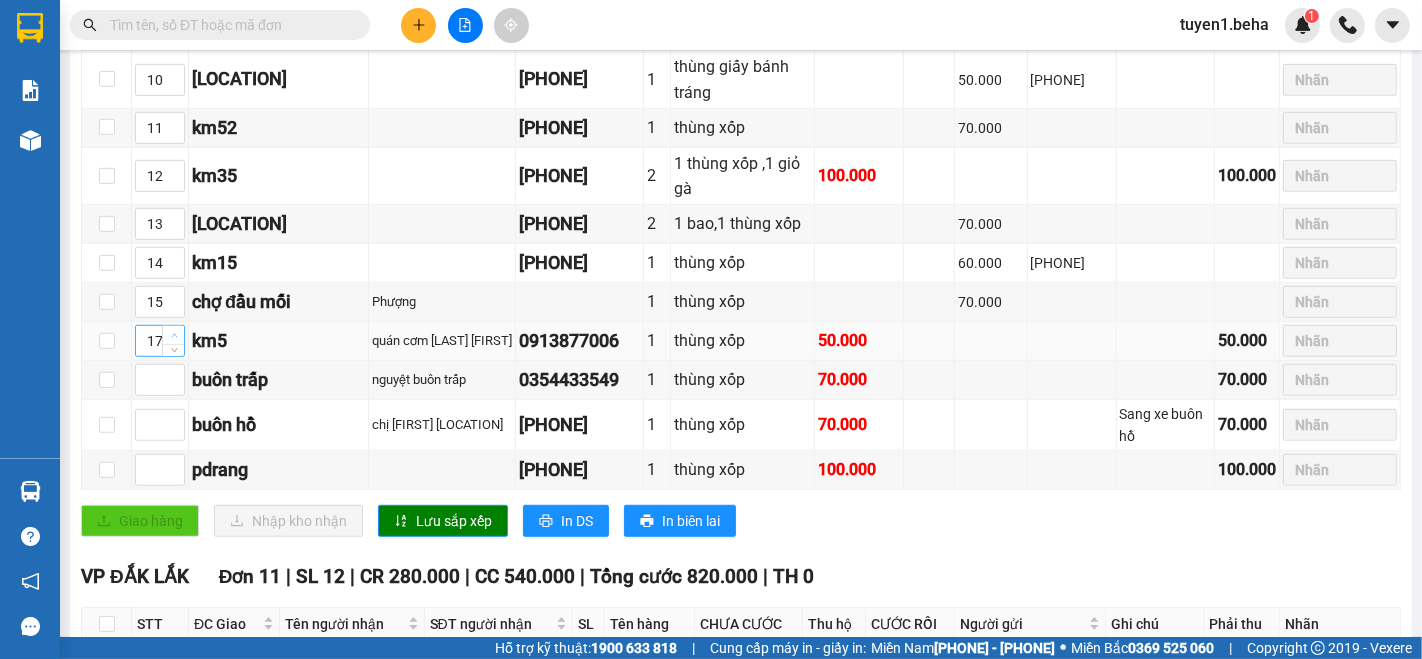 type on "17" 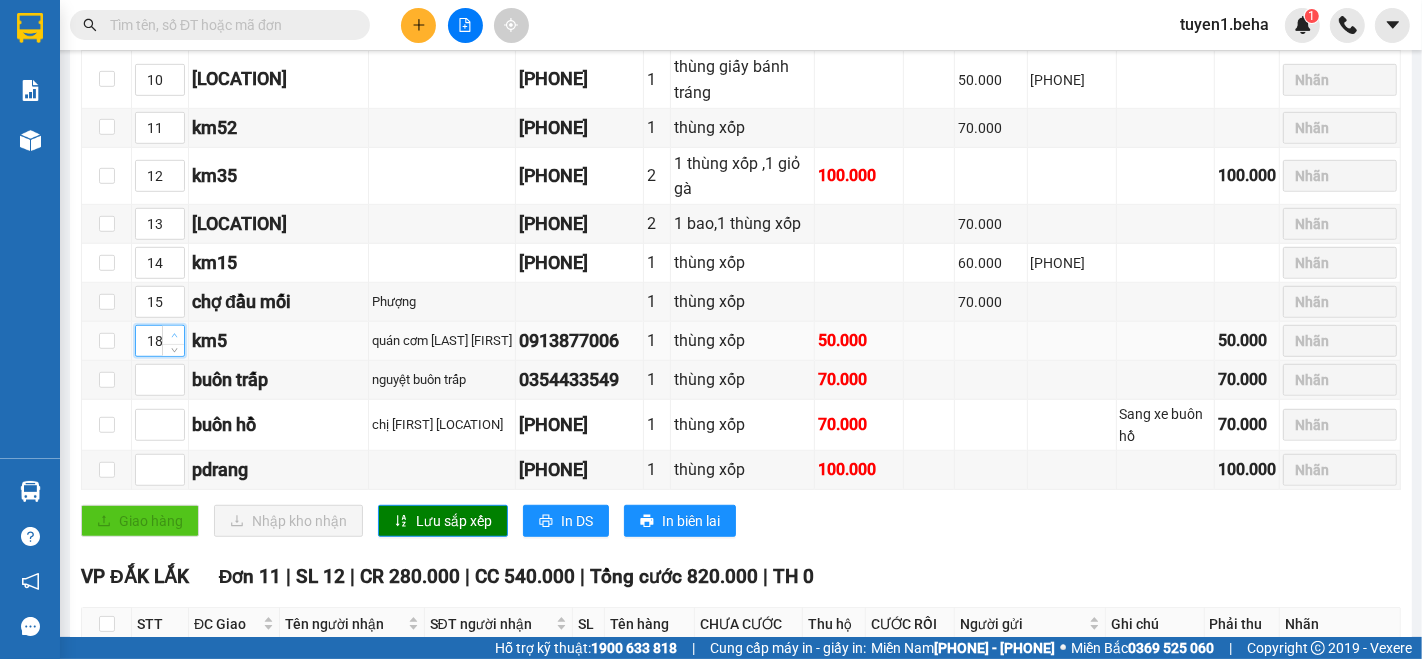 click 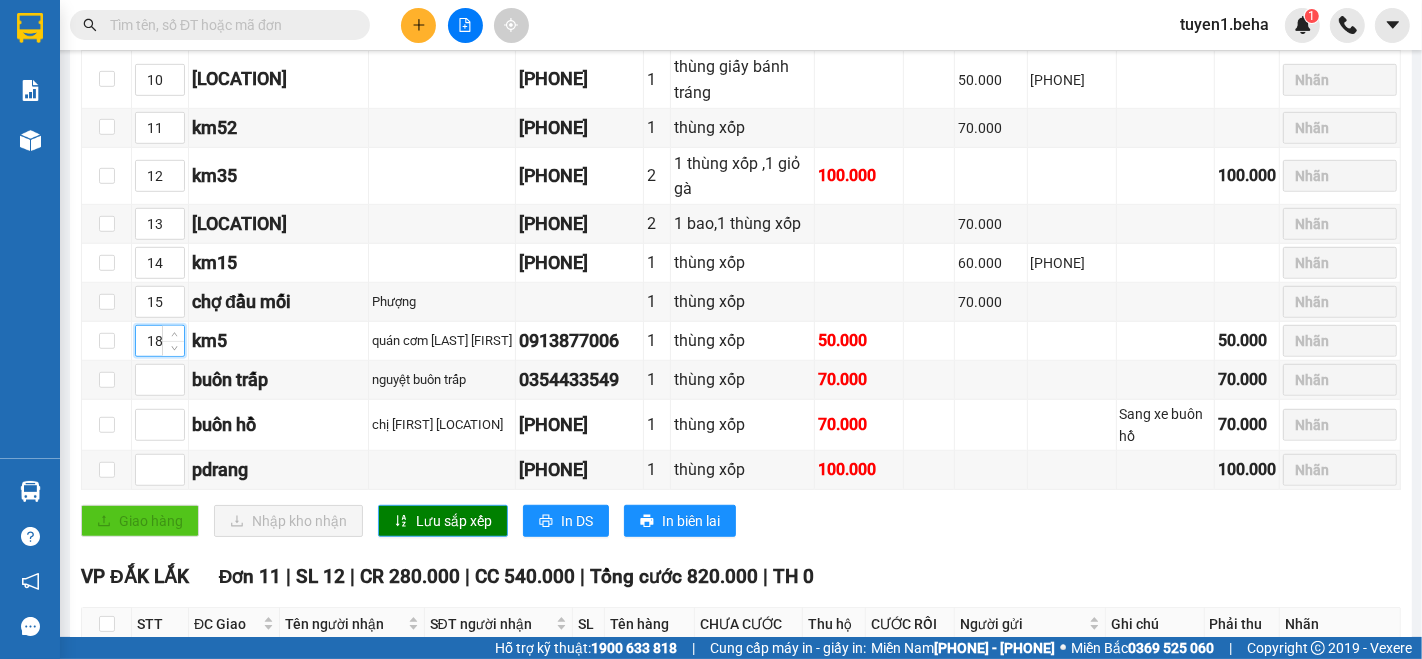 click on "Lưu sắp xếp" at bounding box center (454, 521) 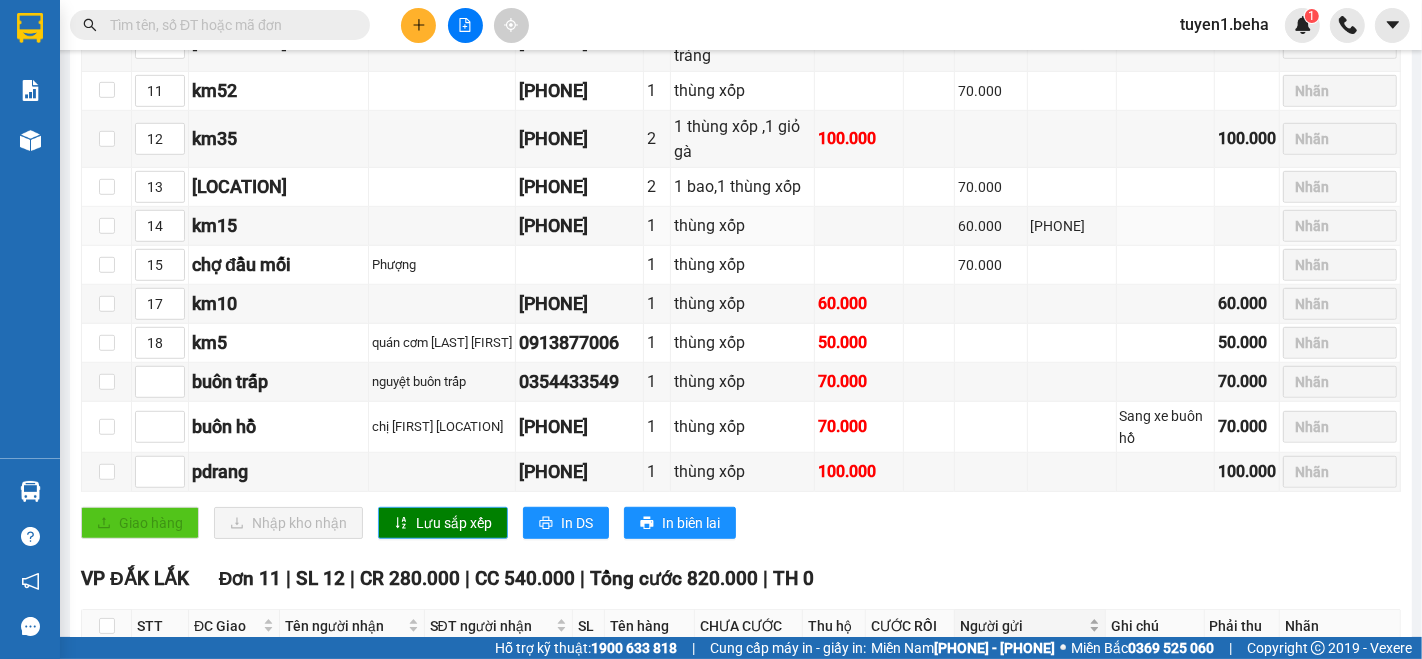 scroll, scrollTop: 1000, scrollLeft: 0, axis: vertical 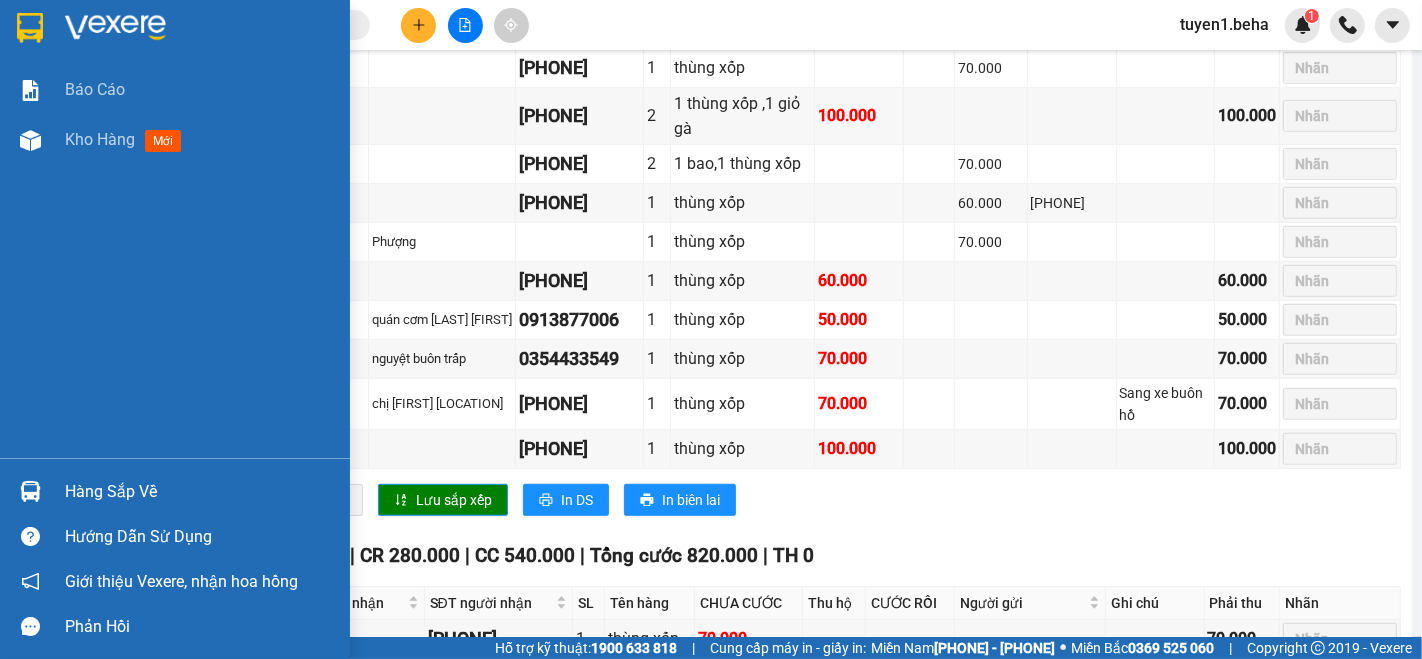 click on "Báo cáo     Kho hàng mới" at bounding box center [175, 261] 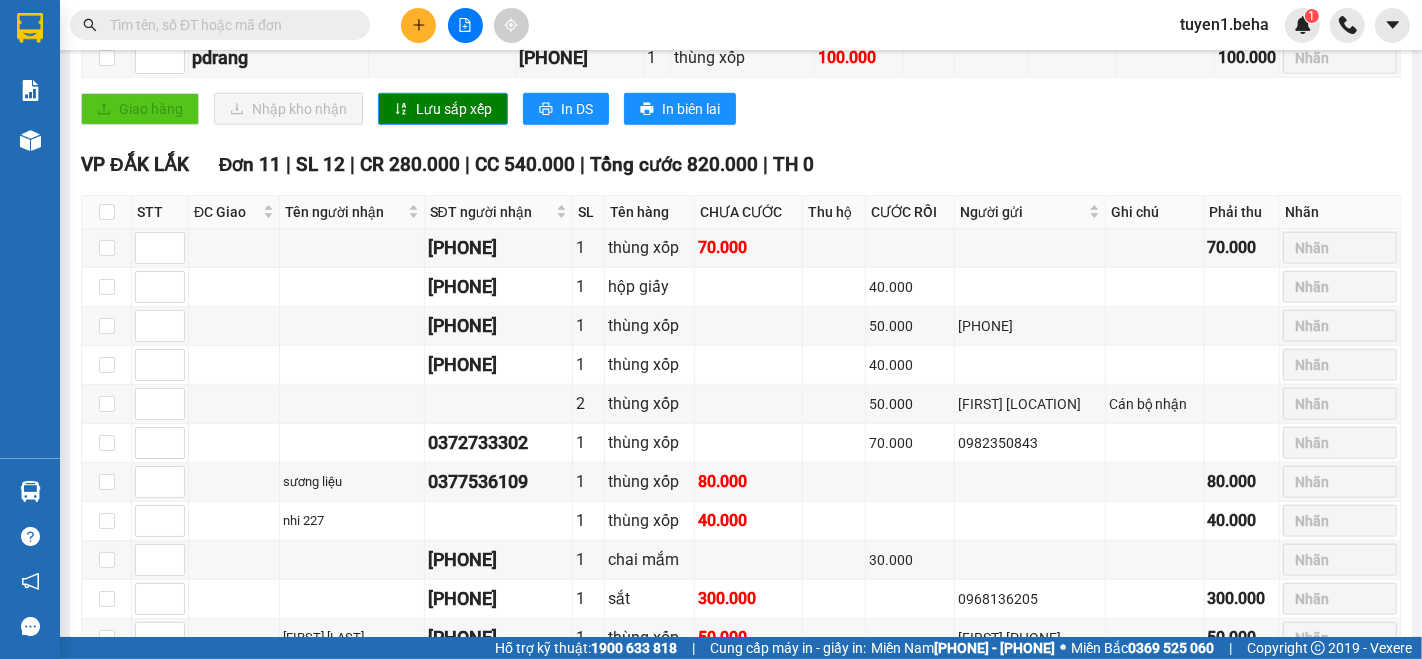 scroll, scrollTop: 1534, scrollLeft: 0, axis: vertical 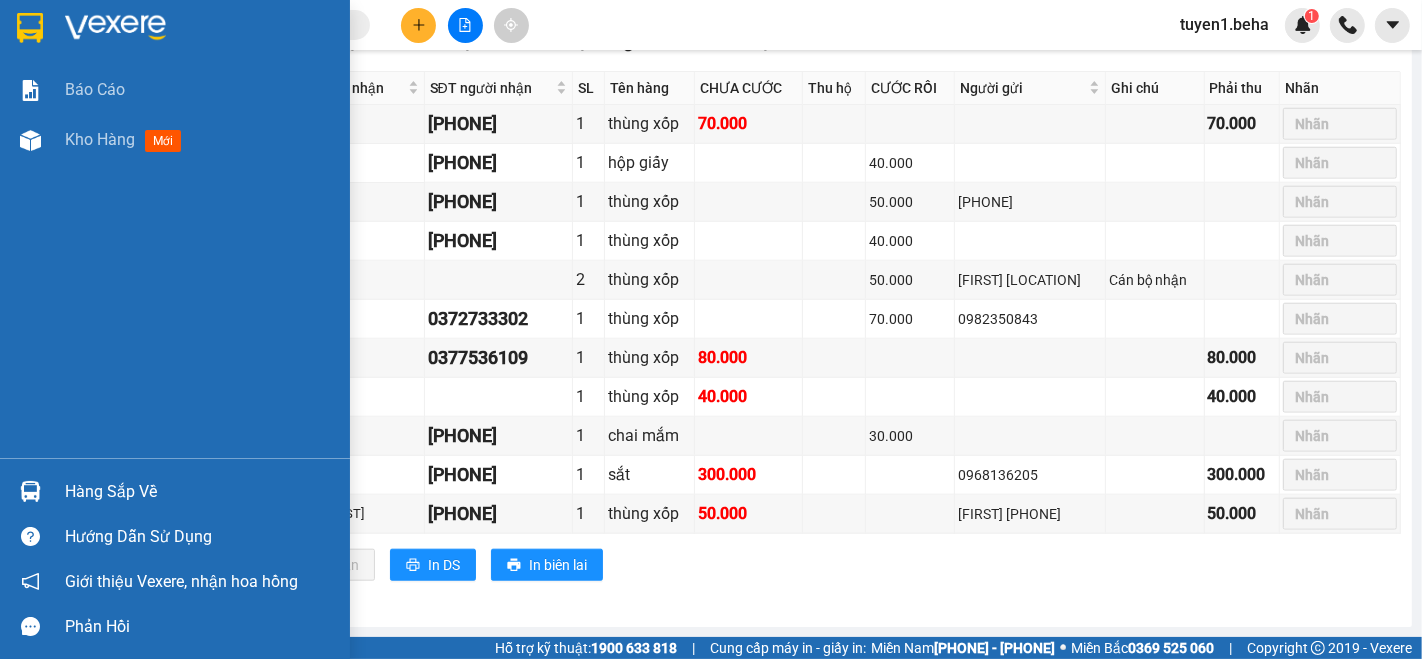 click on "Báo cáo     Kho hàng mới" at bounding box center [175, 261] 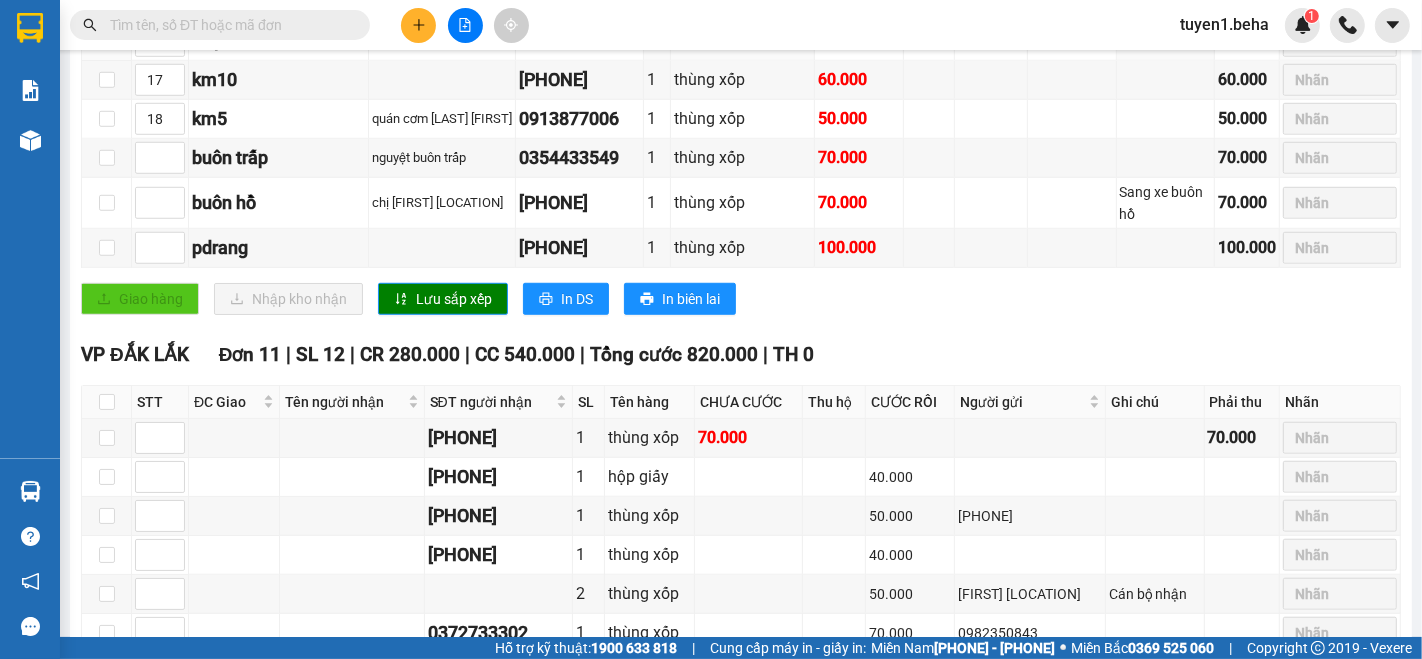 scroll, scrollTop: 1312, scrollLeft: 0, axis: vertical 